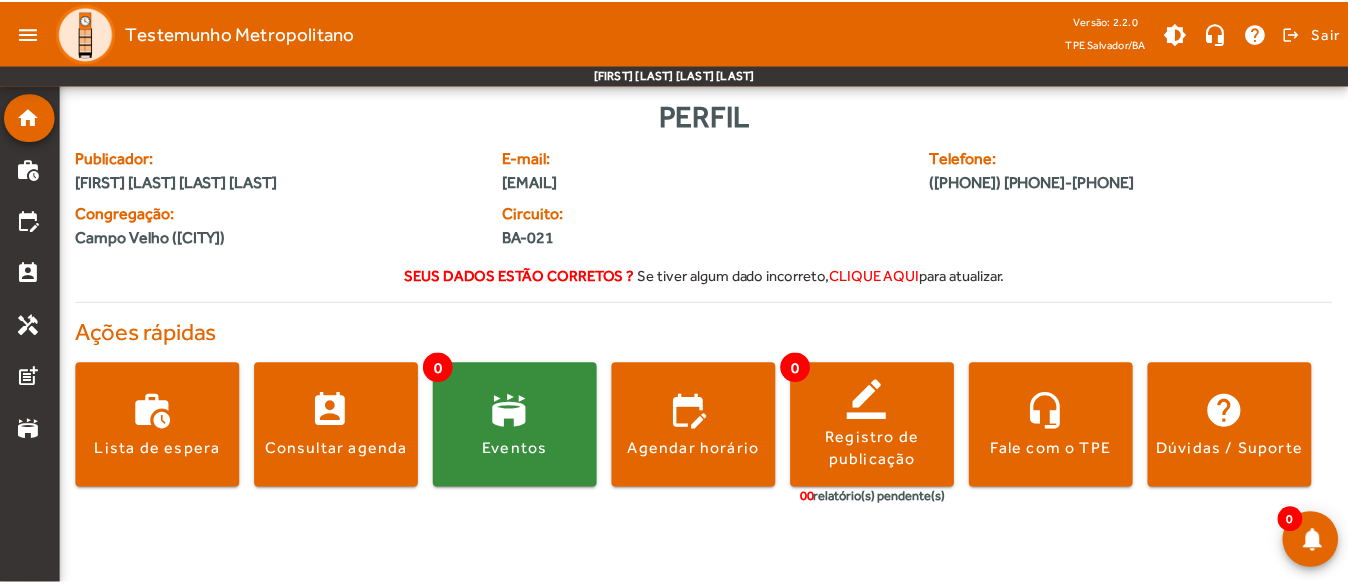 scroll, scrollTop: 0, scrollLeft: 0, axis: both 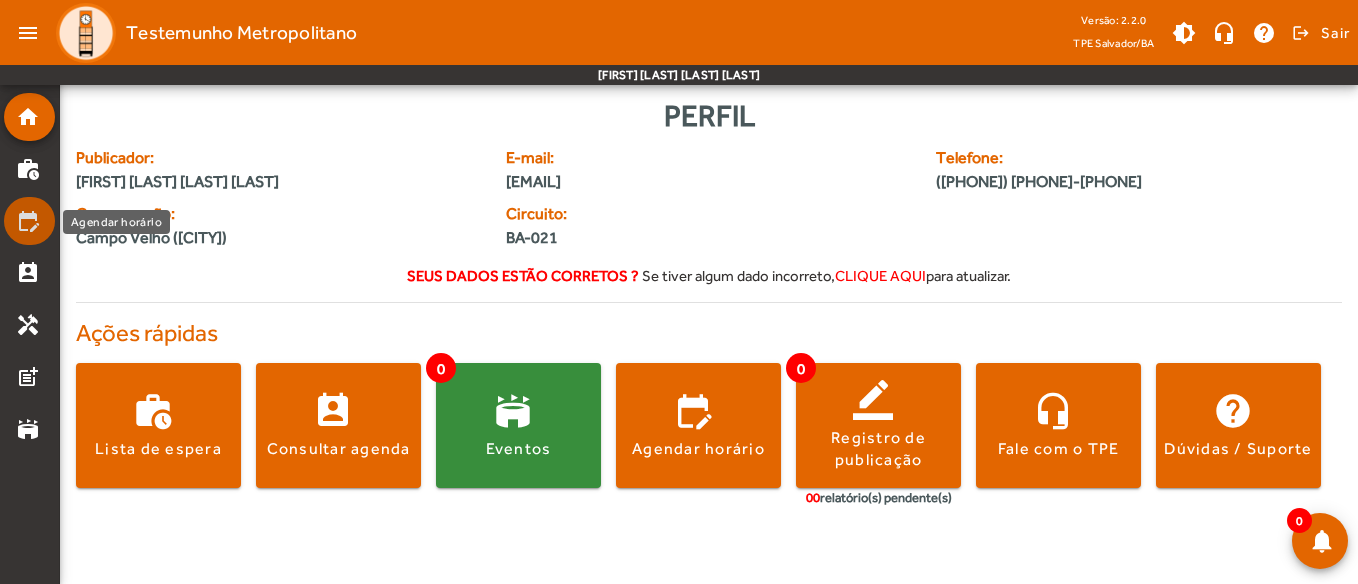 click on "edit_calendar" 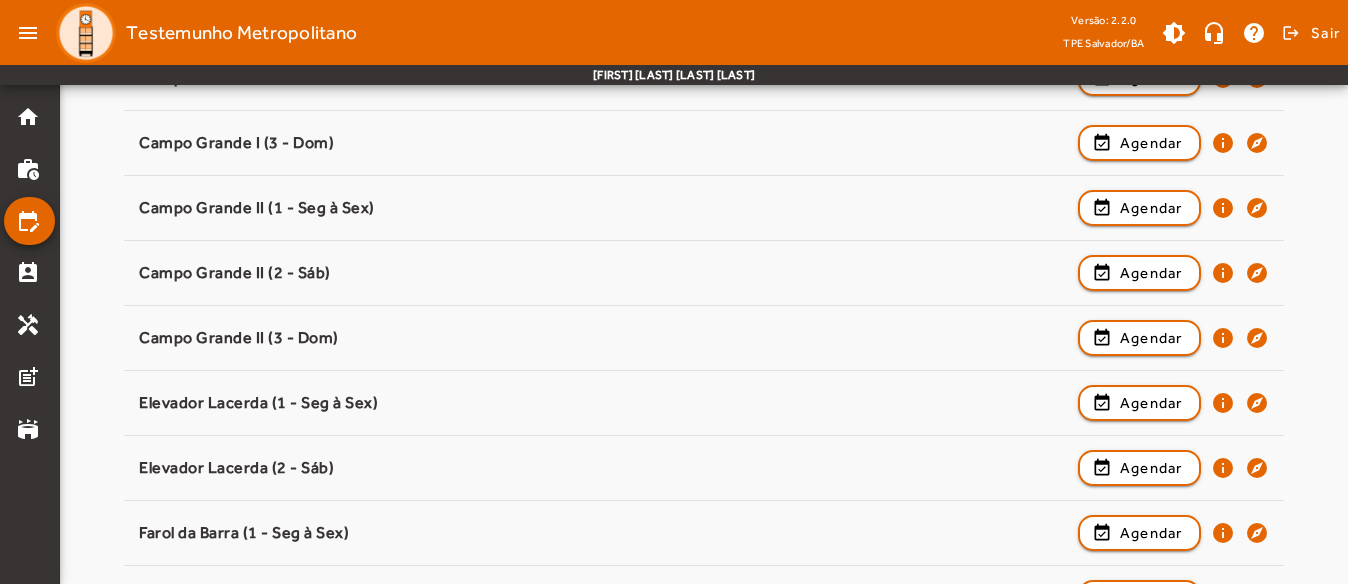 scroll, scrollTop: 551, scrollLeft: 0, axis: vertical 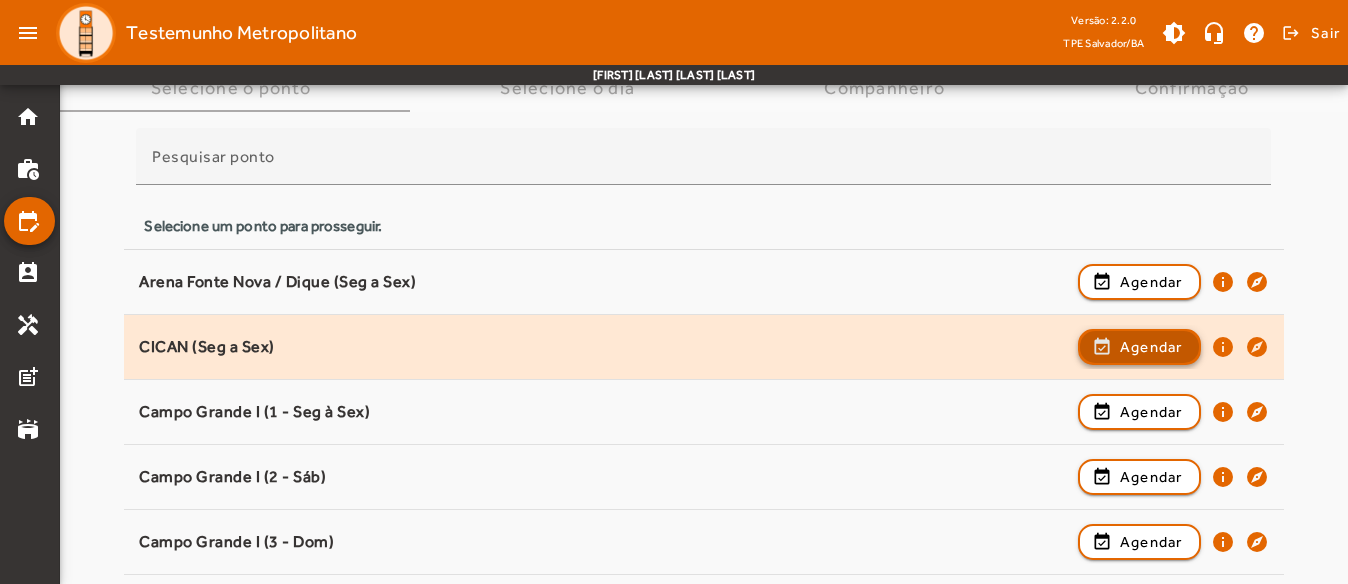 click 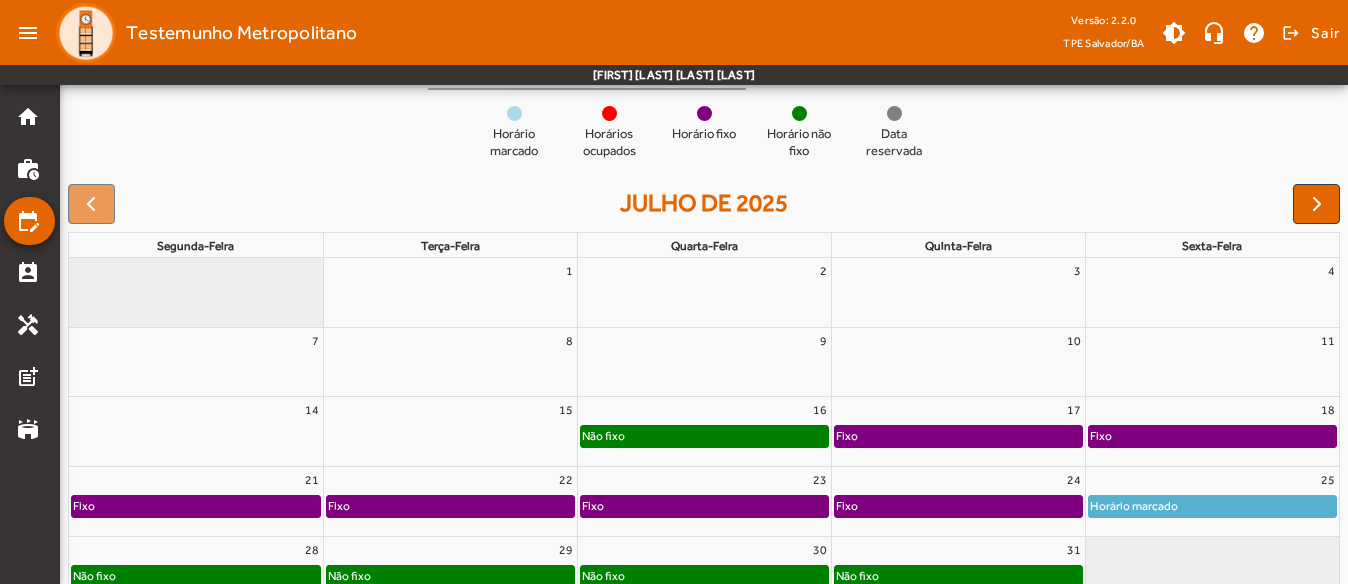 scroll, scrollTop: 300, scrollLeft: 0, axis: vertical 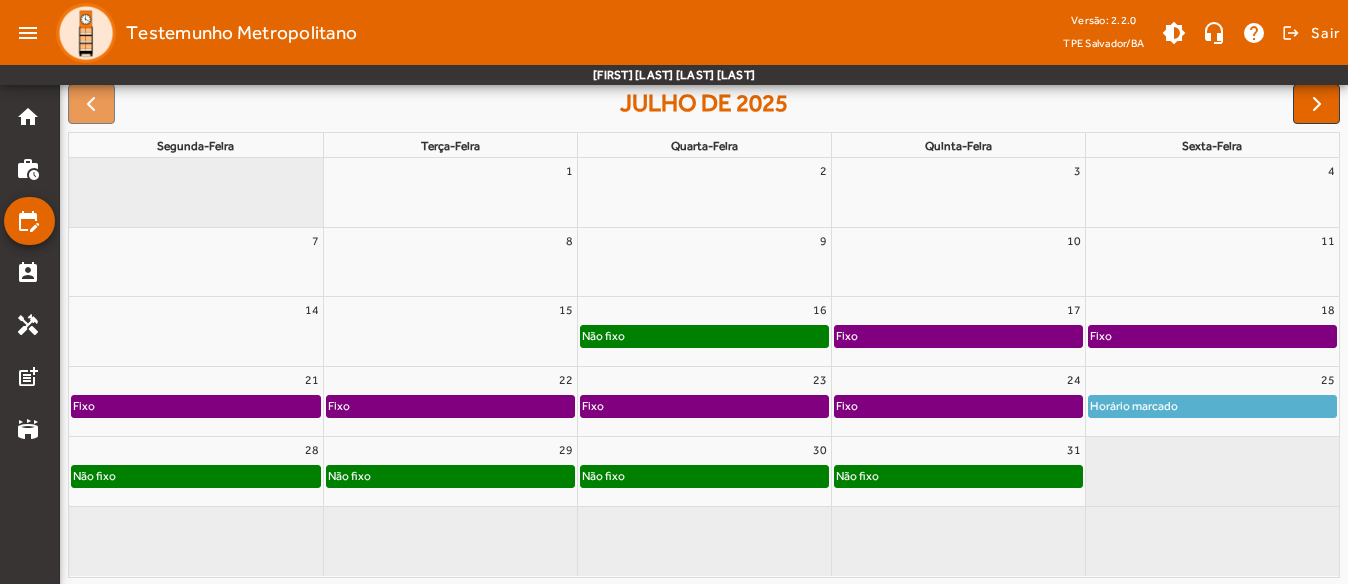 click on "[FIRST] [LAST] [LAST] [LAST]" 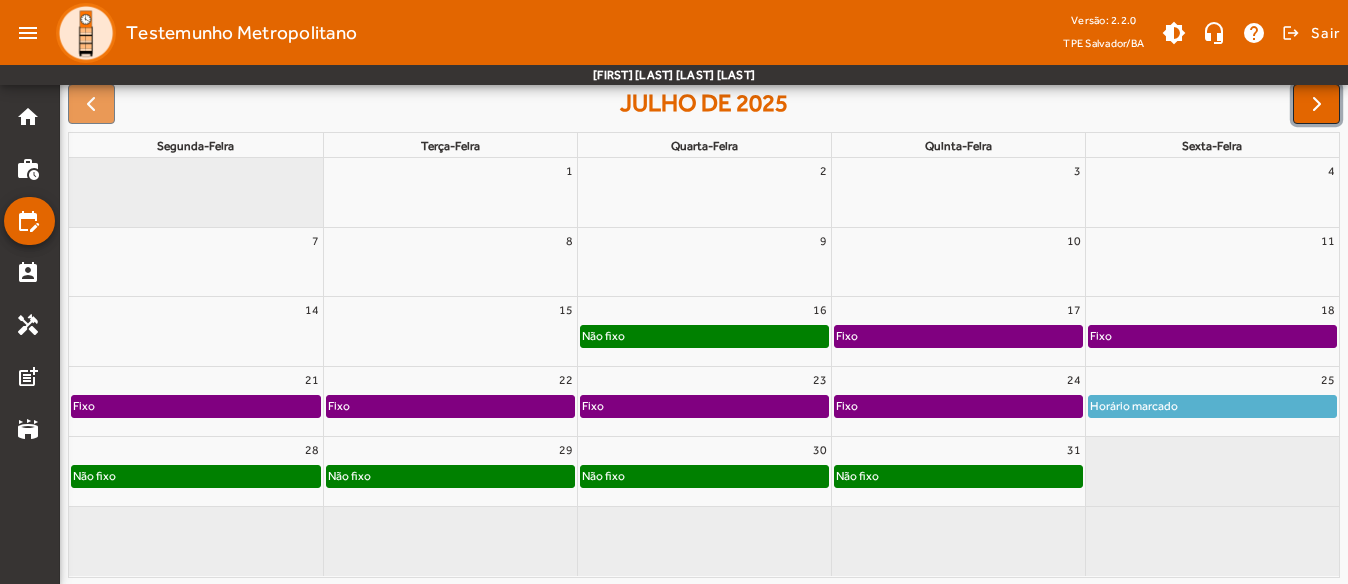 click at bounding box center [1317, 104] 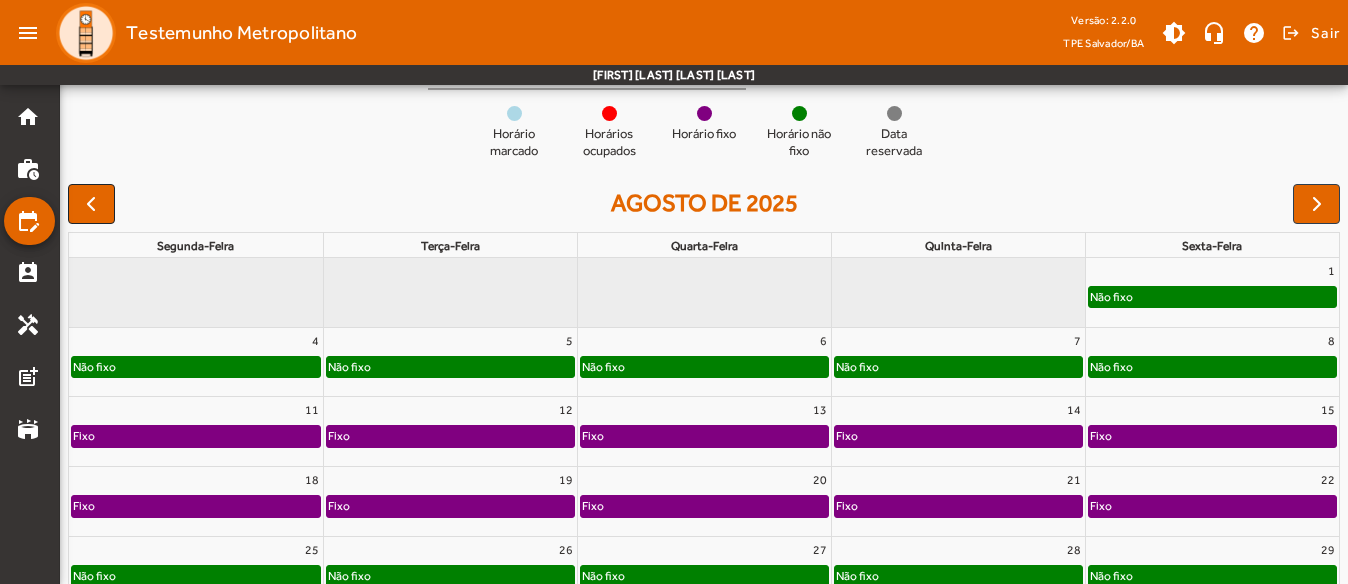 drag, startPoint x: 83, startPoint y: 163, endPoint x: 84, endPoint y: 186, distance: 23.021729 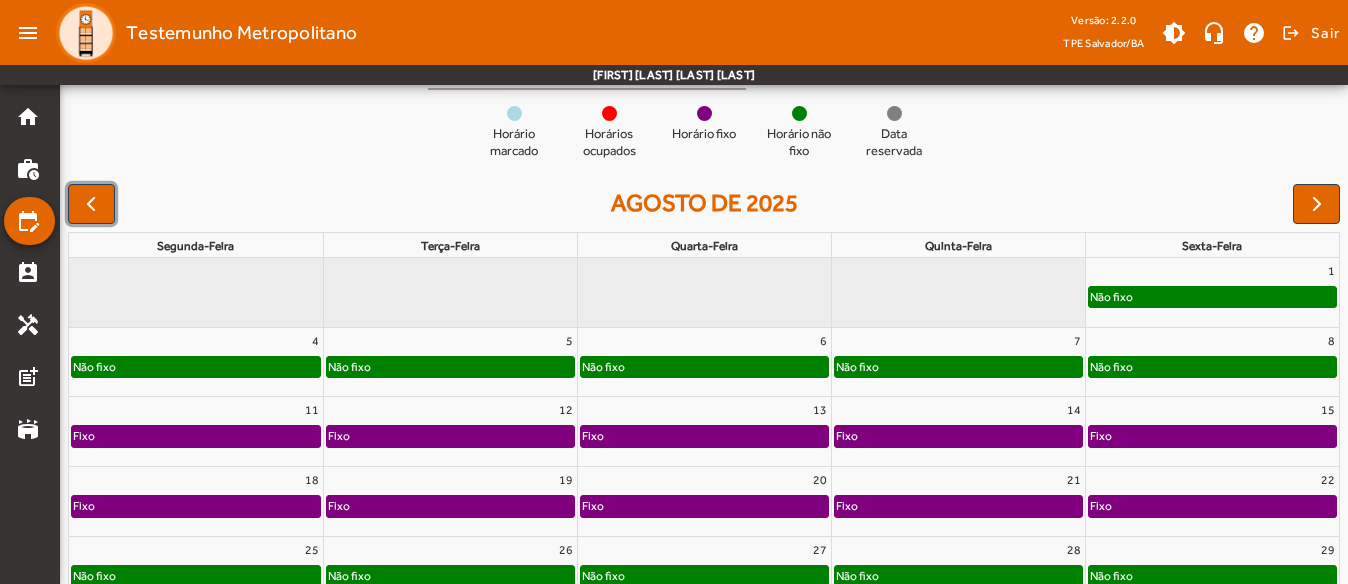 drag, startPoint x: 84, startPoint y: 186, endPoint x: 96, endPoint y: 191, distance: 13 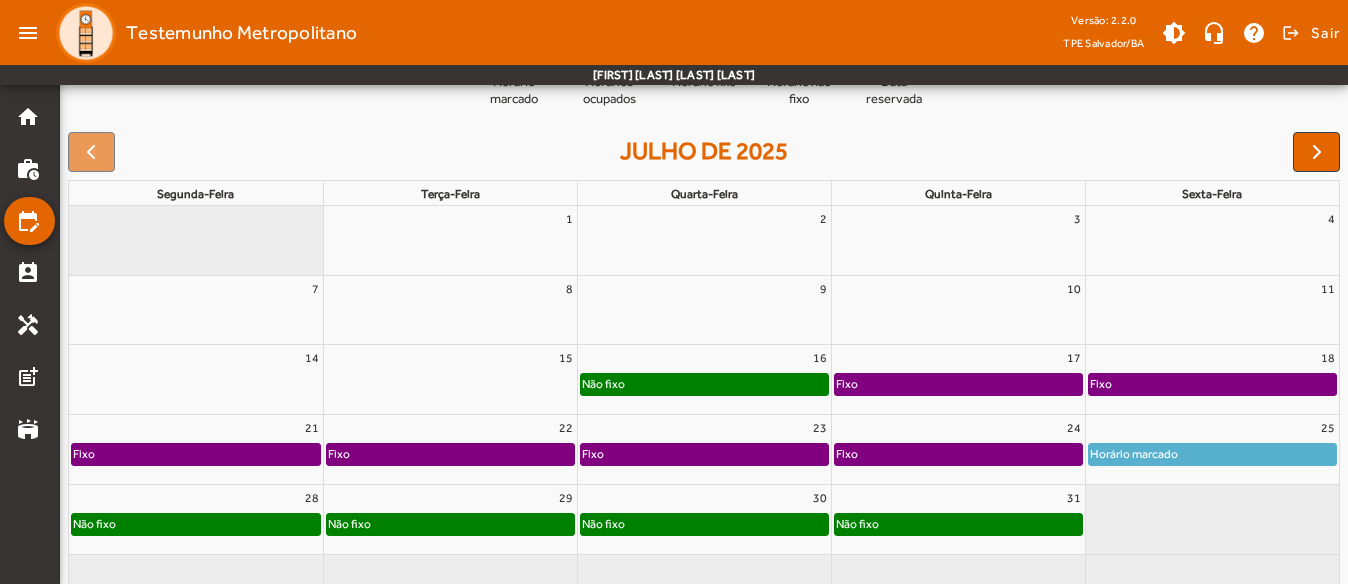 scroll, scrollTop: 302, scrollLeft: 0, axis: vertical 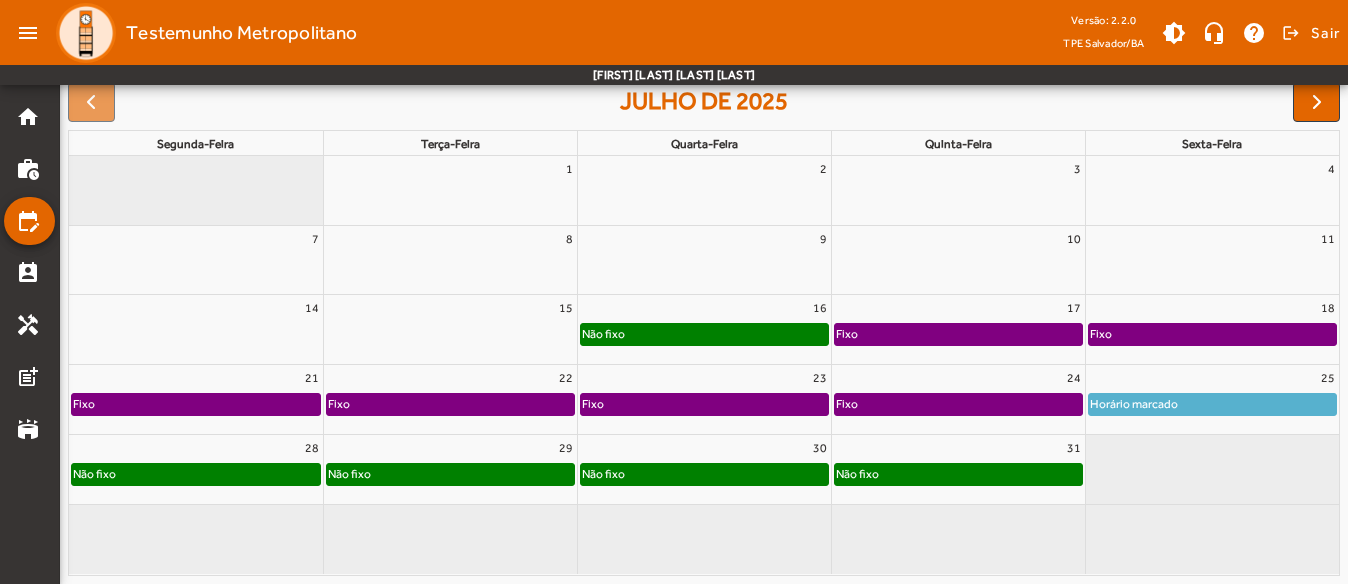 click on "29" at bounding box center (450, 448) 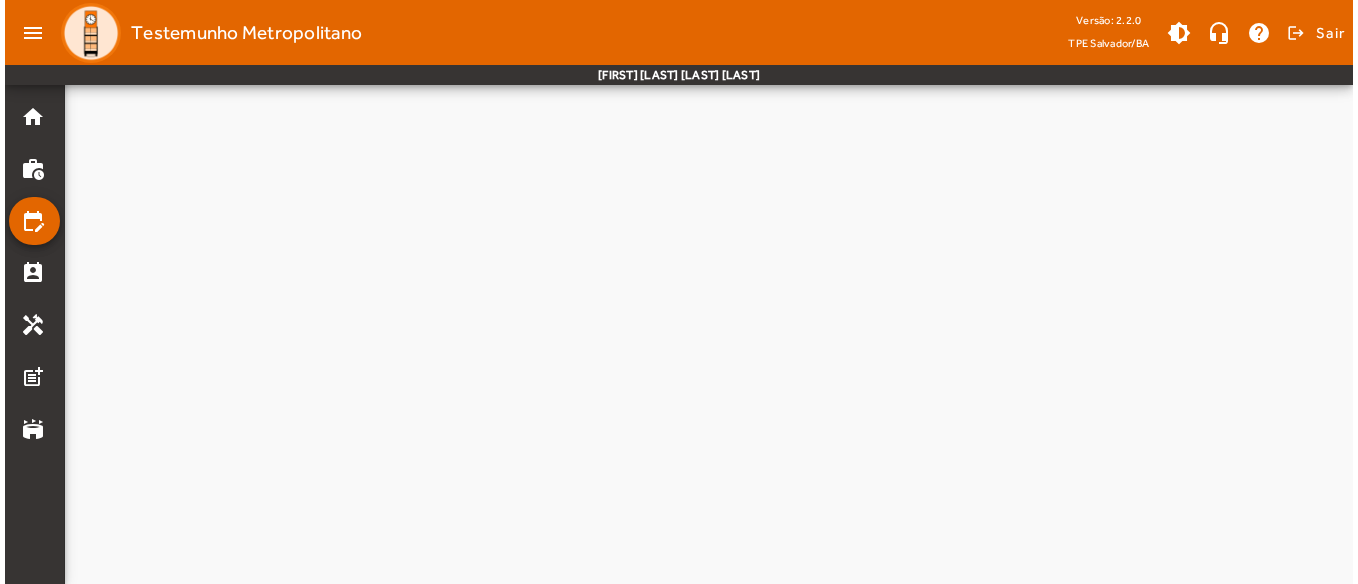 scroll, scrollTop: 0, scrollLeft: 0, axis: both 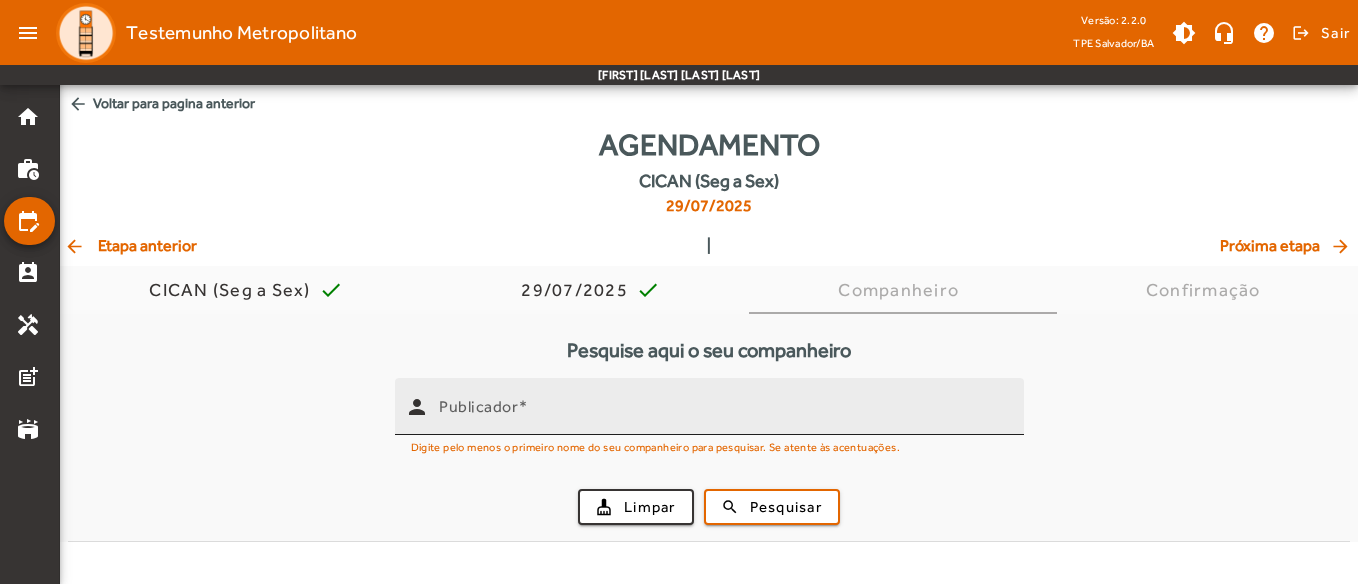 click on "Publicador" at bounding box center (478, 406) 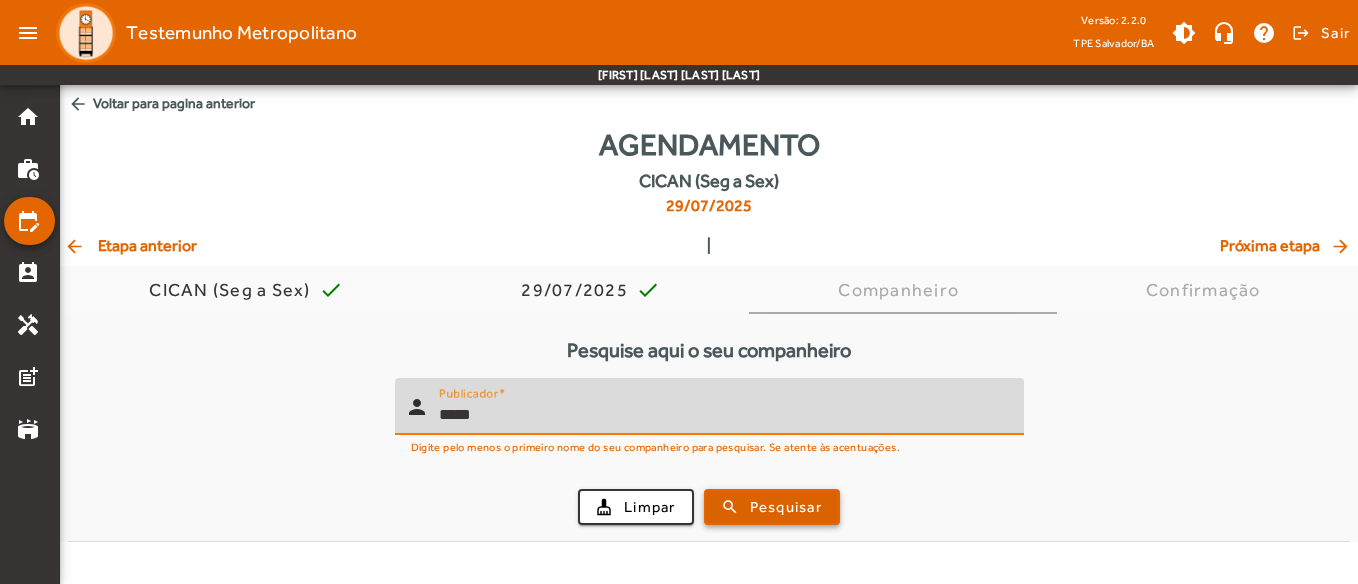 type on "*****" 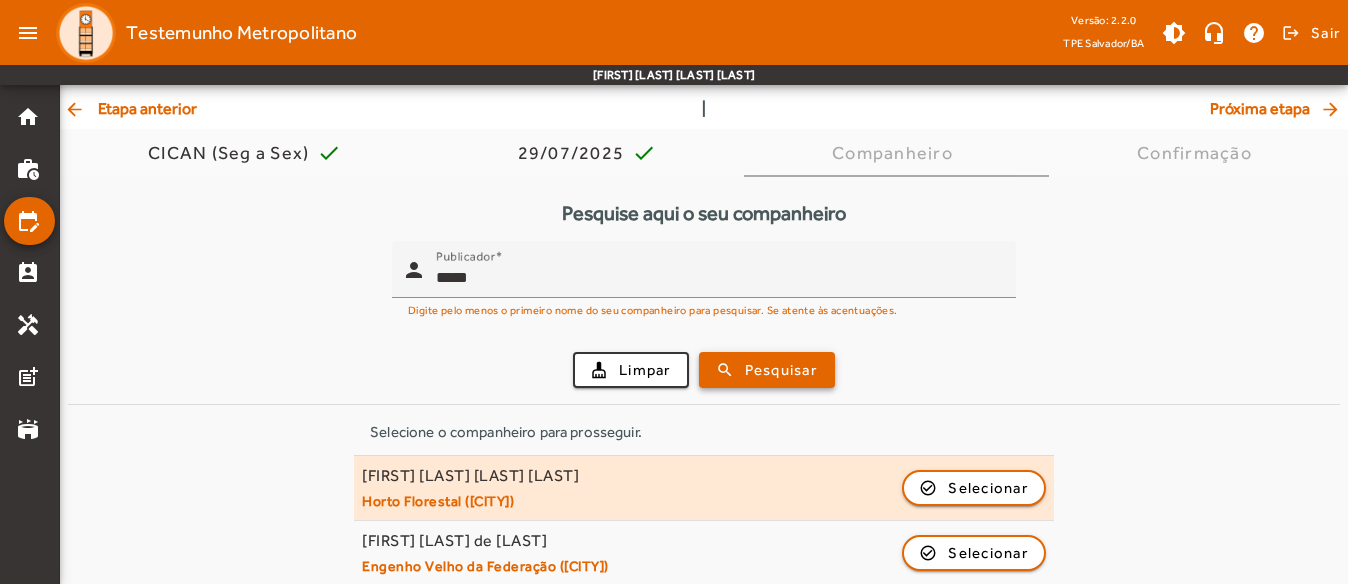 scroll, scrollTop: 154, scrollLeft: 0, axis: vertical 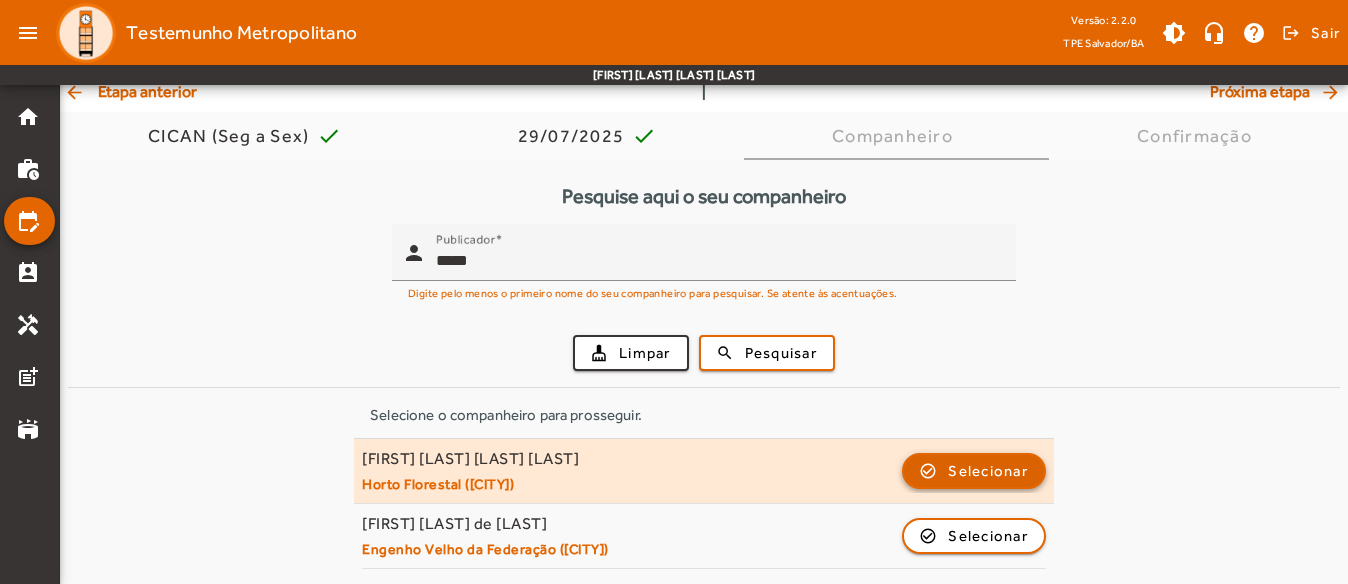 click on "Selecionar" at bounding box center [988, 536] 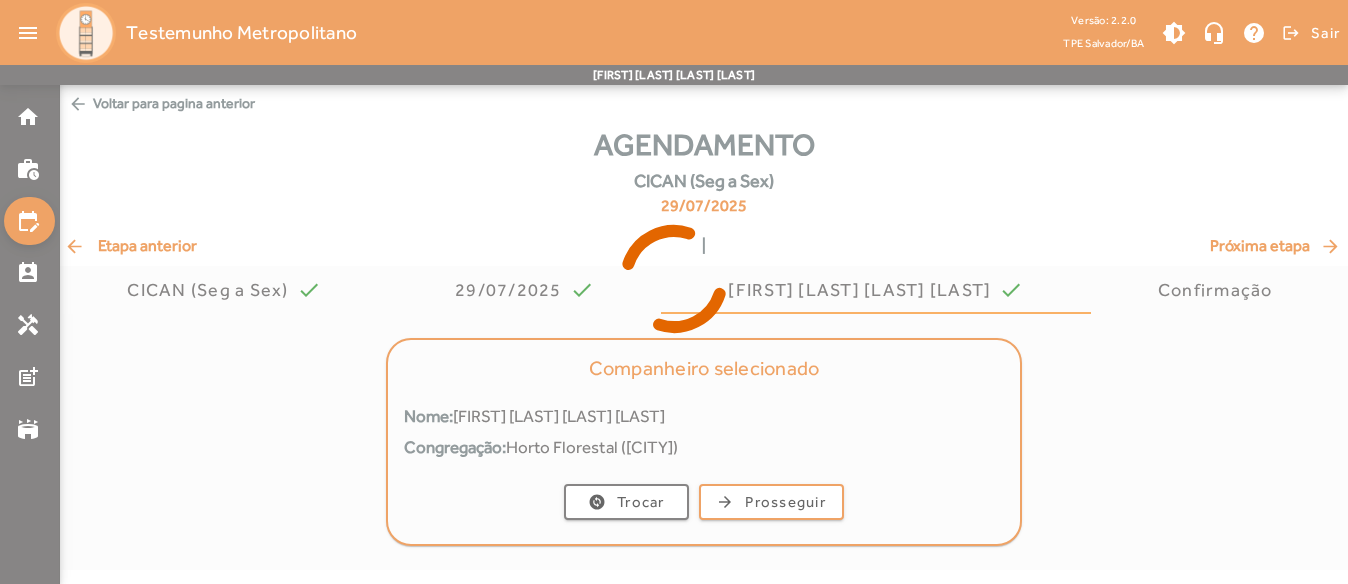 scroll, scrollTop: 0, scrollLeft: 0, axis: both 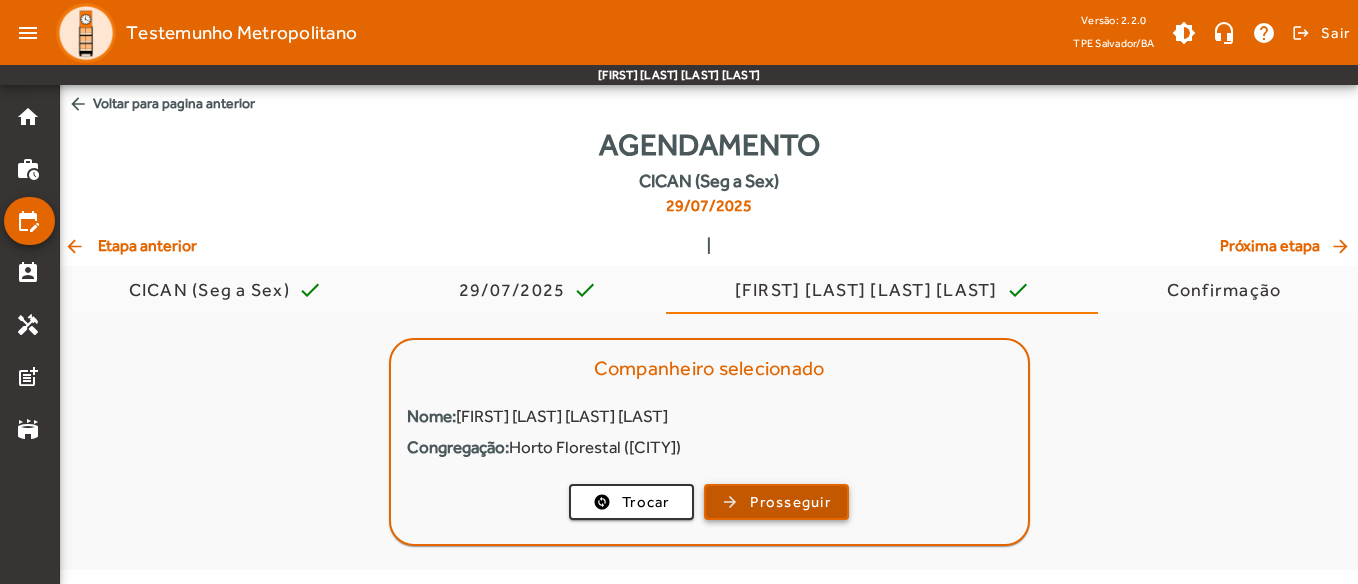 click on "Prosseguir" 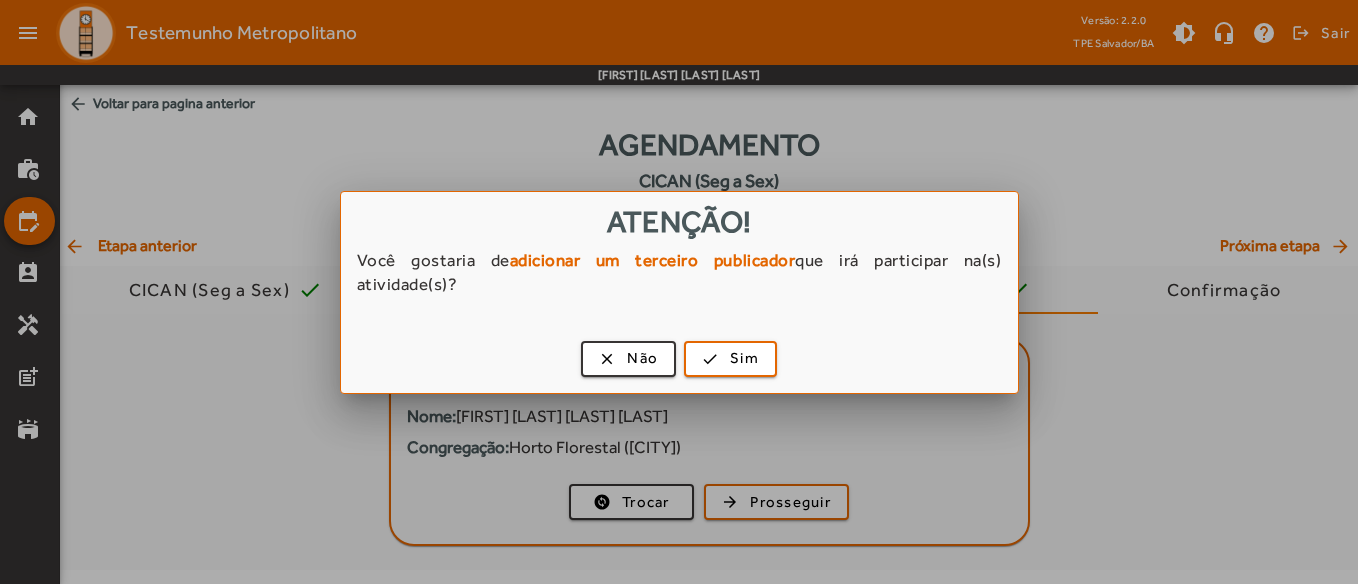 click on "clear  Não  check  Sim" at bounding box center [679, 362] 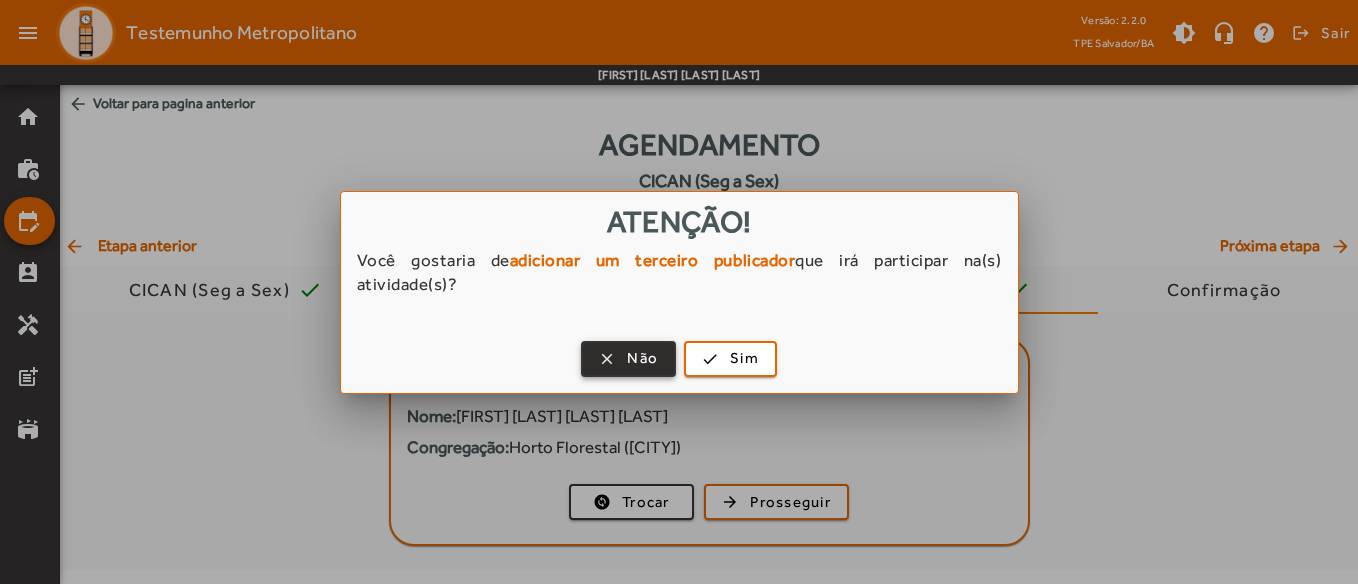 click on "Não" at bounding box center (642, 358) 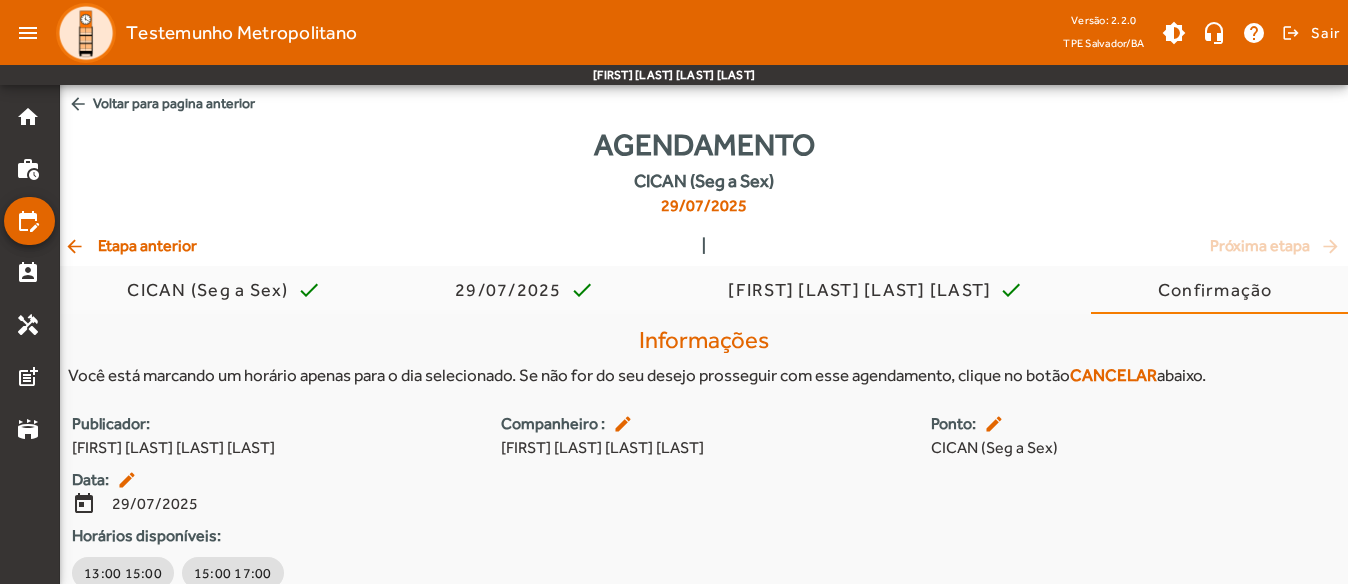 scroll, scrollTop: 85, scrollLeft: 0, axis: vertical 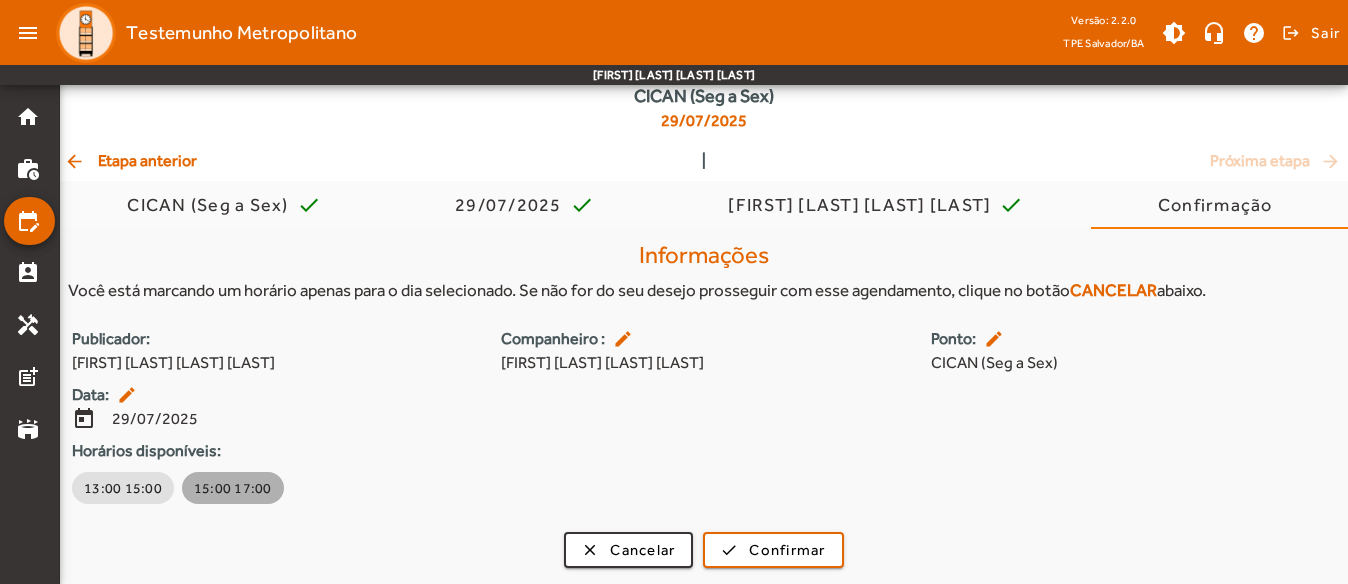 click on "15:00 17:00" at bounding box center (233, 488) 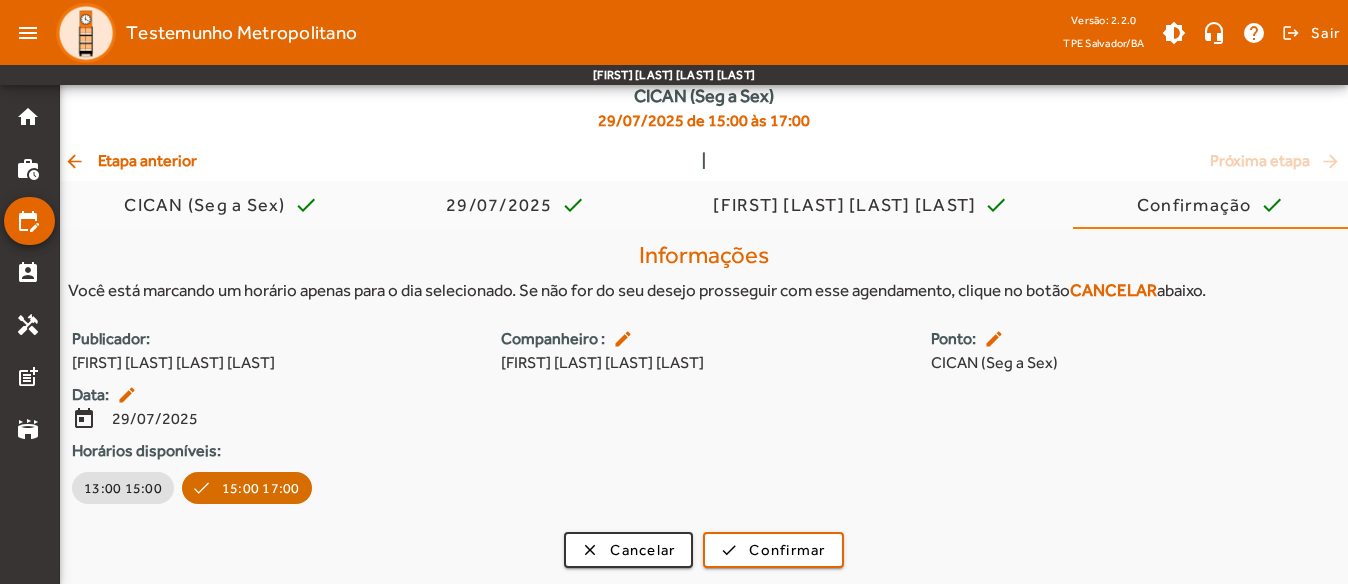 click on "home work_history edit_calendar perm_contact_calendar handyman post_add stadium" 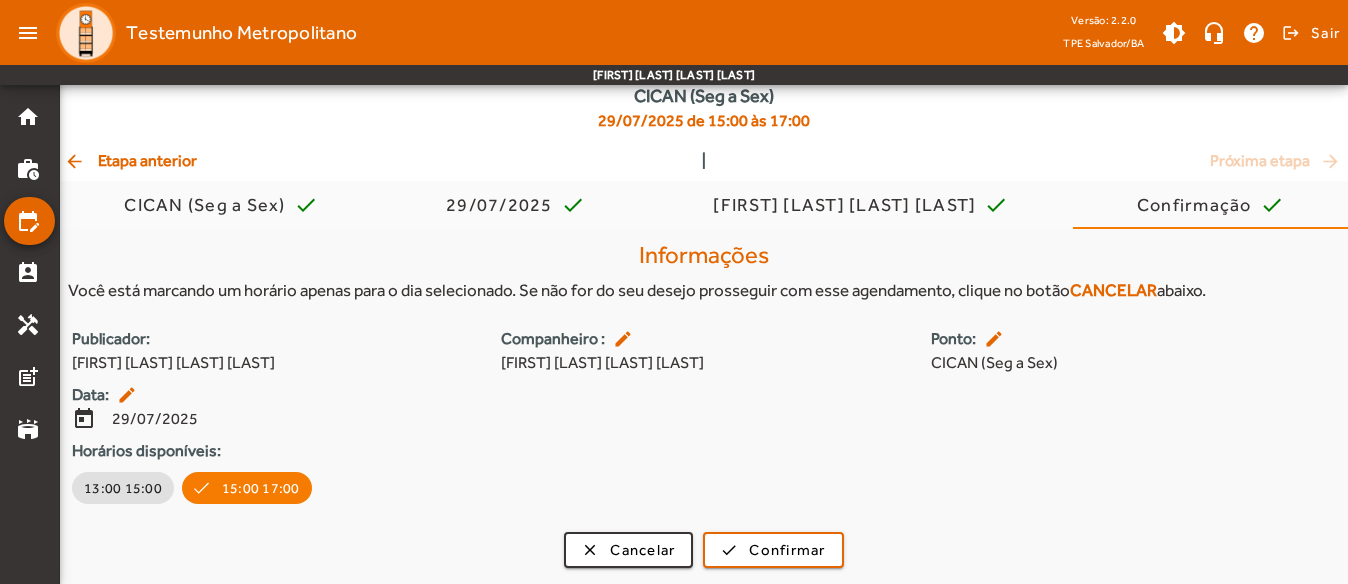 click on "home work_history edit_calendar perm_contact_calendar handyman post_add stadium" 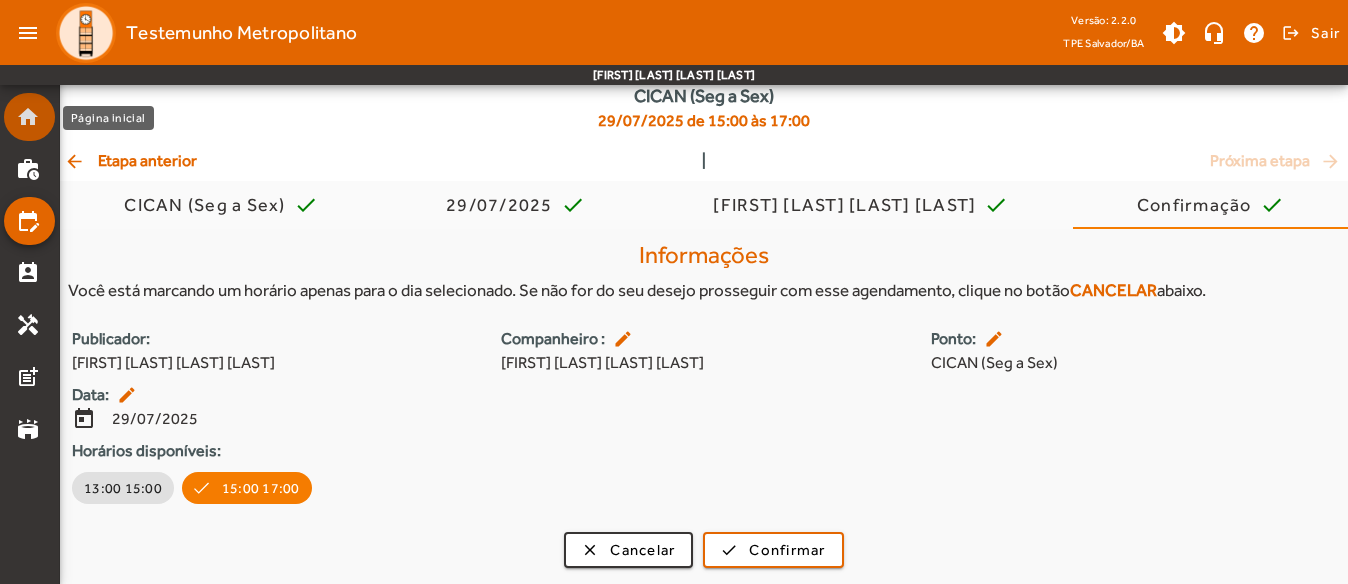 click on "home" 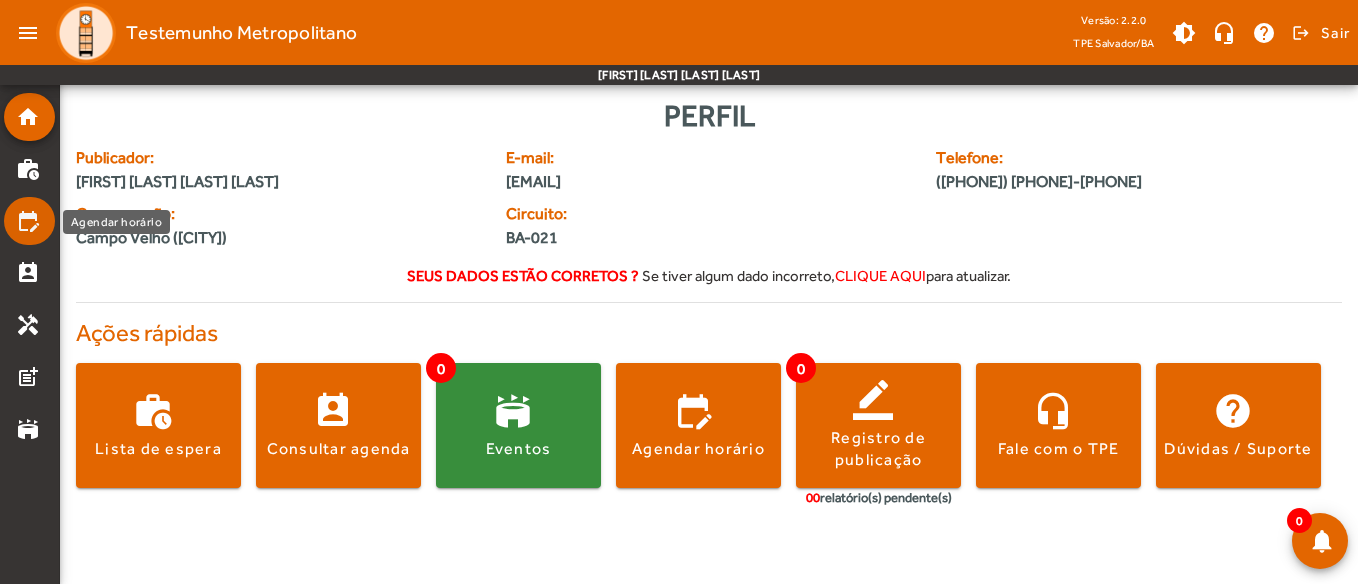 click on "edit_calendar" 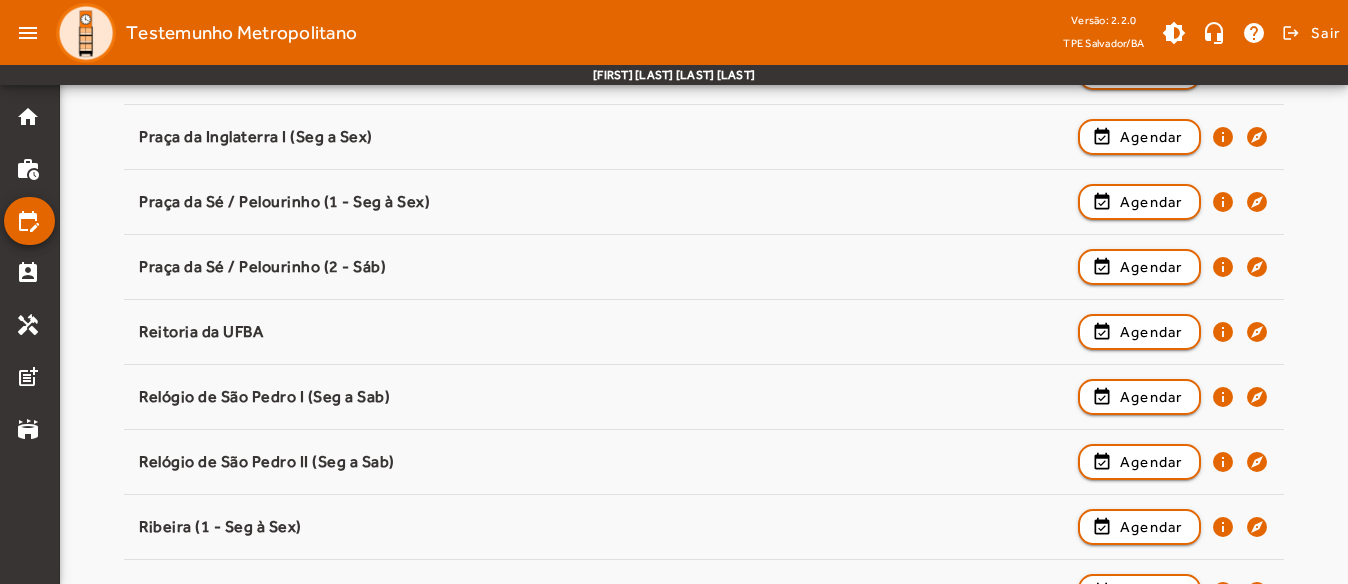 scroll, scrollTop: 2151, scrollLeft: 0, axis: vertical 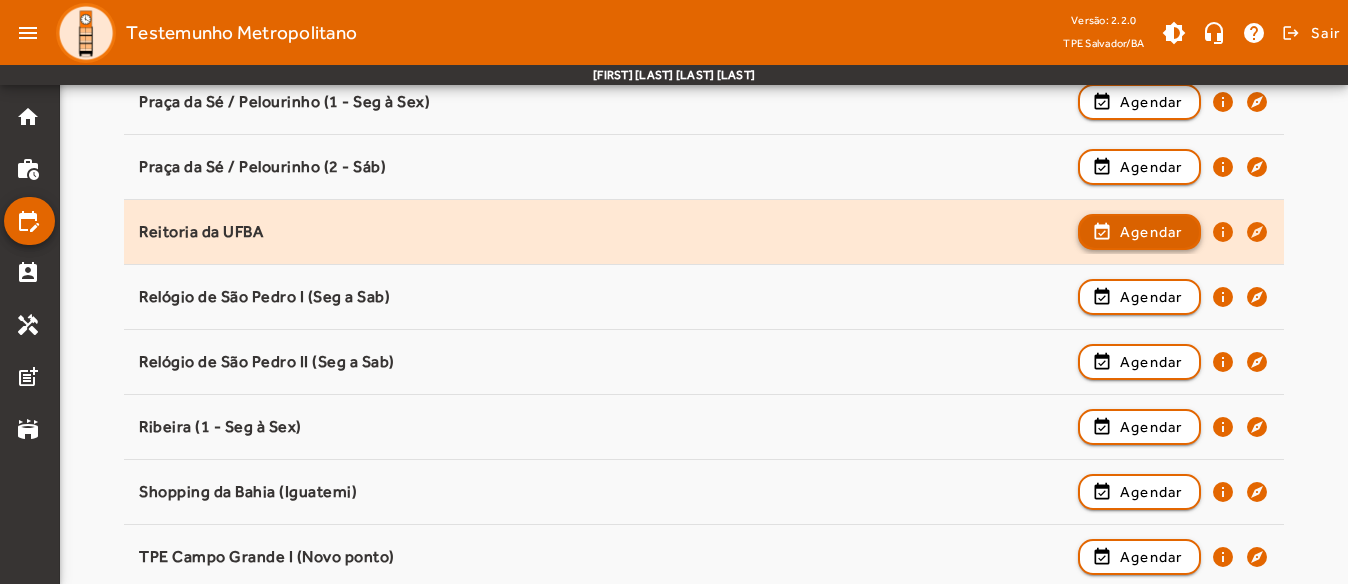click at bounding box center [1139, 297] 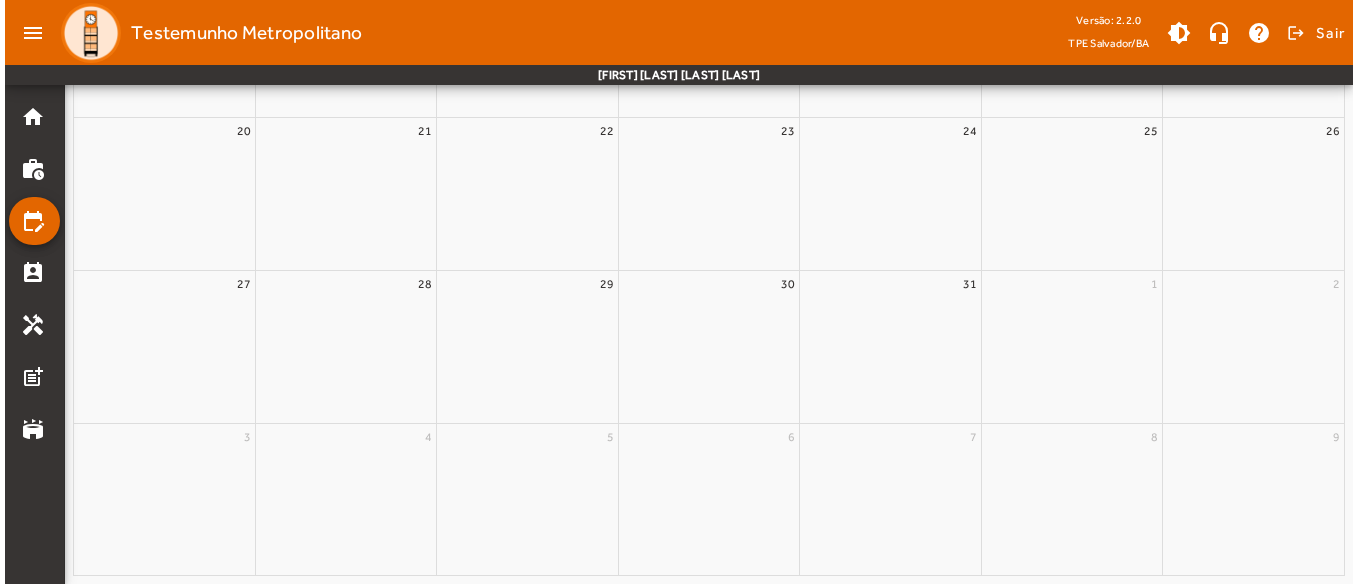 scroll, scrollTop: 0, scrollLeft: 0, axis: both 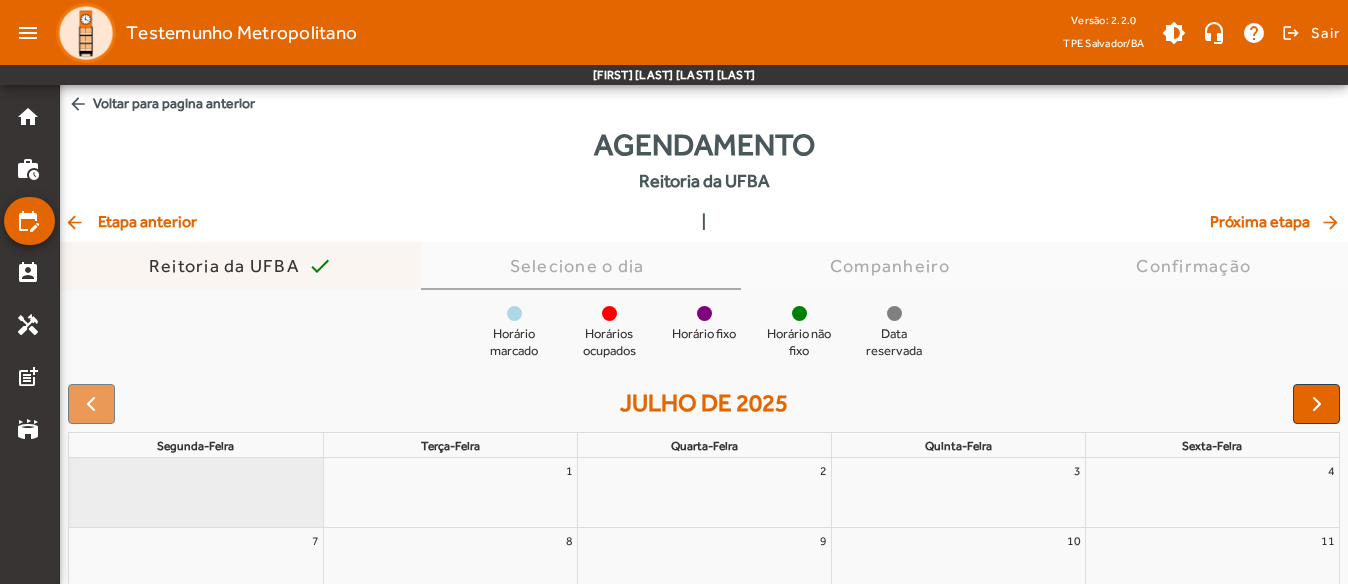 click on "Reitoria da UFBA  check" at bounding box center [240, 266] 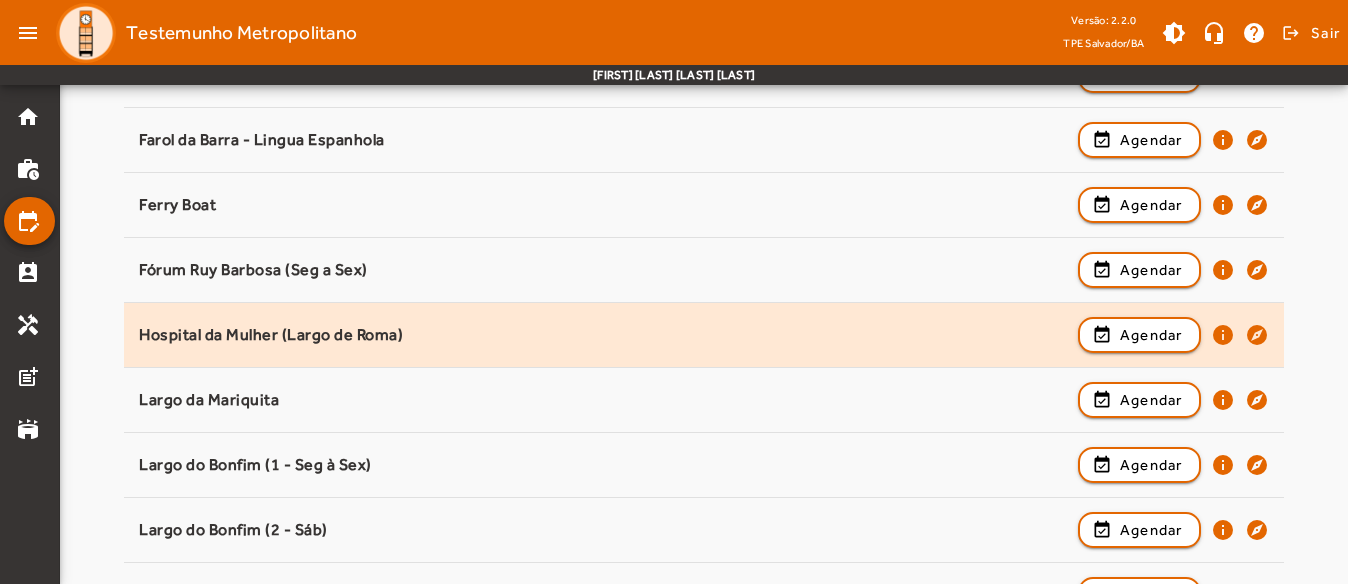 scroll, scrollTop: 1200, scrollLeft: 0, axis: vertical 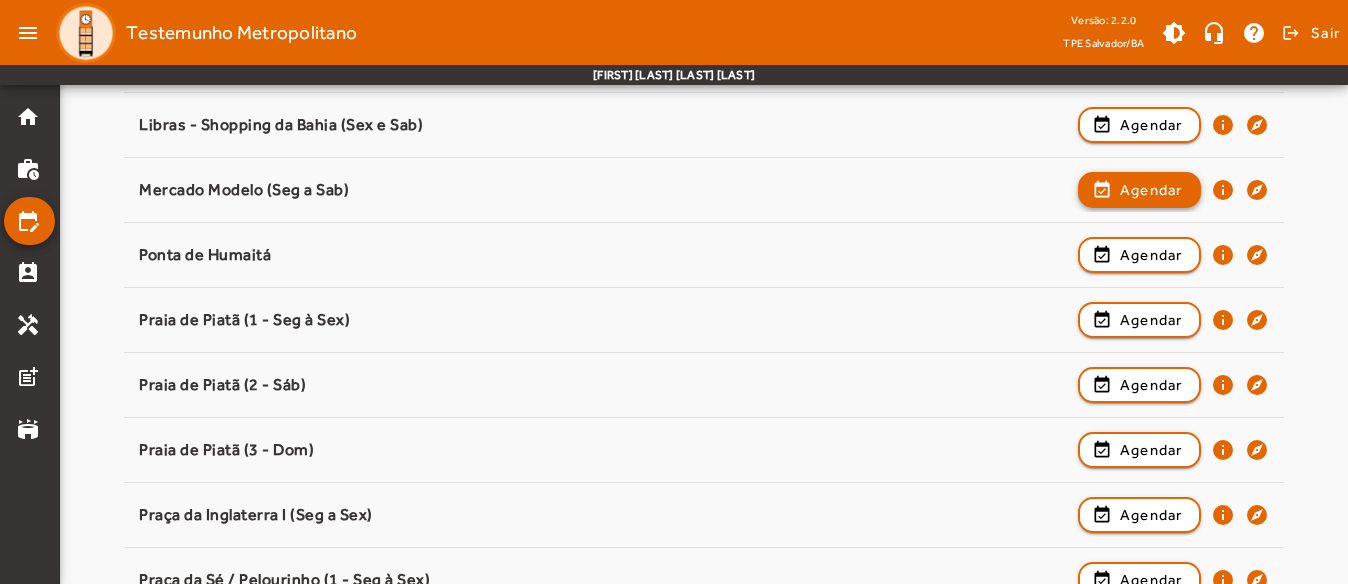 click on "Agendar" at bounding box center [1151, 255] 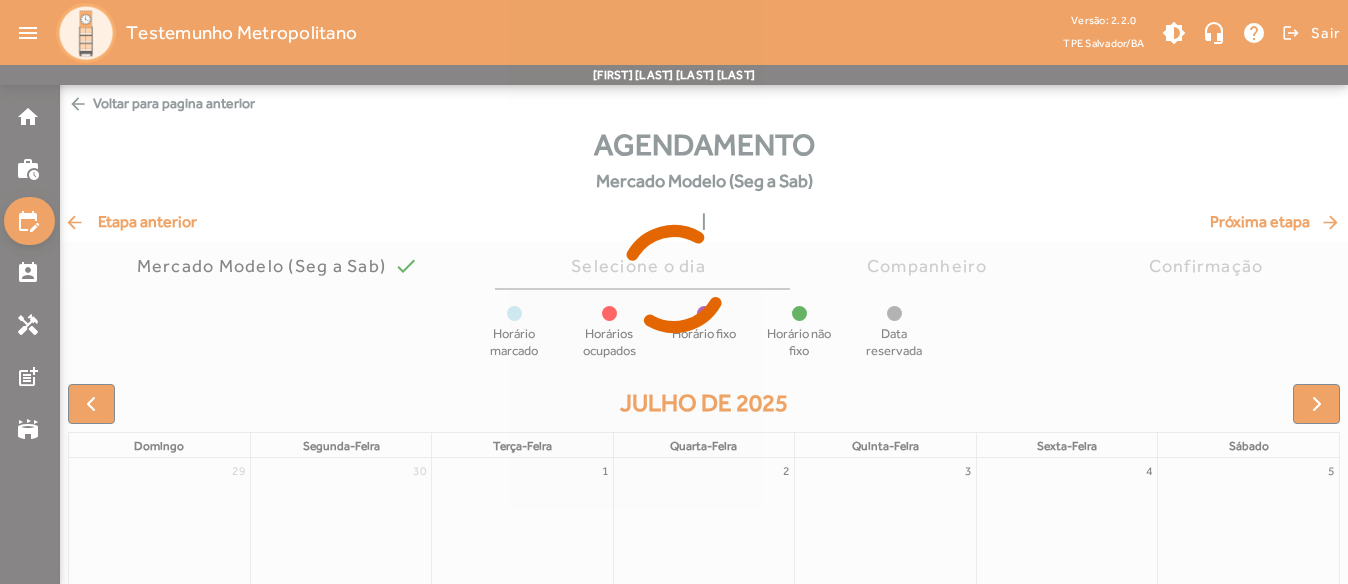 scroll, scrollTop: 200, scrollLeft: 0, axis: vertical 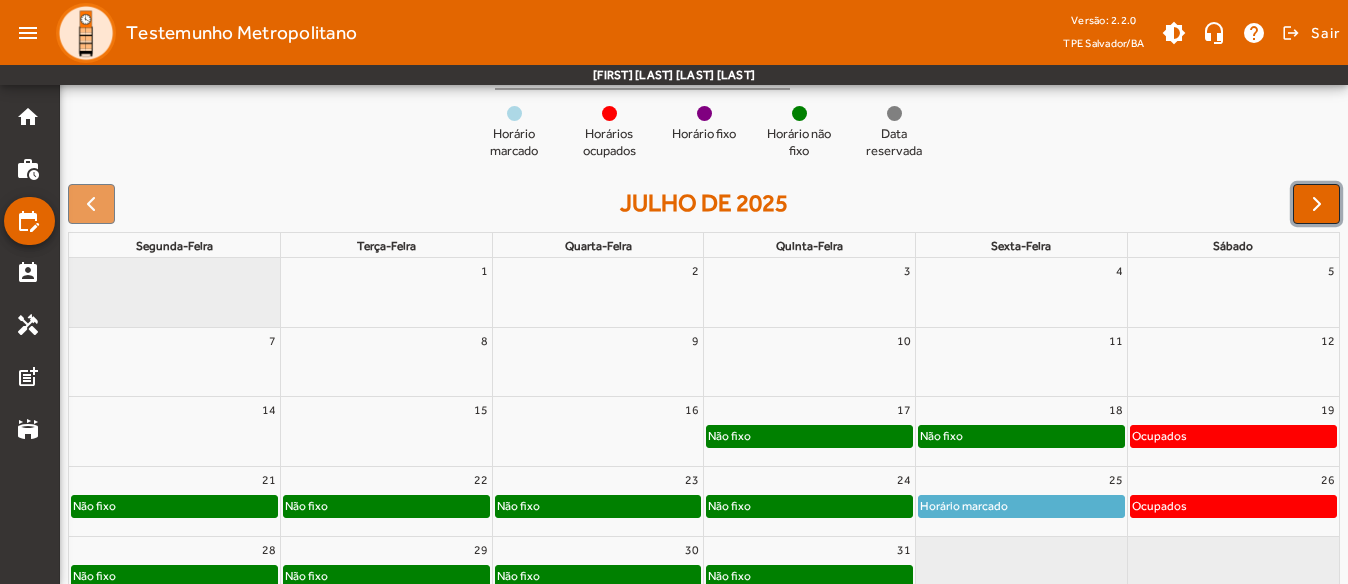 click at bounding box center [1317, 204] 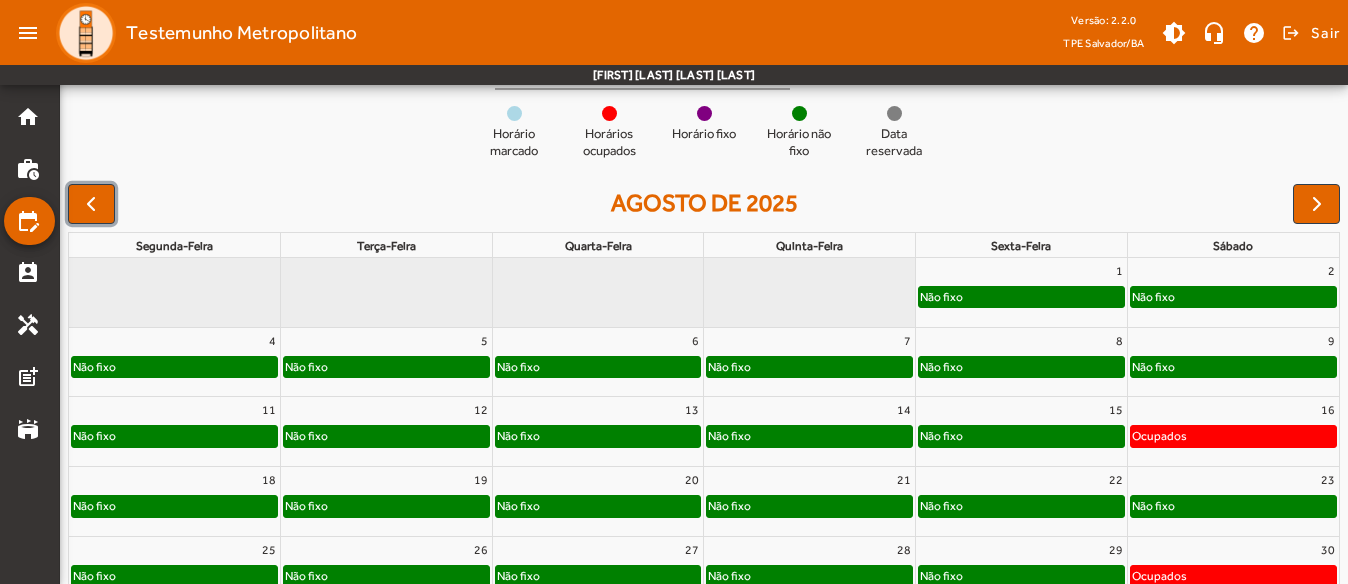 click at bounding box center [91, 204] 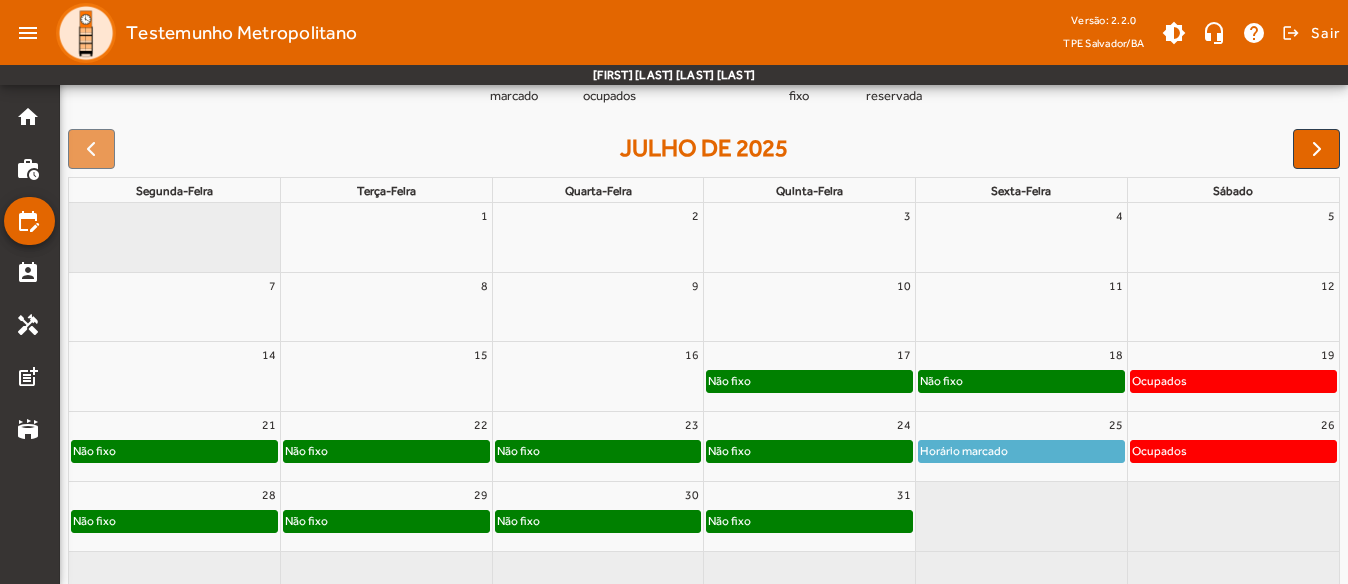 scroll, scrollTop: 302, scrollLeft: 0, axis: vertical 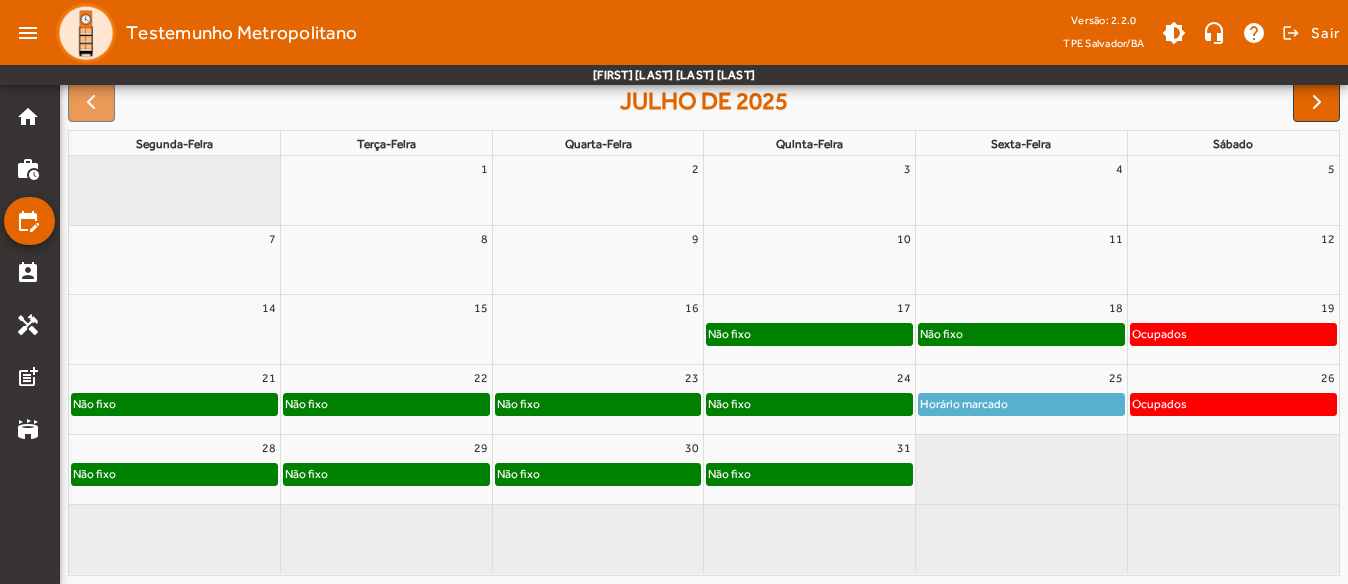 click on "22" at bounding box center [386, 378] 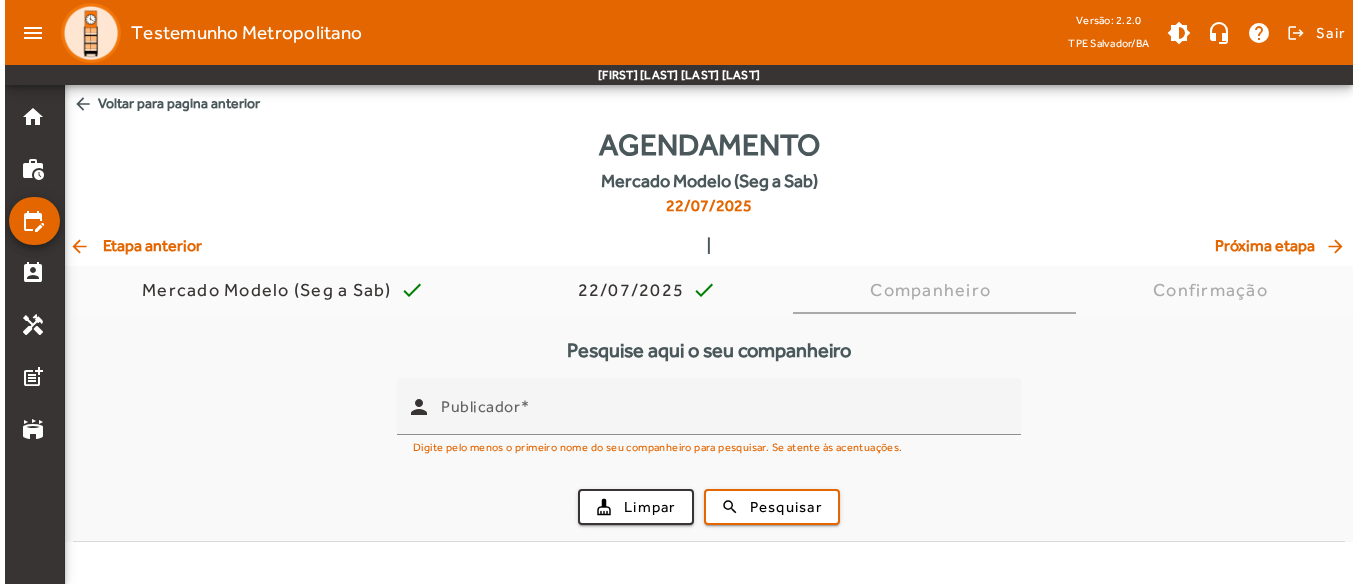 scroll, scrollTop: 0, scrollLeft: 0, axis: both 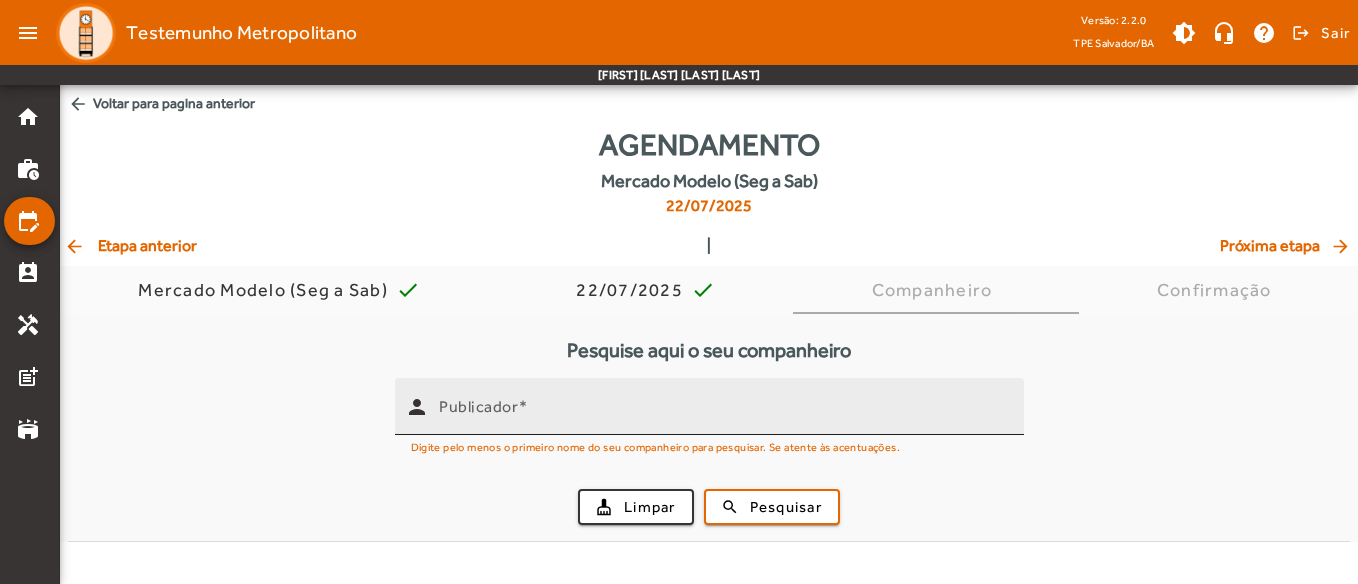 click on "Publicador" at bounding box center (478, 406) 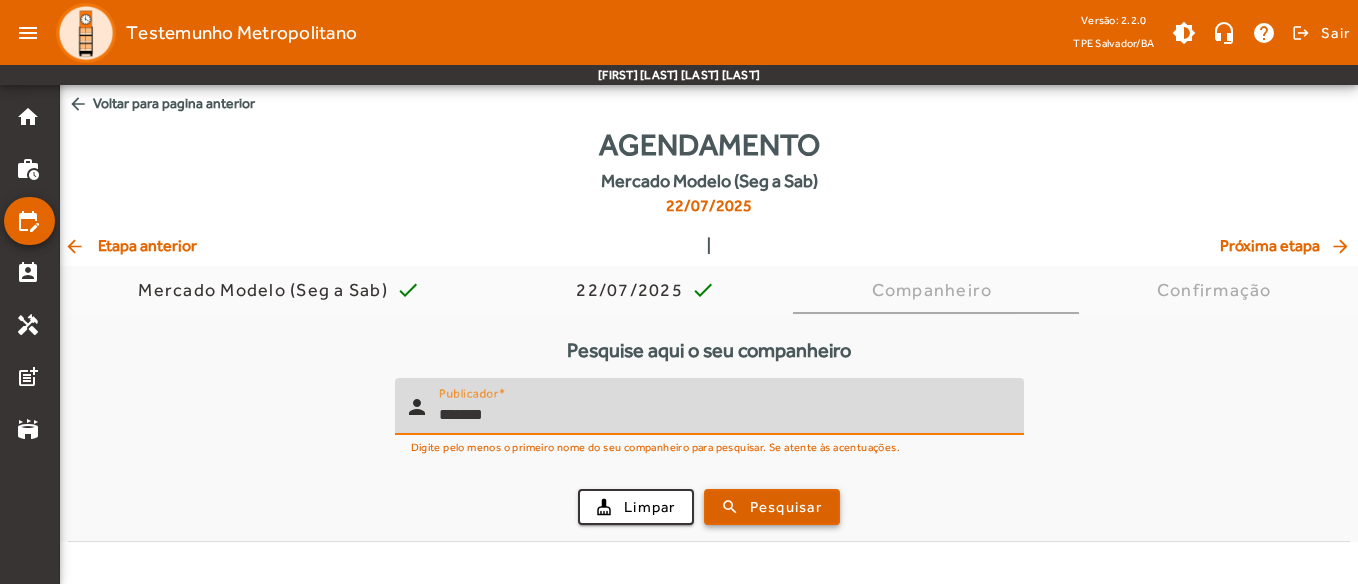 type on "*******" 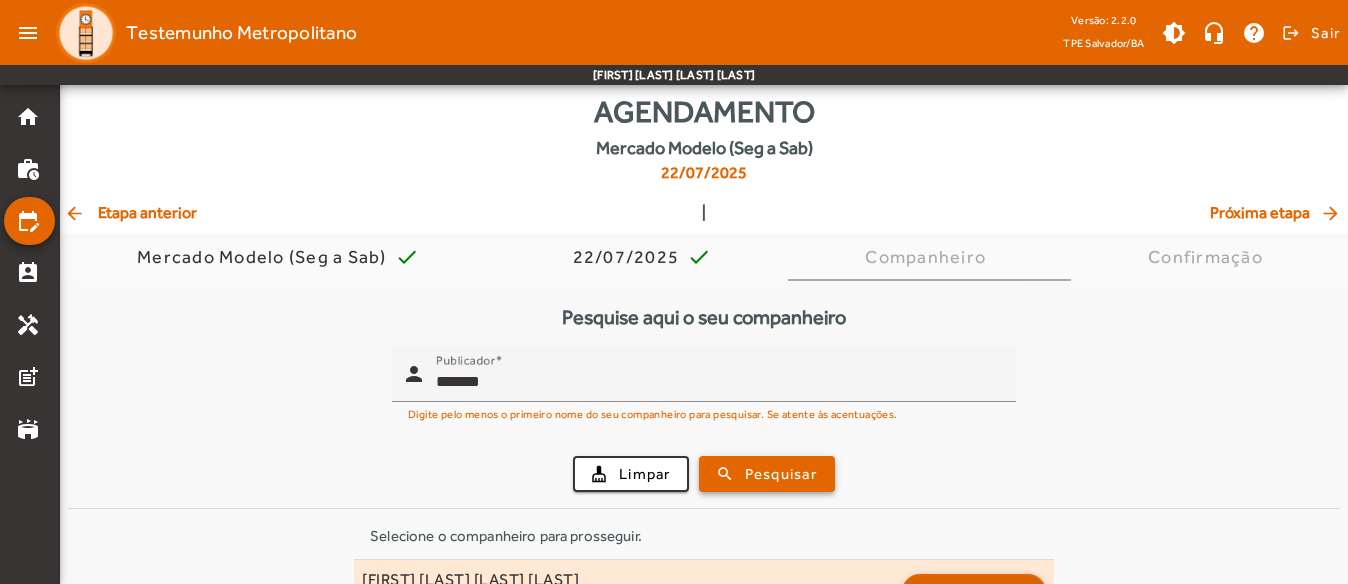 scroll, scrollTop: 89, scrollLeft: 0, axis: vertical 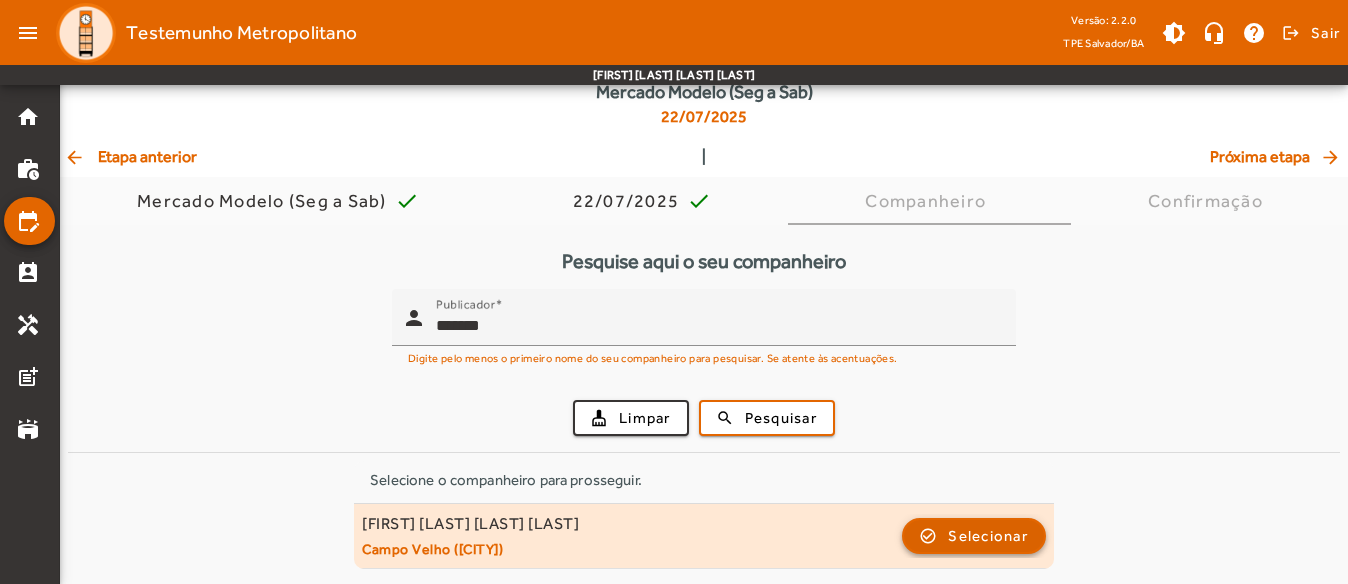 click on "Selecionar" 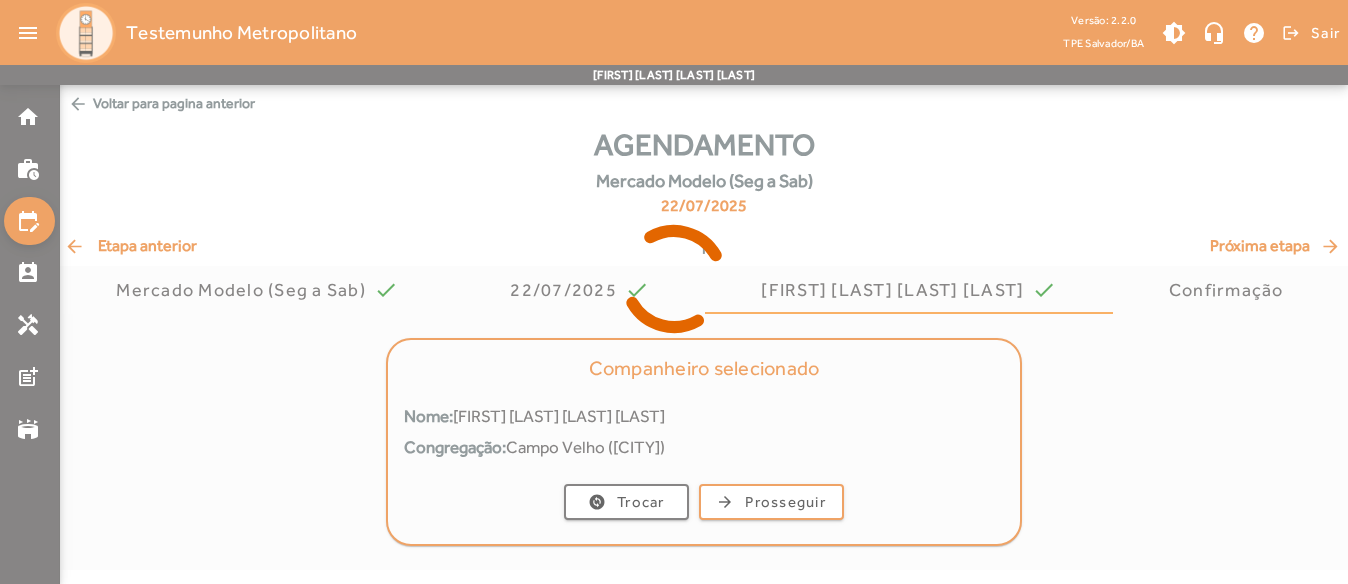 scroll, scrollTop: 0, scrollLeft: 0, axis: both 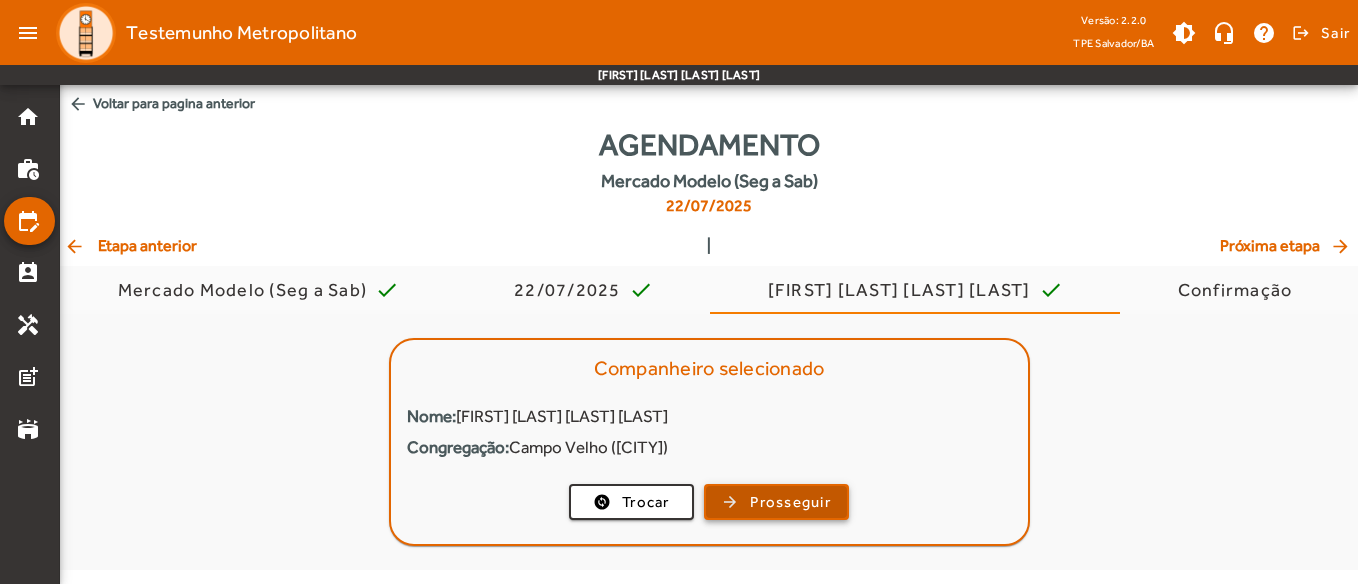 click on "arrow_forward  Prosseguir" 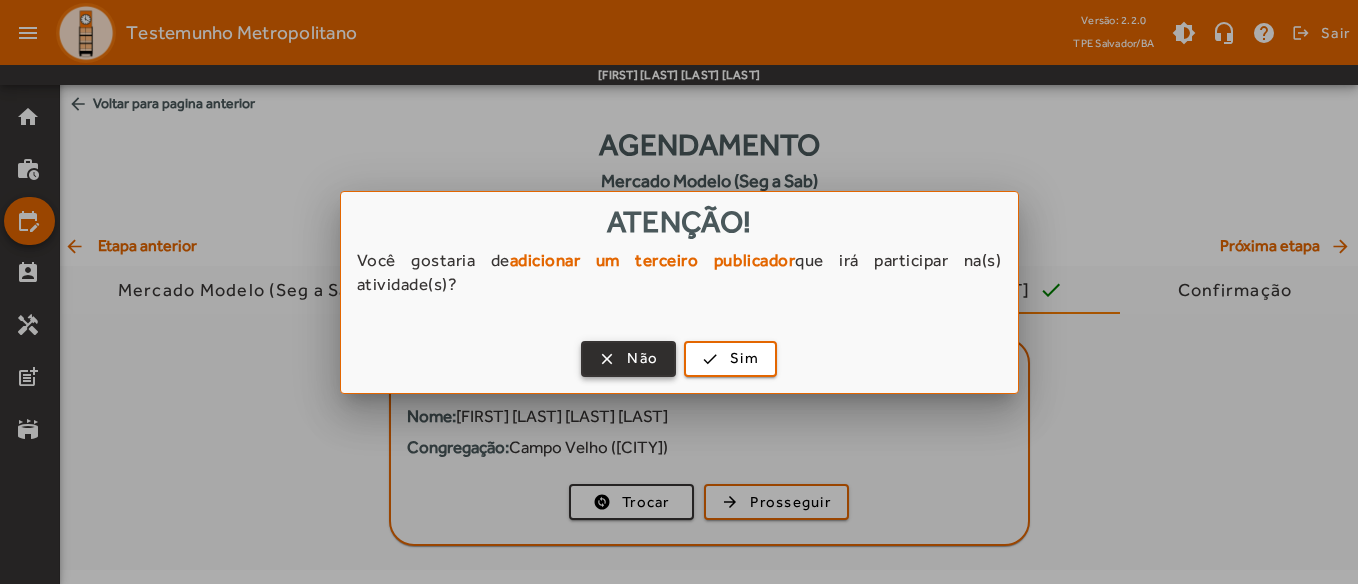 click at bounding box center (628, 359) 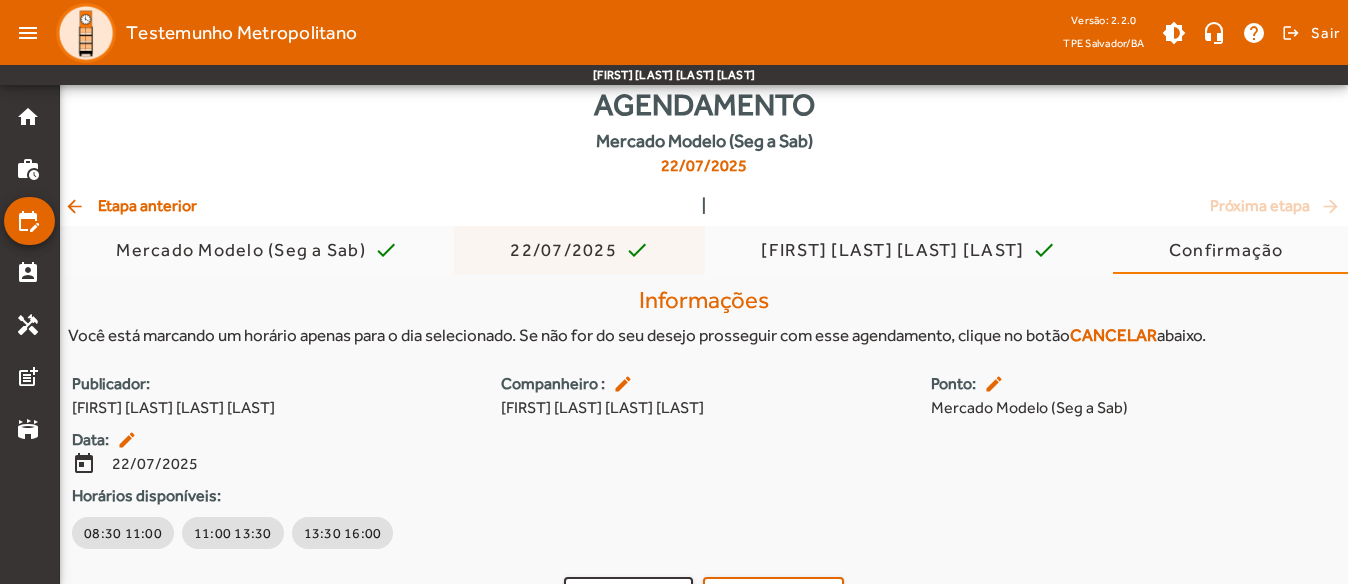 scroll, scrollTop: 0, scrollLeft: 0, axis: both 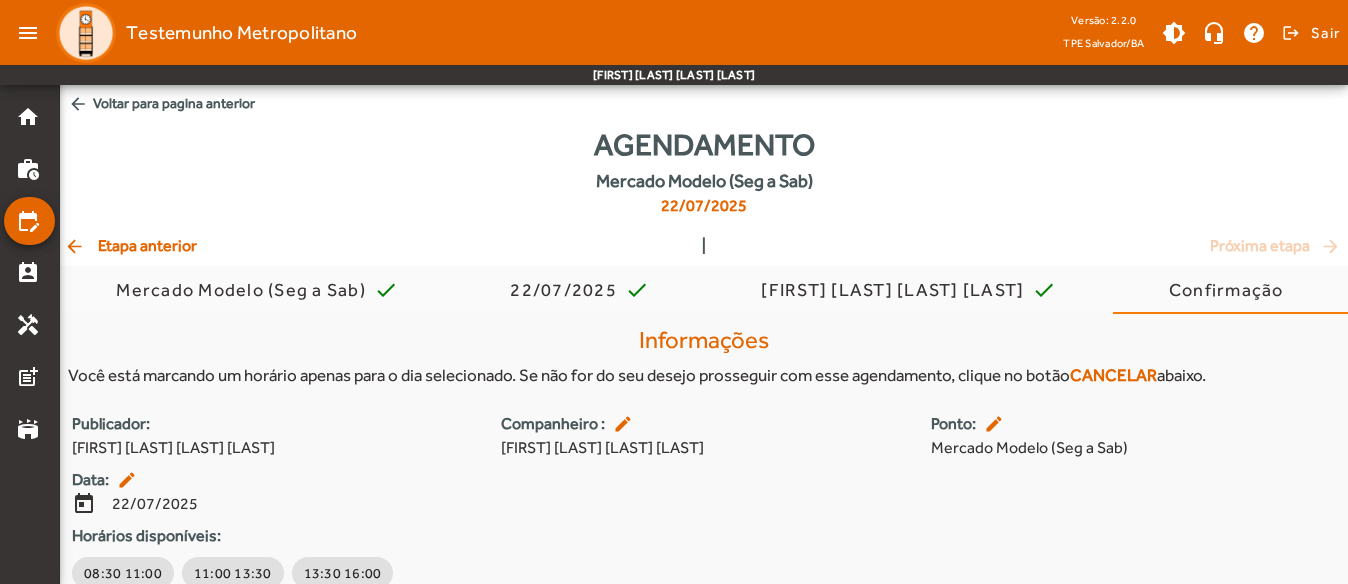 click on "home work_history edit_calendar perm_contact_calendar handyman post_add stadium" 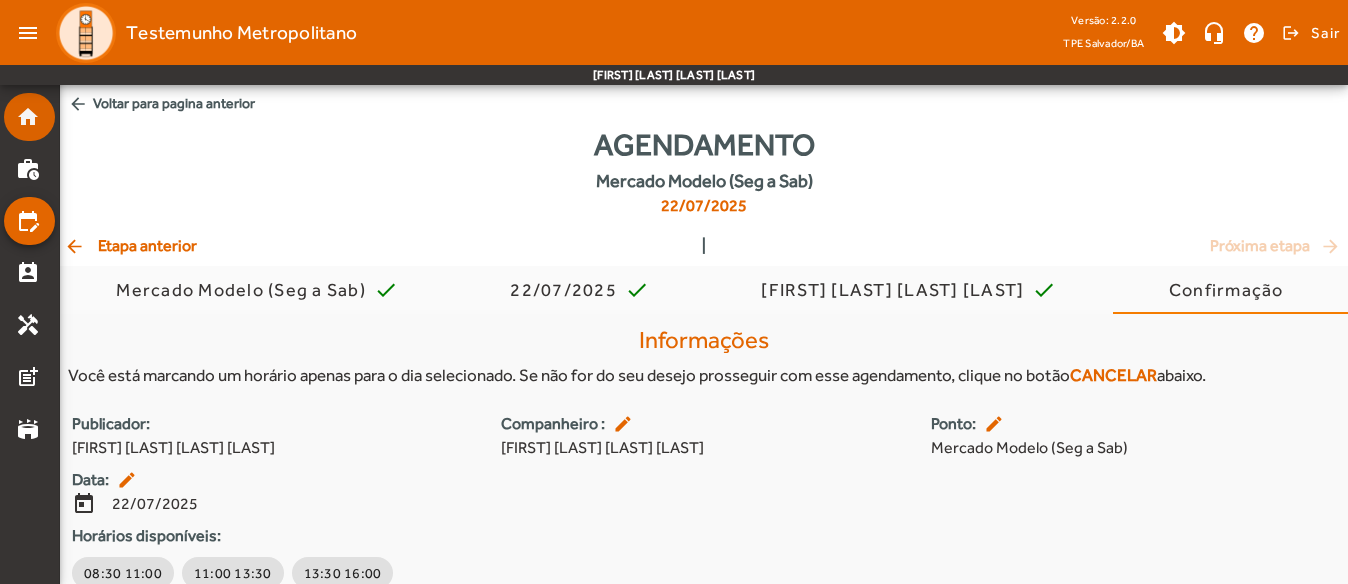 click on "home" 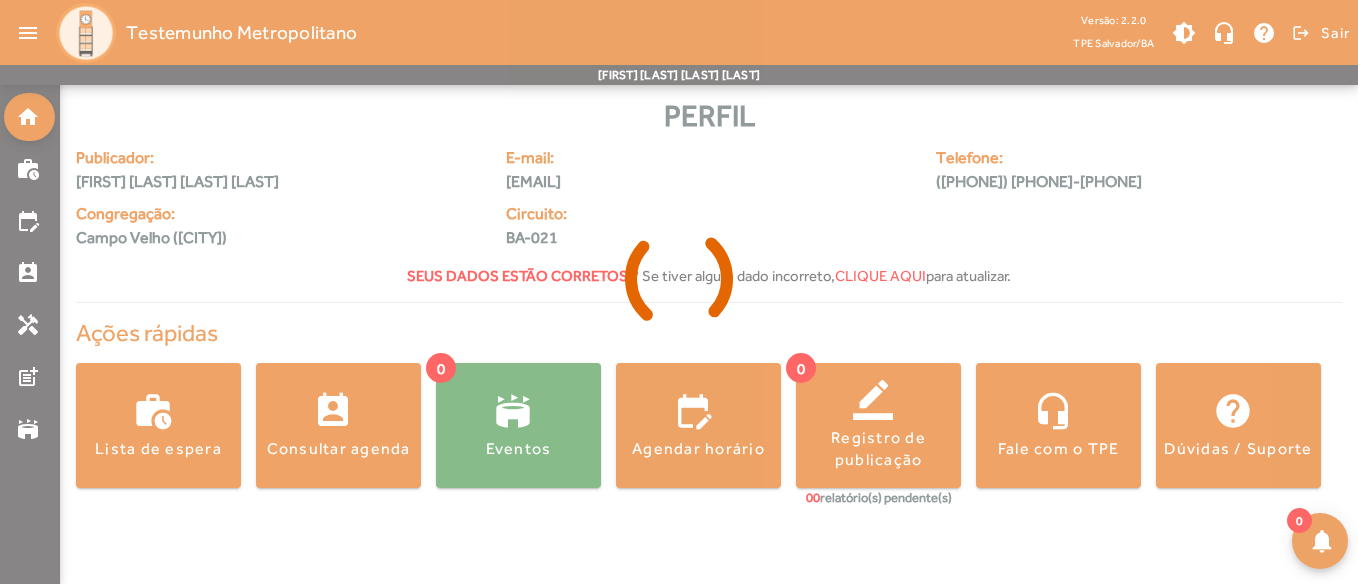 drag, startPoint x: 36, startPoint y: 186, endPoint x: 37, endPoint y: 205, distance: 19.026299 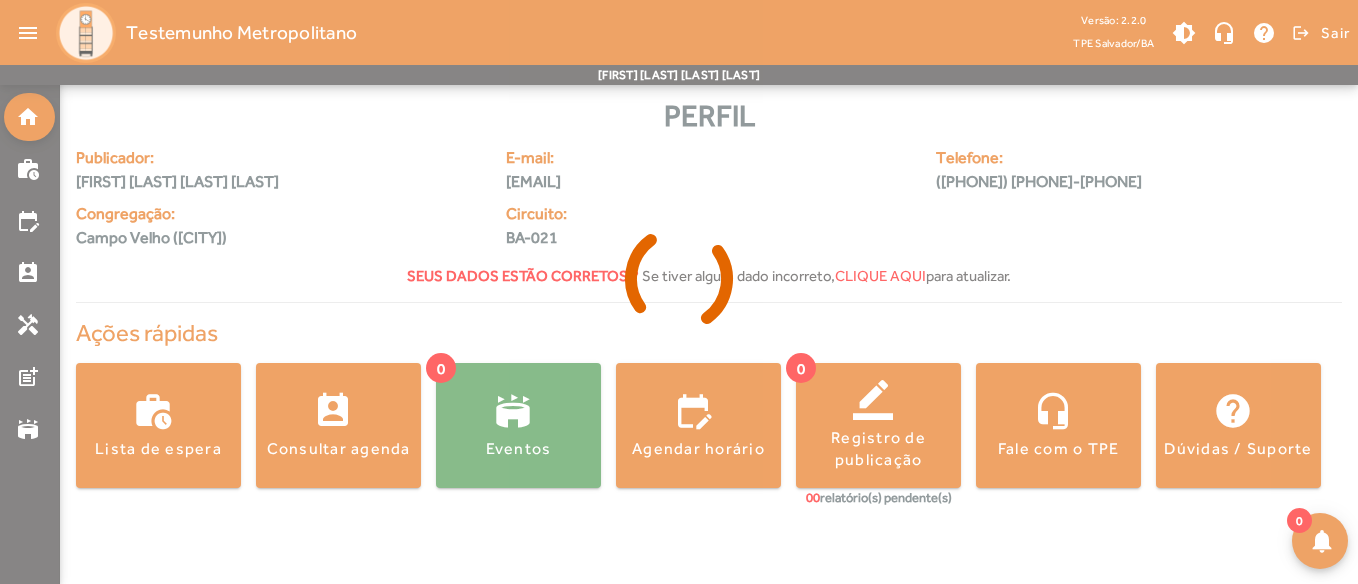 click at bounding box center [679, 292] 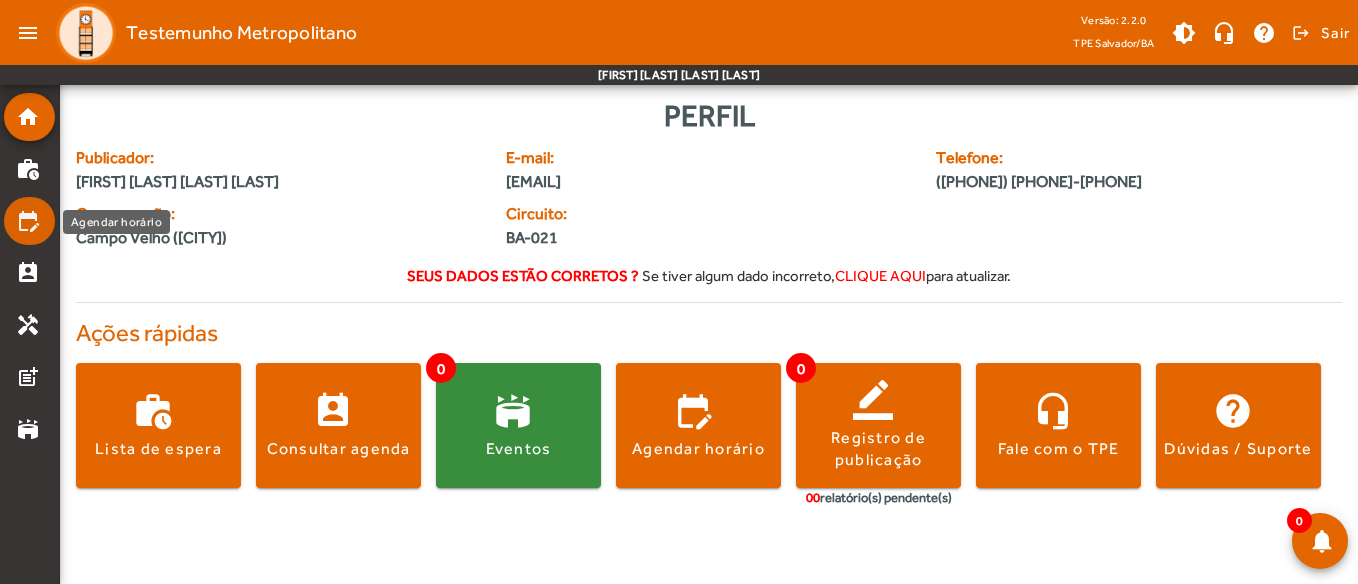 click on "edit_calendar" 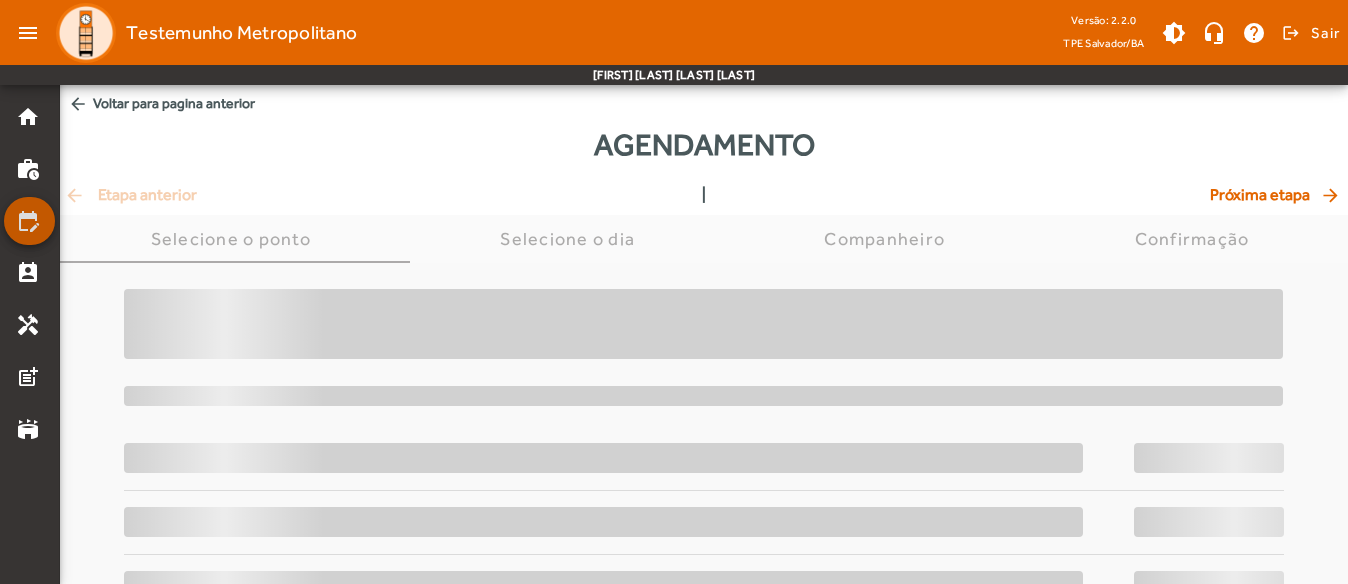 click on "edit_calendar" 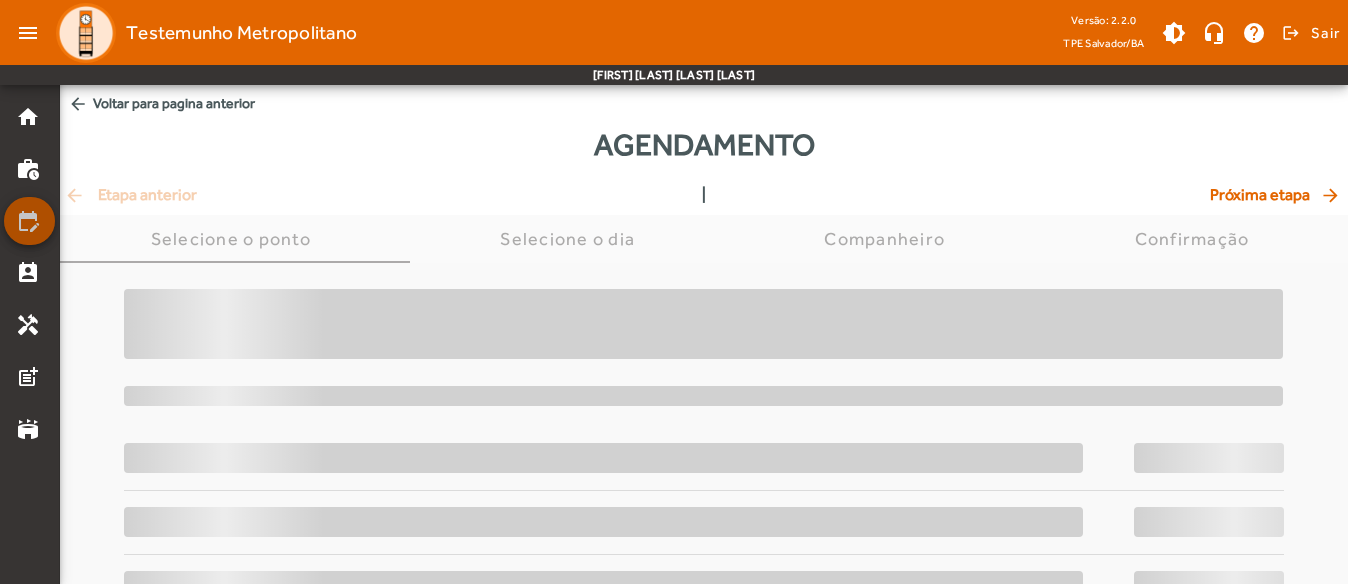 click on "edit_calendar" 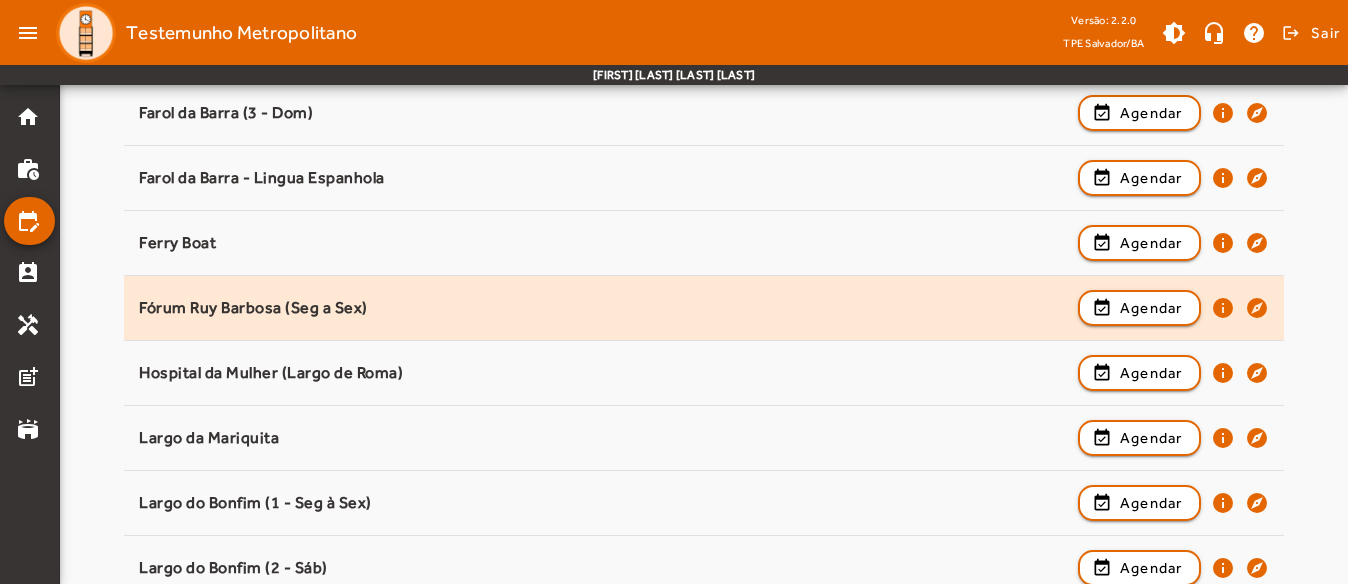 scroll, scrollTop: 1000, scrollLeft: 0, axis: vertical 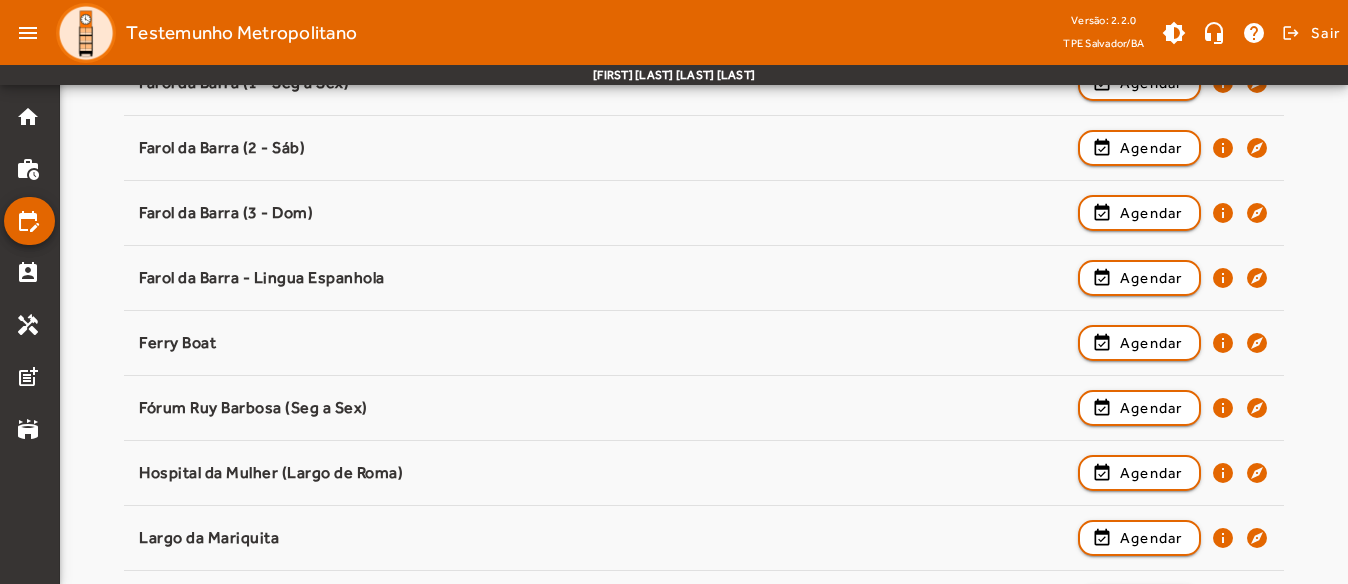click on "Pesquisar ponto  Selecione um ponto para prosseguir.   Arena Fonte Nova / Dique (Seg a Sex)   event_available   Agendar   info  explore  CICAN (Seg a Sex)   event_available   Agendar   info  explore  Campo Grande I (1 - Seg à Sex)   event_available   Agendar   info  explore  Campo Grande I (2 - Sáb)    event_available   Agendar   info  explore  Campo Grande I (3 - Dom)    event_available   Agendar   info  explore  Campo Grande II (1 - Seg à Sex)    event_available   Agendar   info  explore  Campo Grande II (2 - Sáb)    event_available   Agendar   info  explore  Campo Grande II (3 - Dom)    event_available   Agendar   info  explore  Elevador Lacerda (1 - Seg à Sex)   event_available   Agendar   info  explore  Elevador Lacerda (2 - Sáb)   event_available   Agendar   info  explore  Farol da Barra (1 - Seg à Sex)    event_available   Agendar   info  explore  Farol da Barra (2 - Sáb)    event_available   Agendar   info  explore  Farol da Barra (3 - Dom)    event_available   Agendar   info  explore  info" at bounding box center [704, 599] 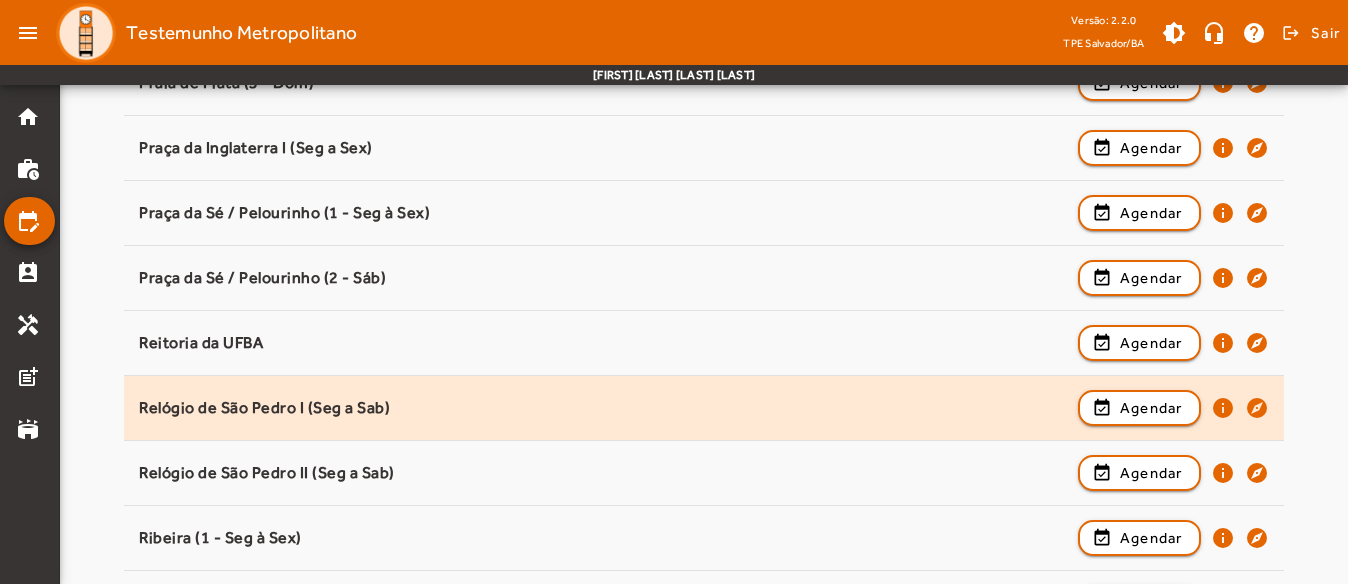scroll, scrollTop: 2100, scrollLeft: 0, axis: vertical 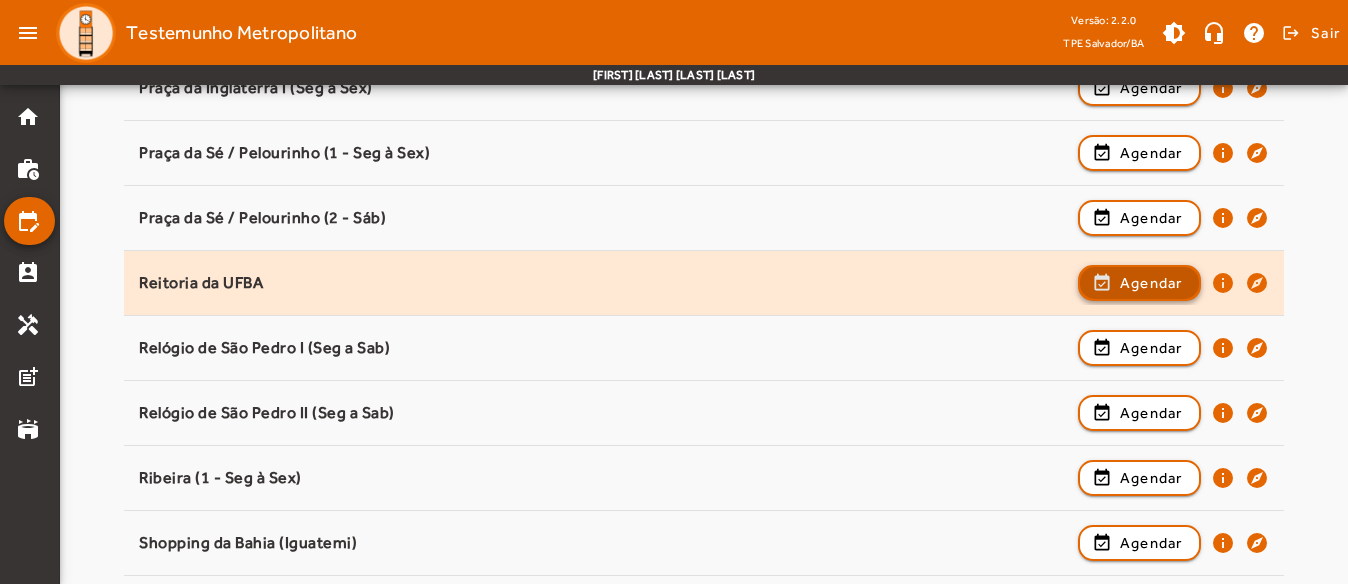 click on "Agendar" 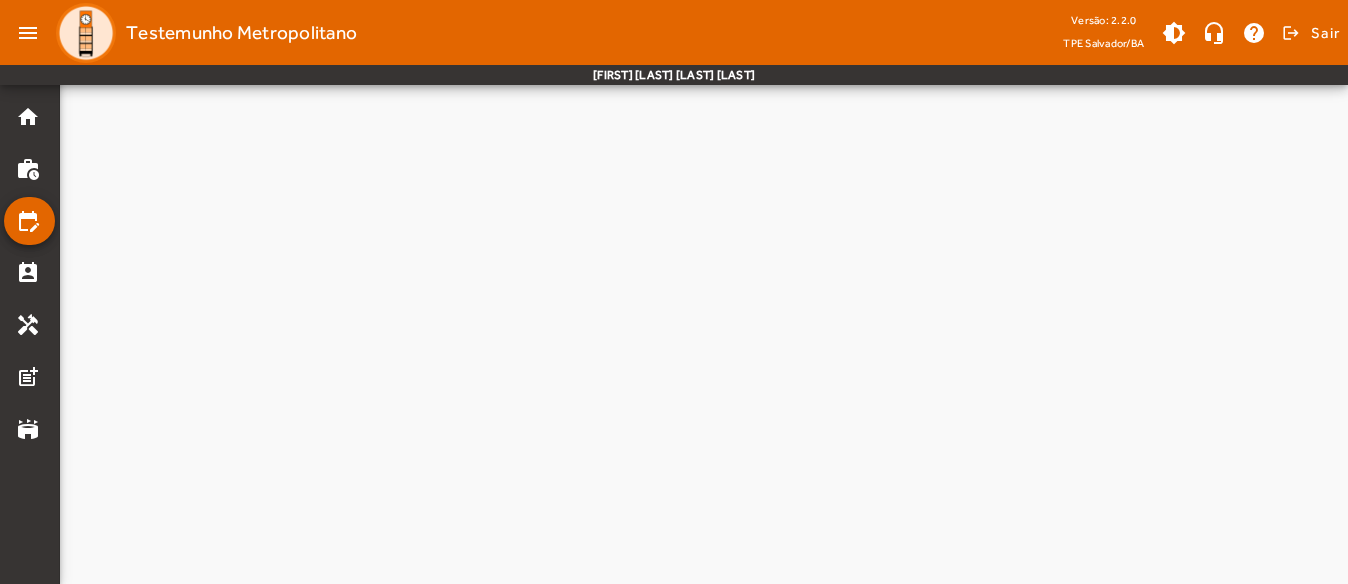 scroll, scrollTop: 0, scrollLeft: 0, axis: both 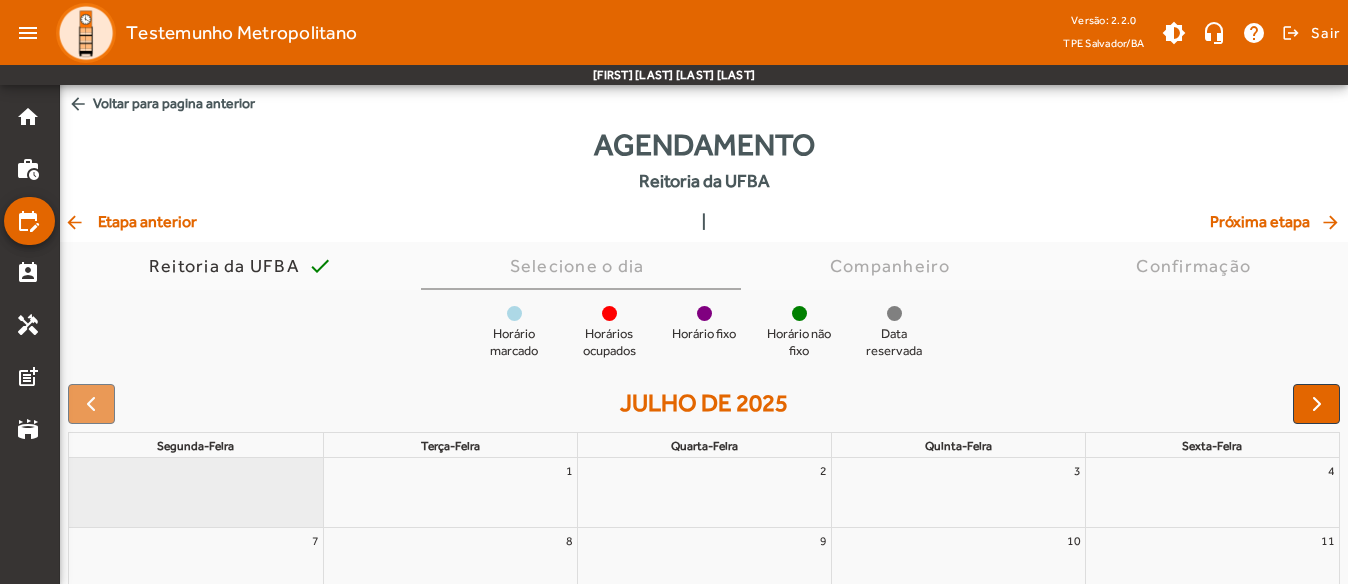 drag, startPoint x: 1272, startPoint y: 561, endPoint x: 1272, endPoint y: 583, distance: 22 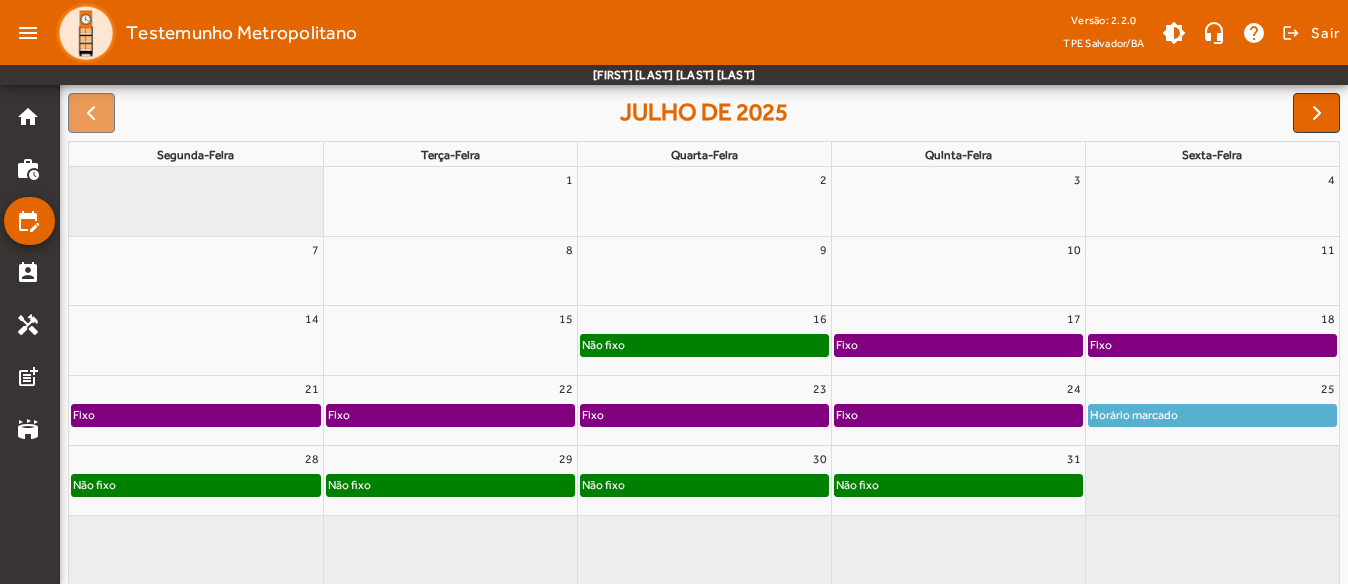 scroll, scrollTop: 300, scrollLeft: 0, axis: vertical 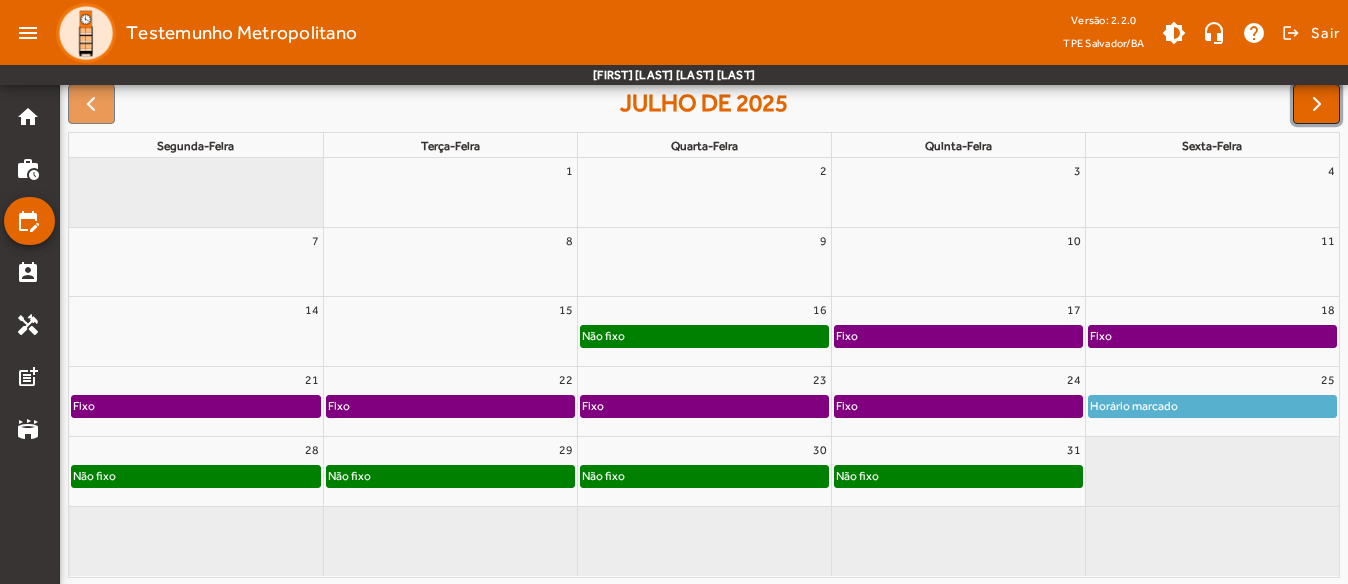 click at bounding box center (1316, 104) 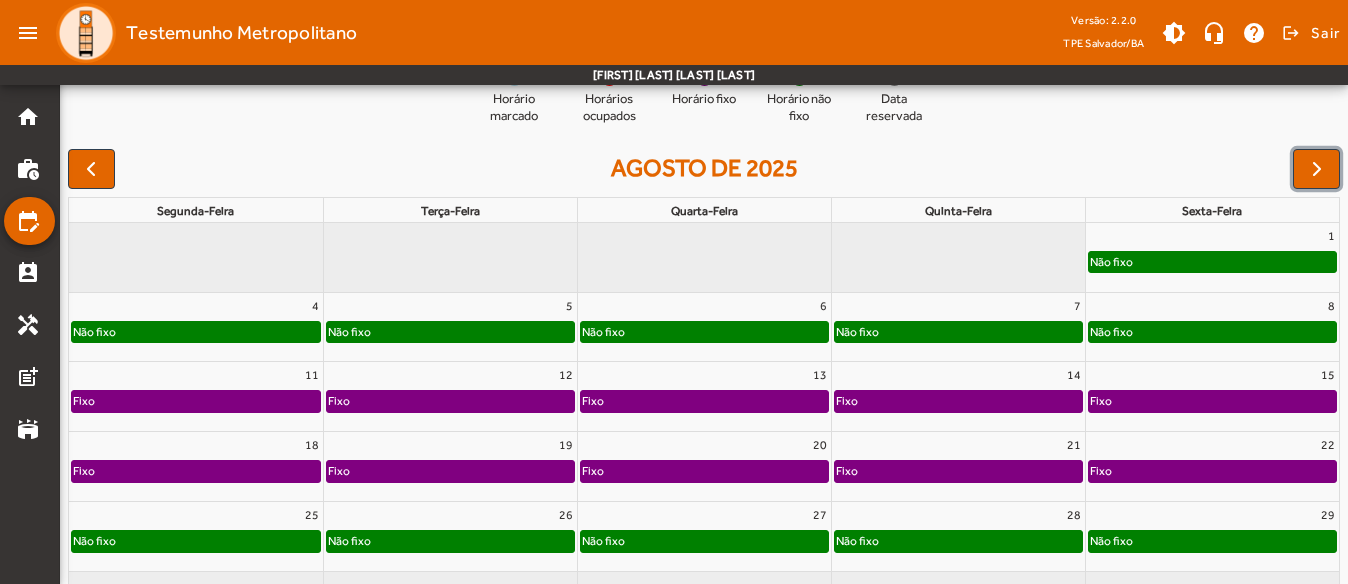 scroll, scrollTop: 200, scrollLeft: 0, axis: vertical 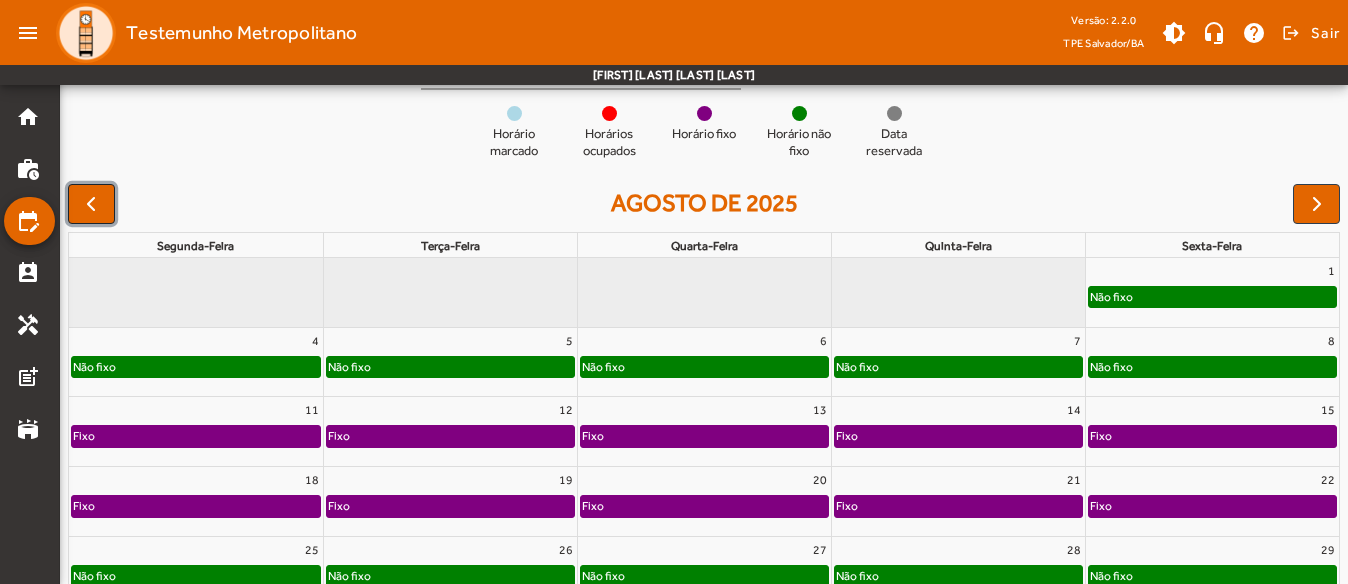 click at bounding box center [91, 204] 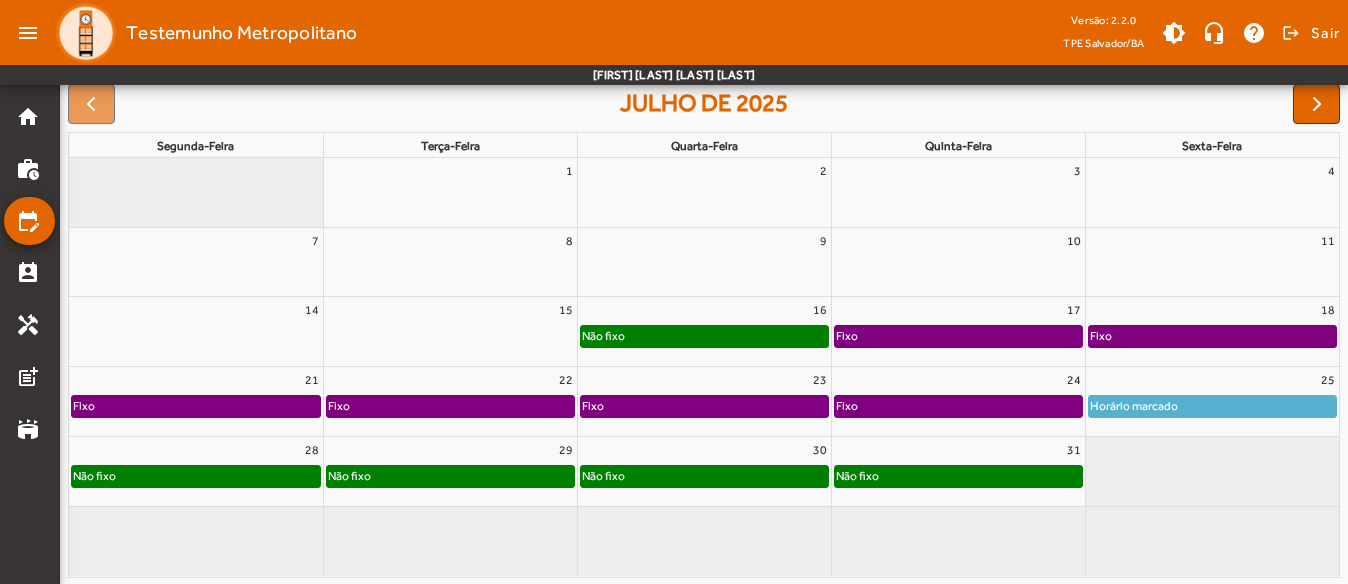 scroll, scrollTop: 302, scrollLeft: 0, axis: vertical 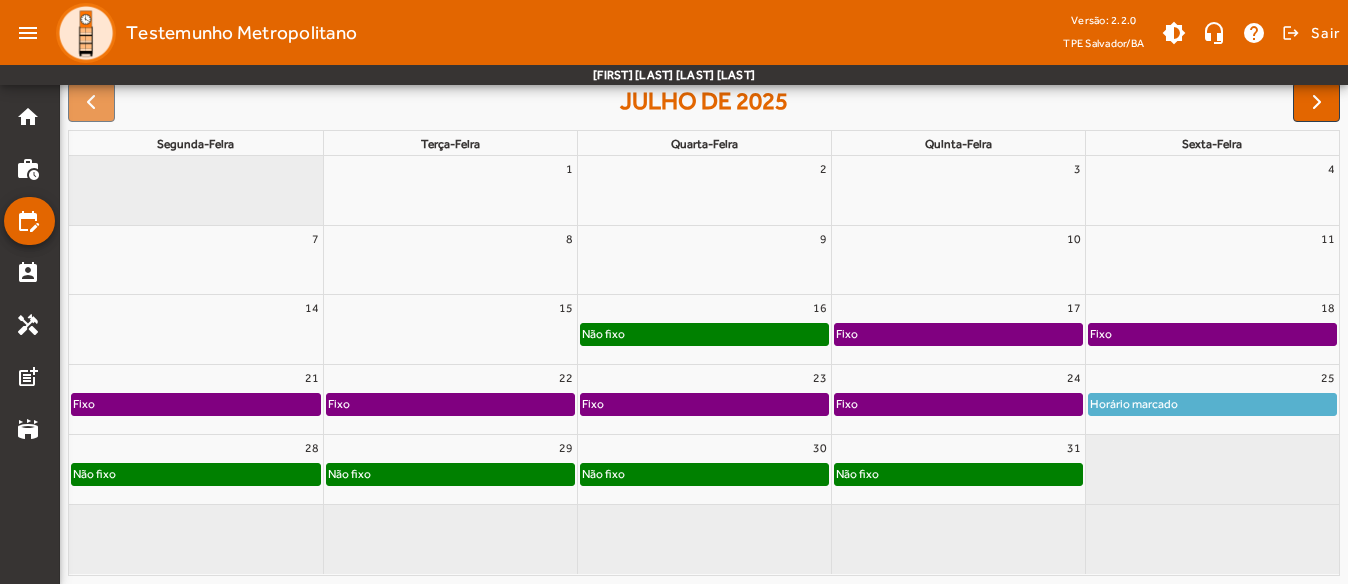 click on "29" at bounding box center (450, 448) 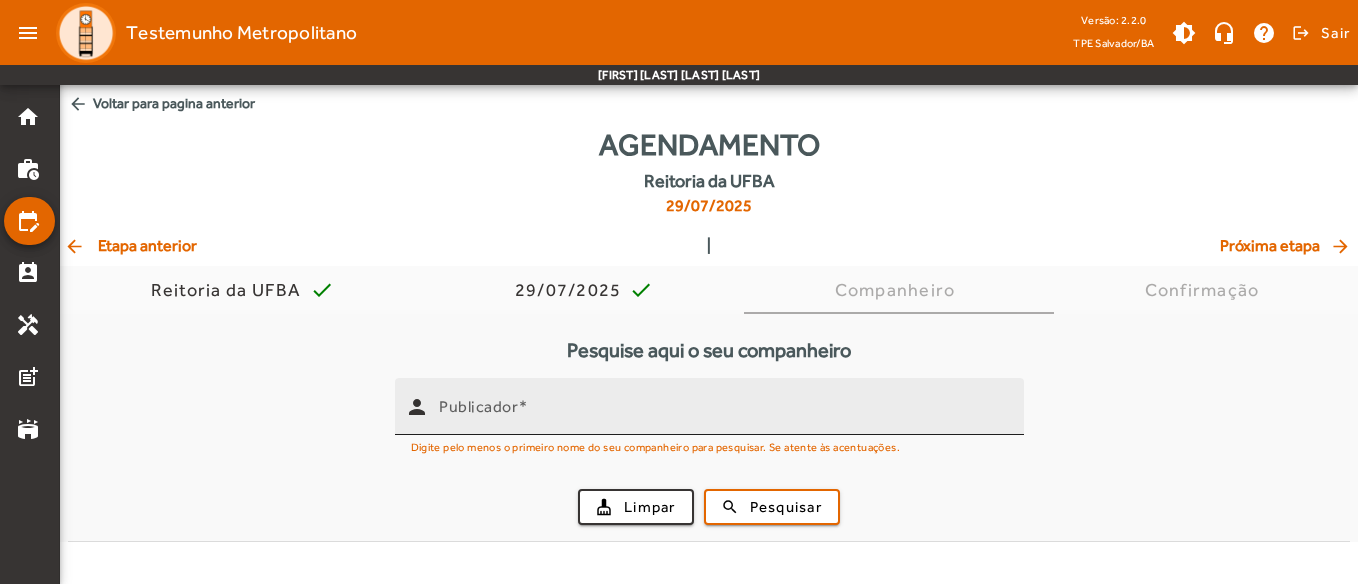 click on "Publicador" at bounding box center (723, 415) 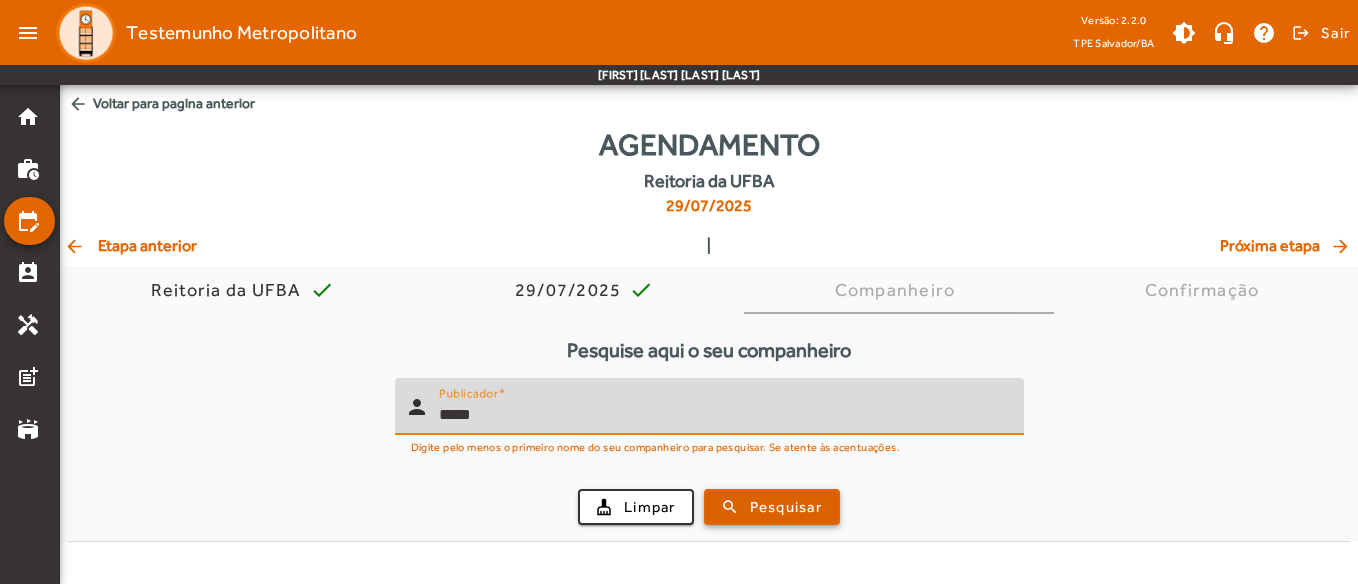 type on "*****" 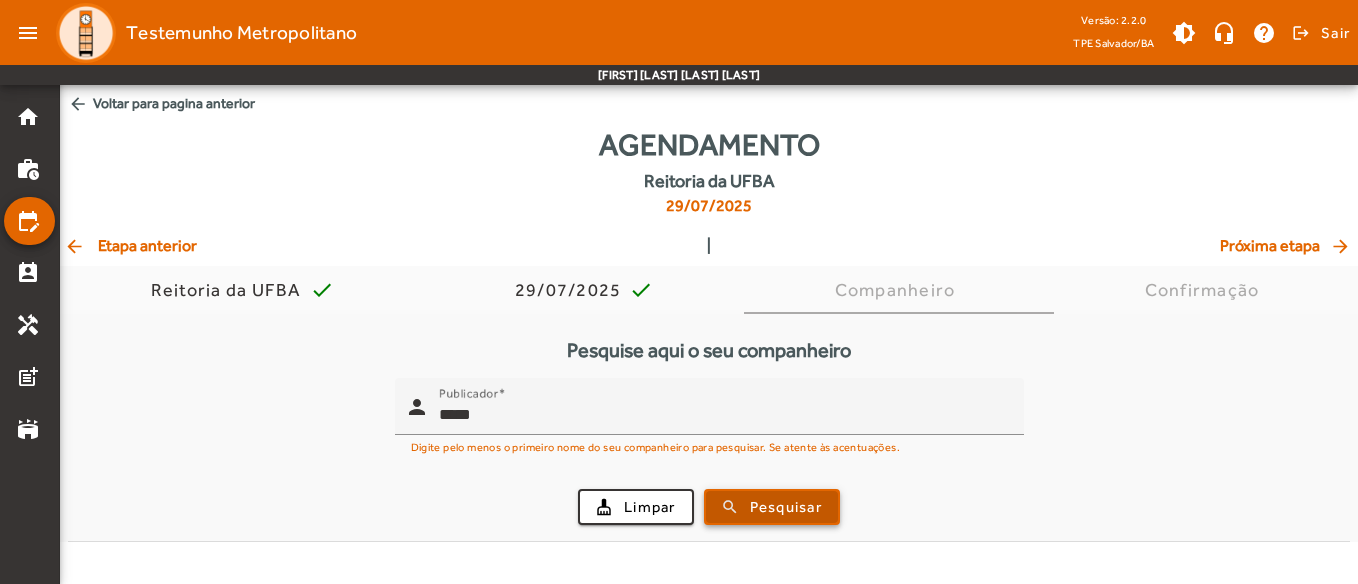 click on "Pesquisar" at bounding box center [786, 507] 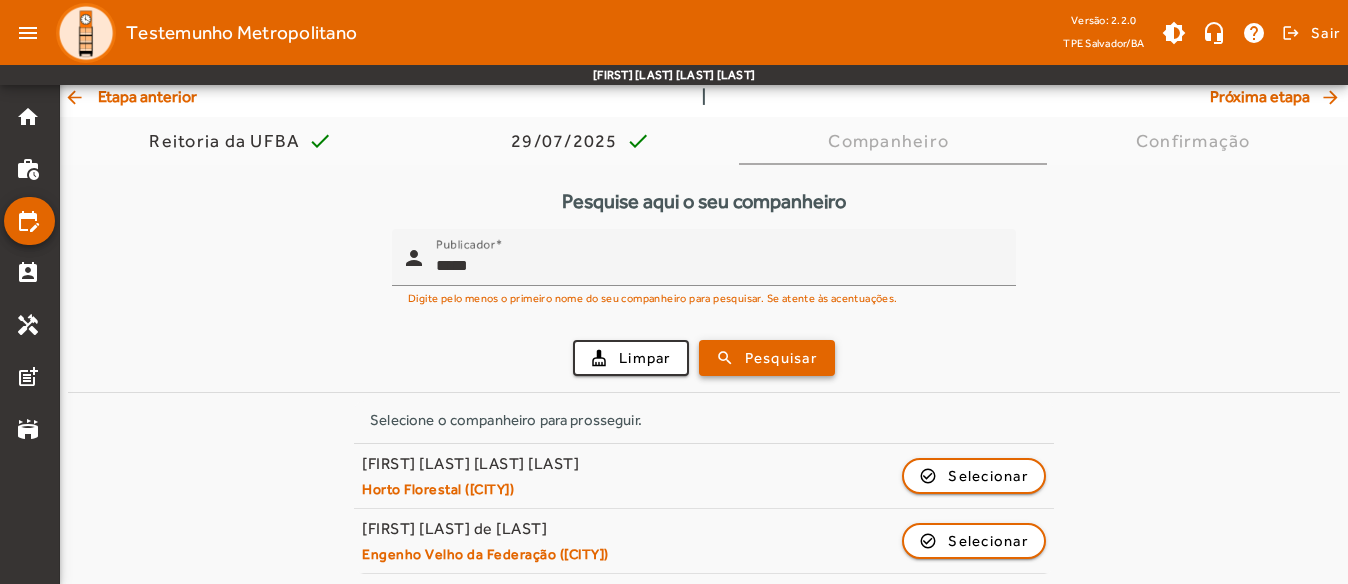 scroll, scrollTop: 154, scrollLeft: 0, axis: vertical 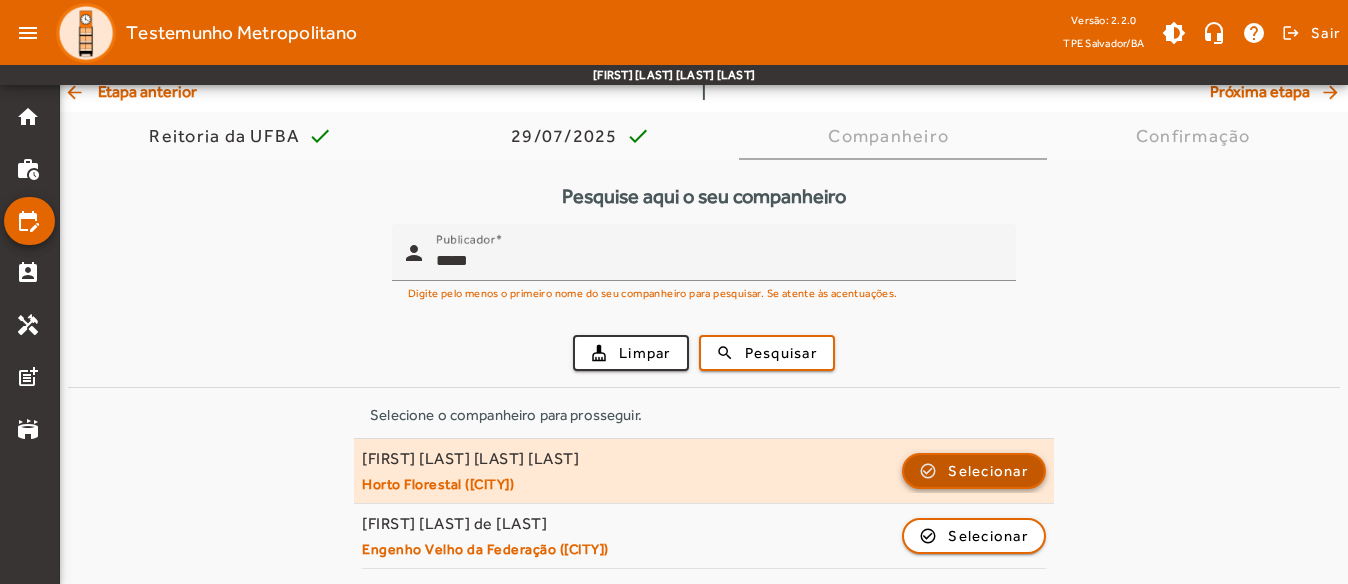 click on "Selecionar" 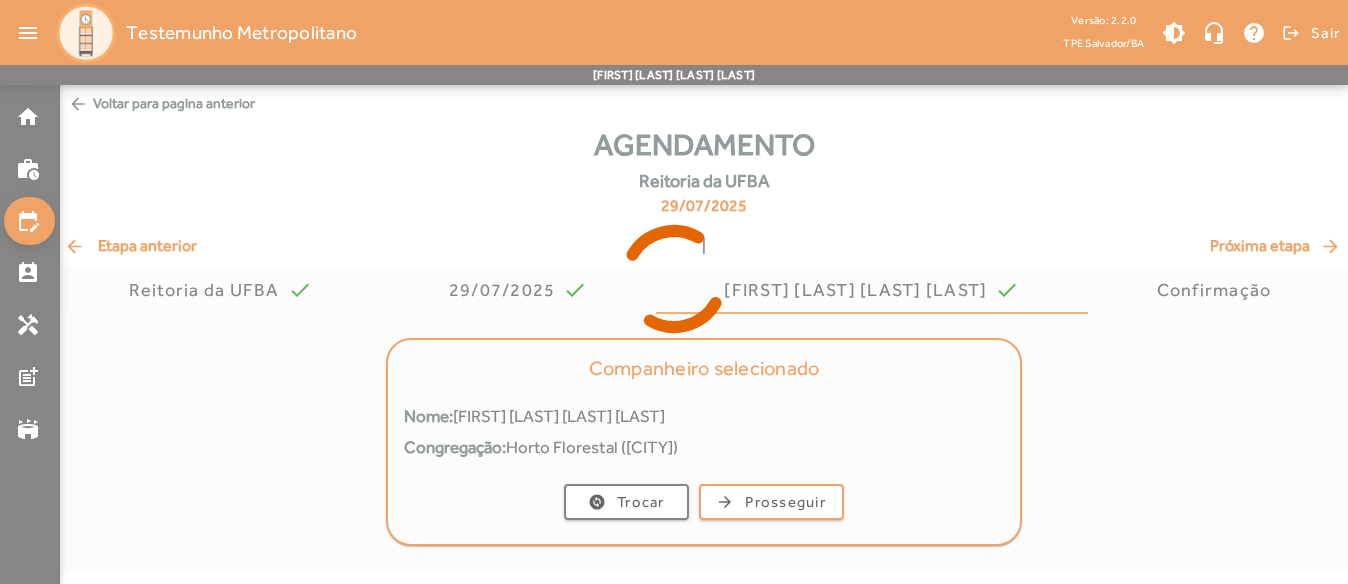 scroll, scrollTop: 0, scrollLeft: 0, axis: both 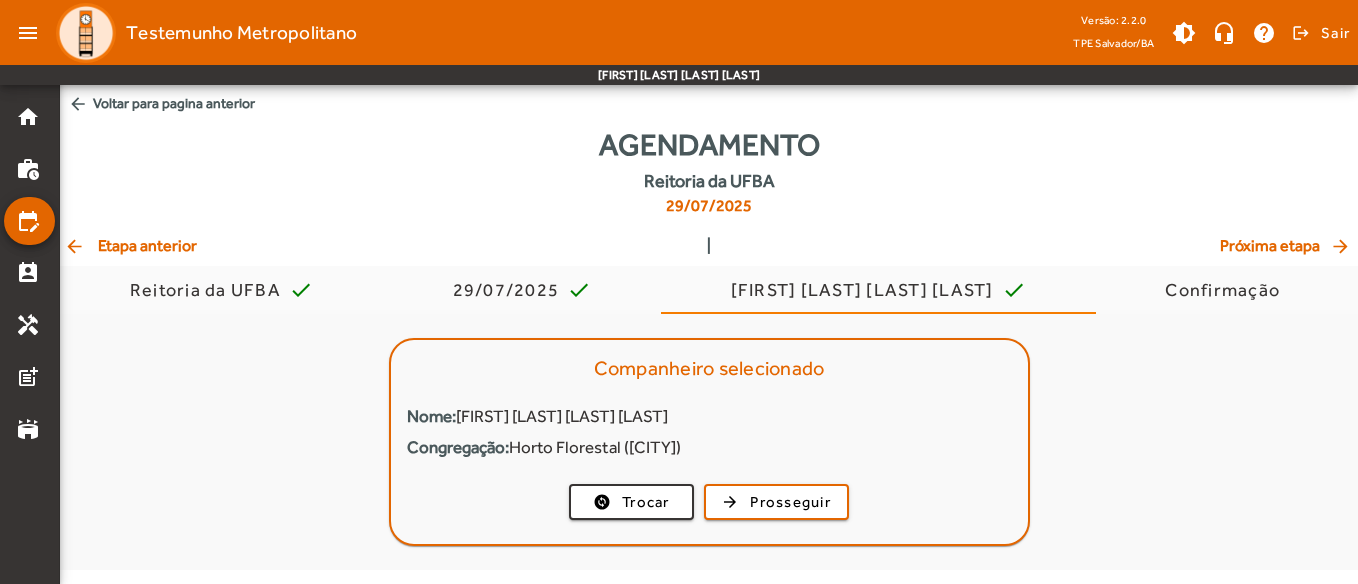 click on "change_circle  Trocar  arrow_forward  Prosseguir" 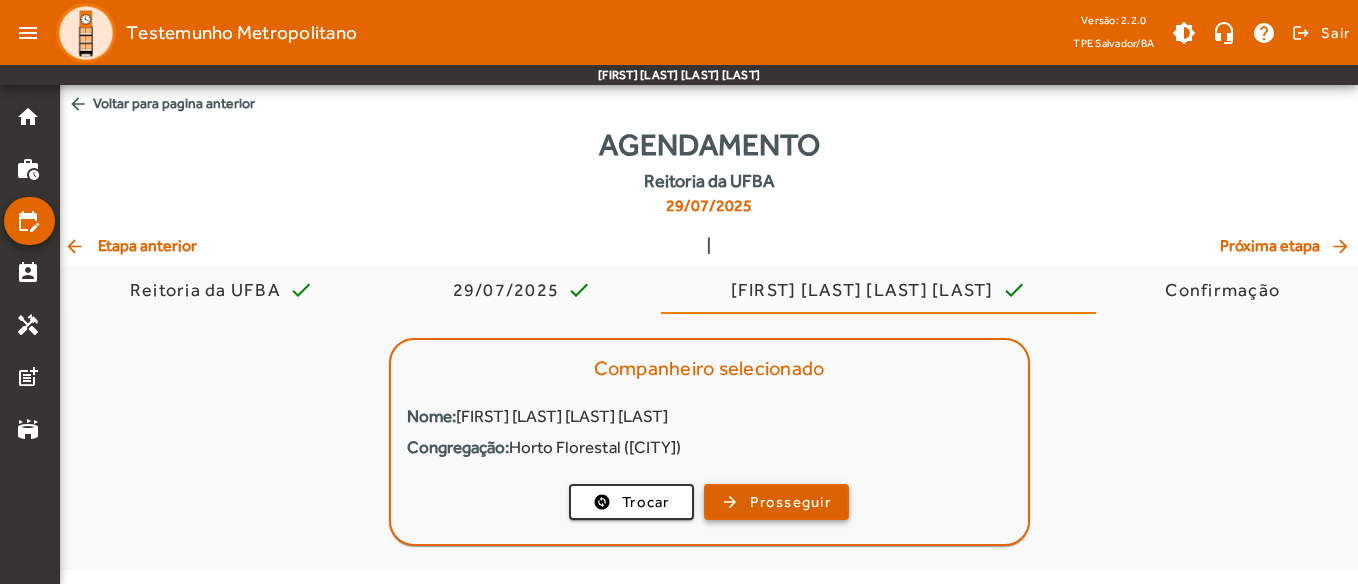 click 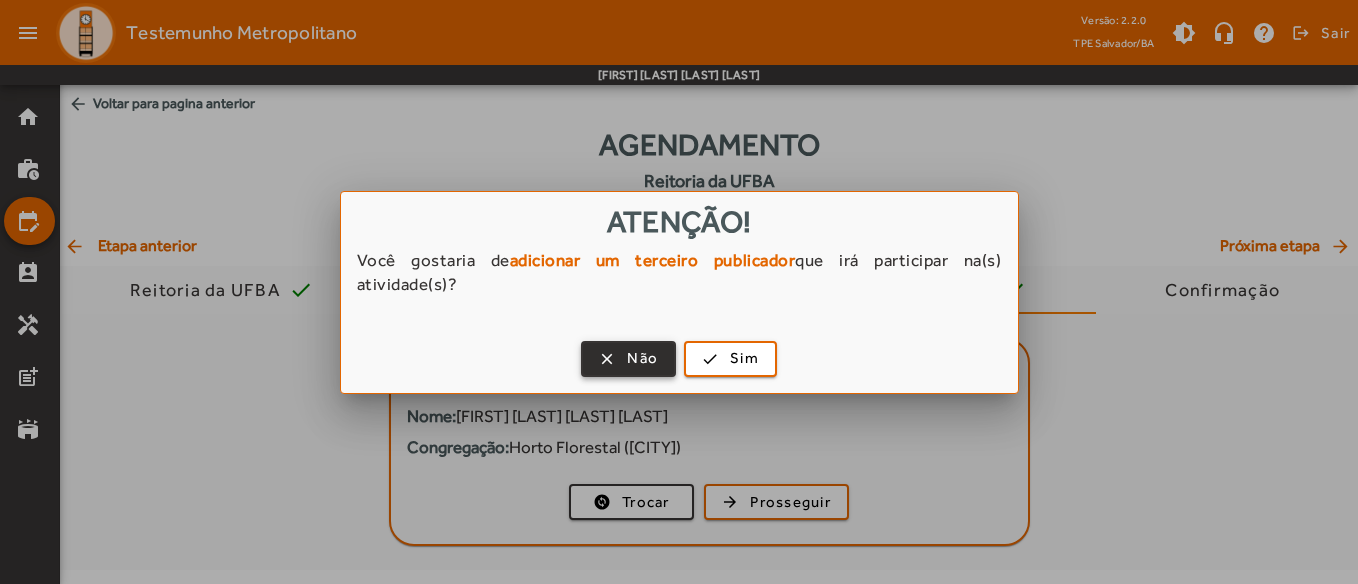 click on "Não" at bounding box center (642, 358) 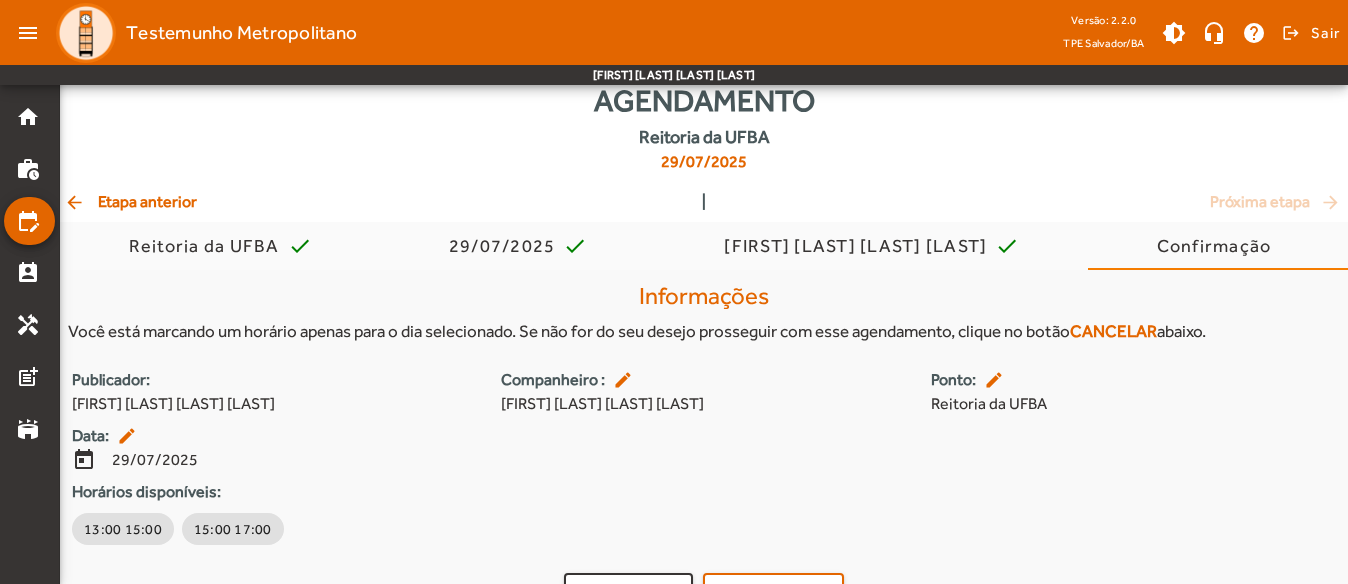 scroll, scrollTop: 85, scrollLeft: 0, axis: vertical 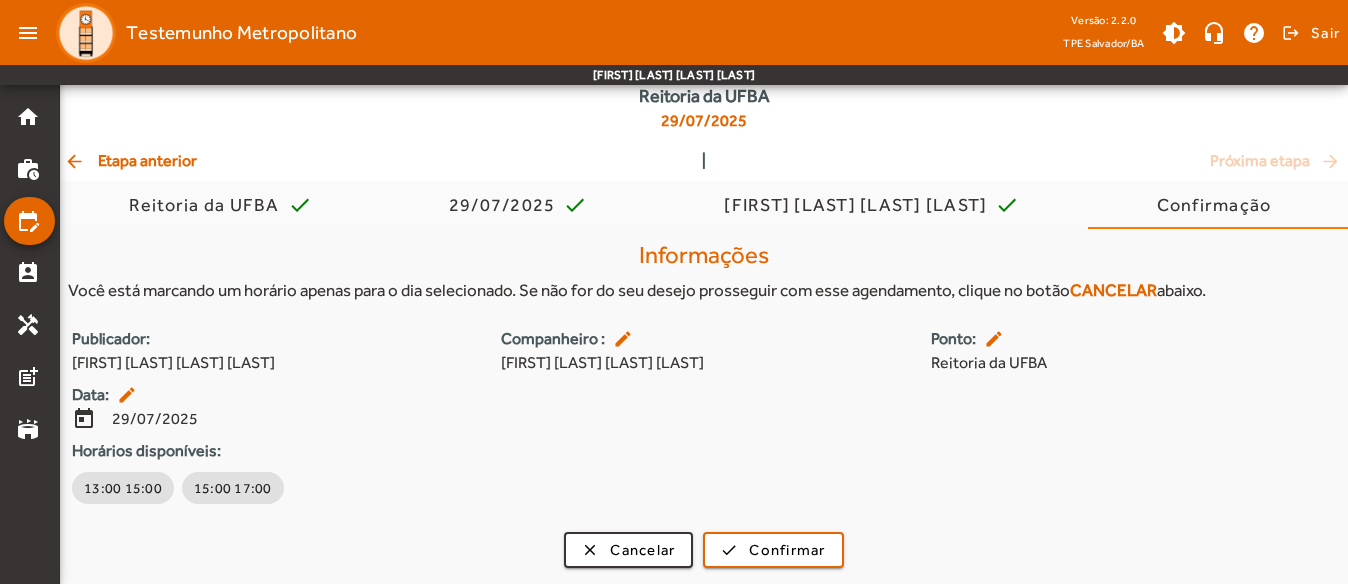 click on "arrow_back  Etapa anterior" 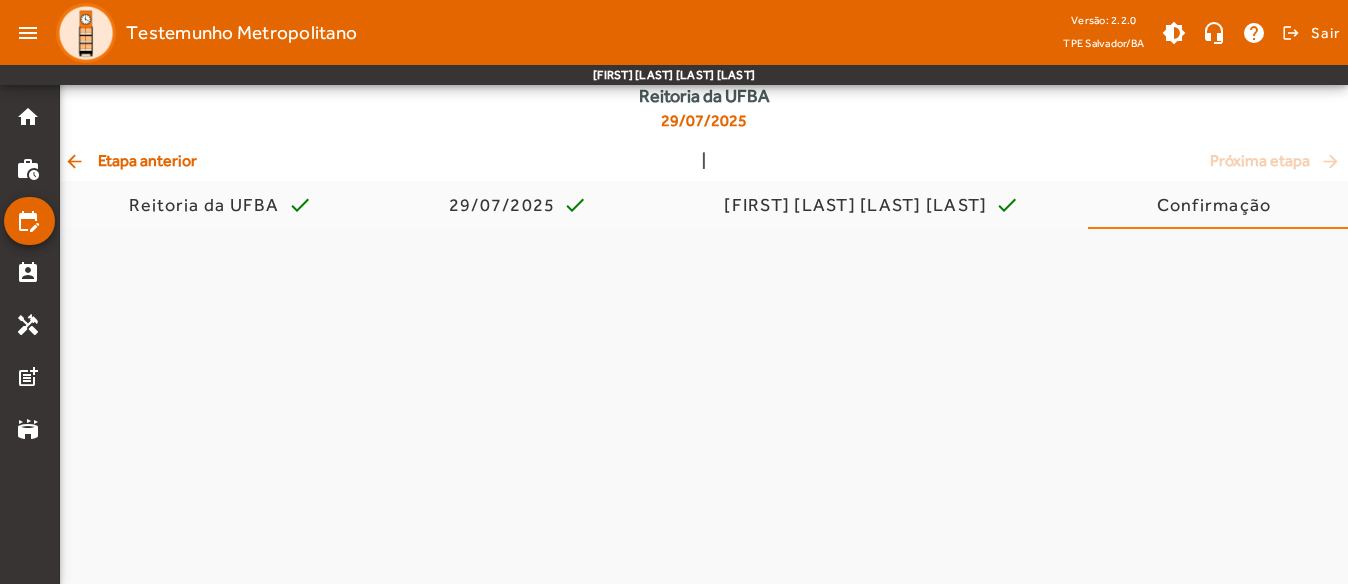 scroll, scrollTop: 0, scrollLeft: 0, axis: both 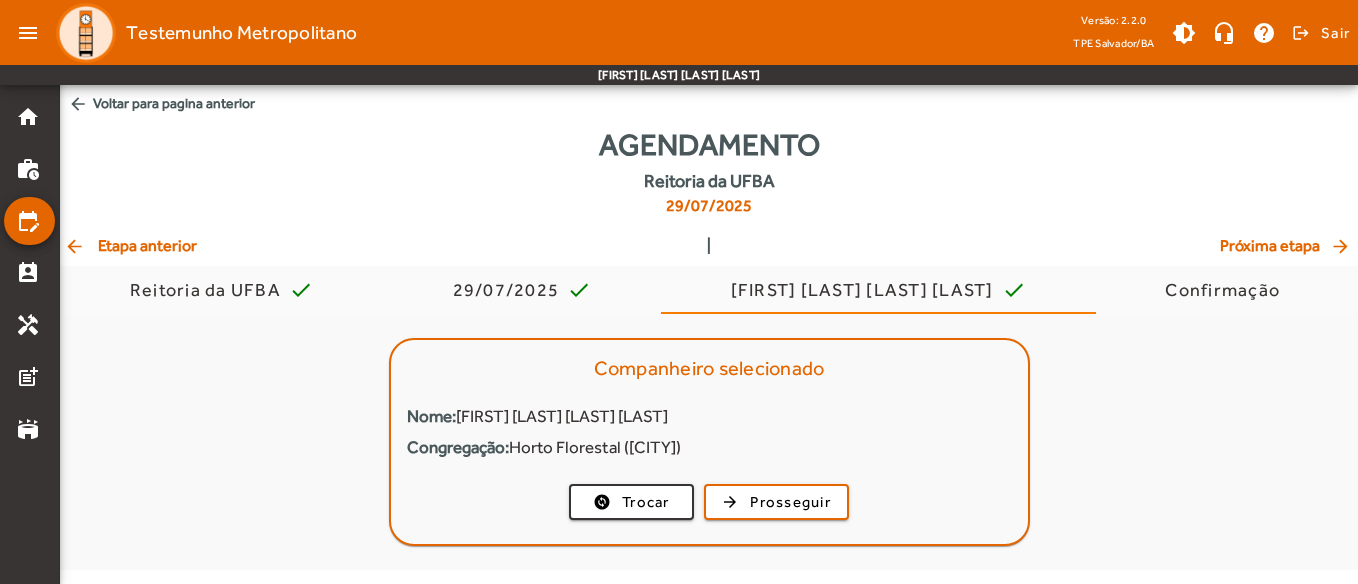click on "Agendamento   Reitoria da UFBA   29/07/2025" 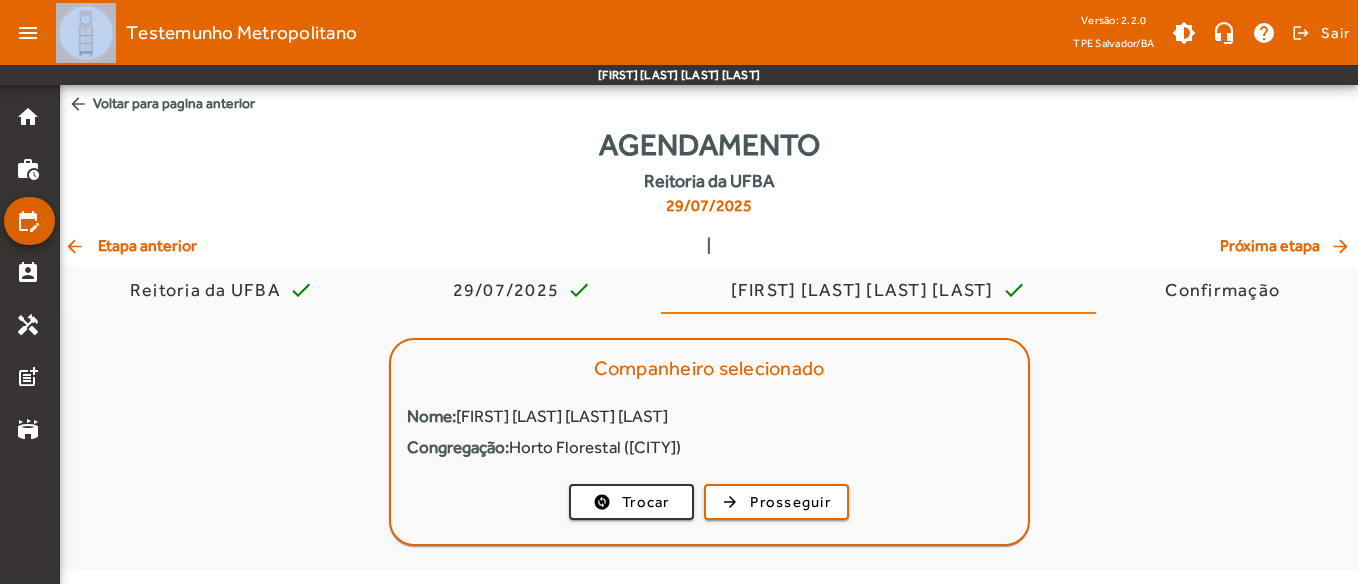 drag, startPoint x: 162, startPoint y: 158, endPoint x: 34, endPoint y: 216, distance: 140.52757 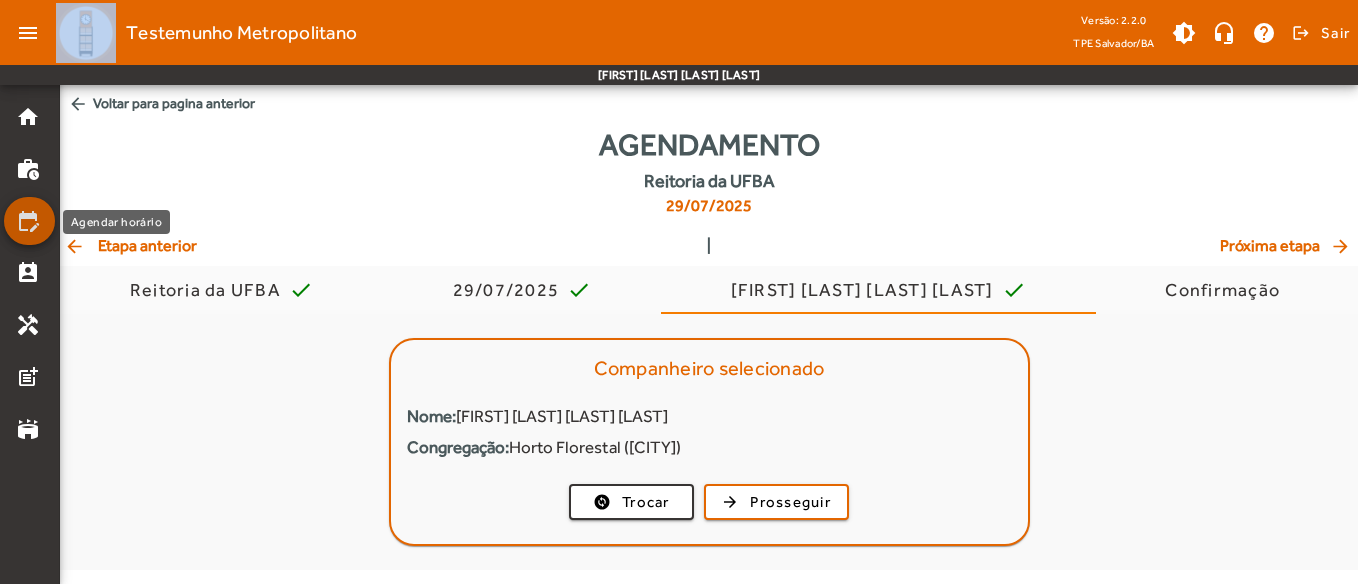 click on "edit_calendar" 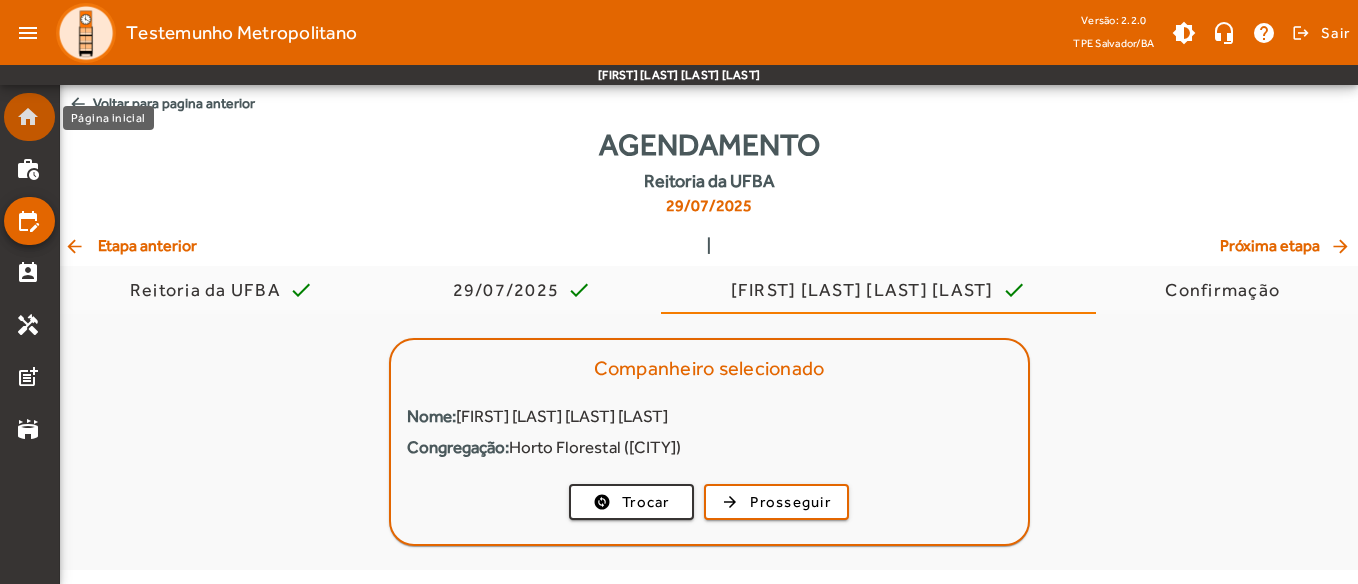 click on "home" 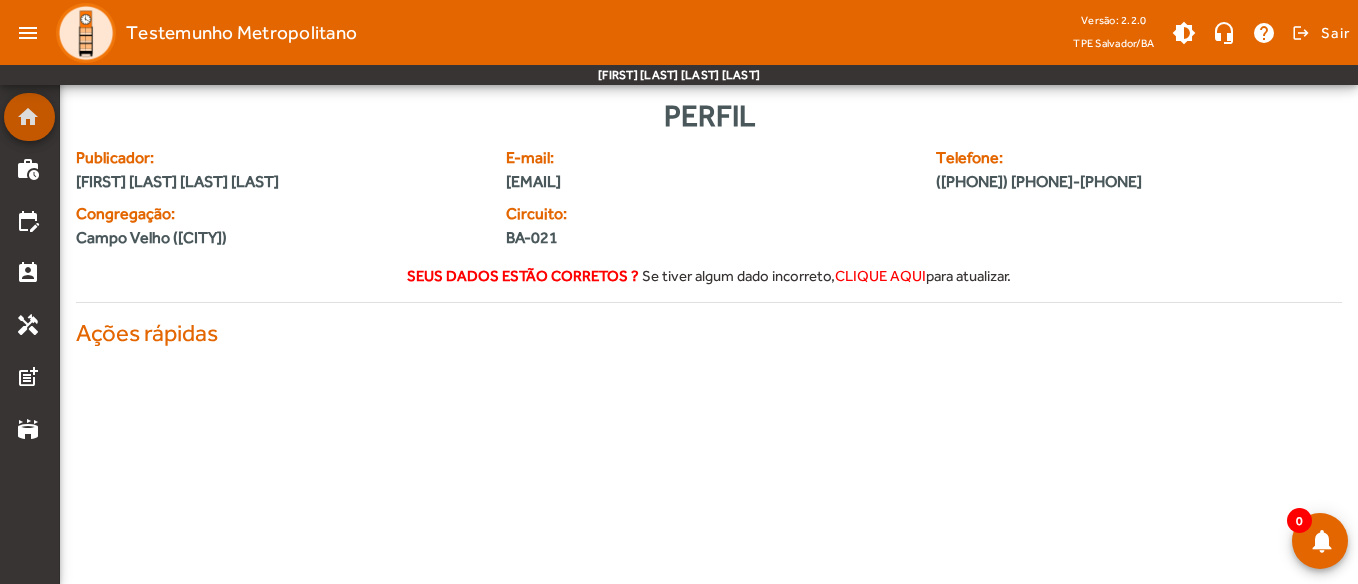 click on "home" 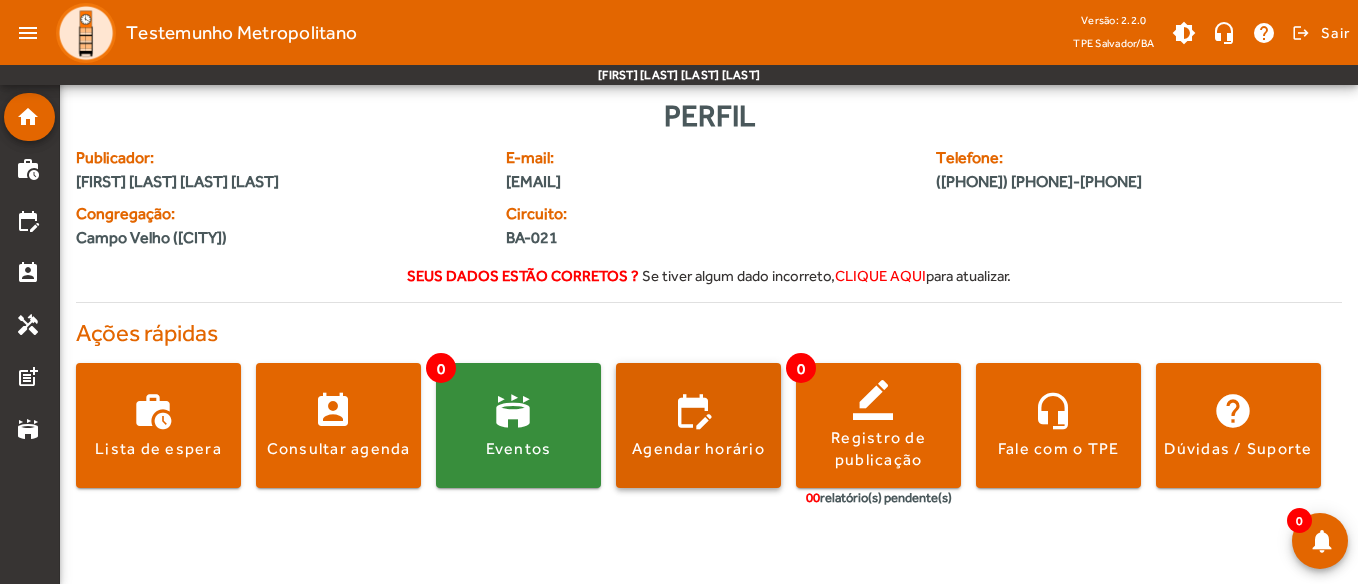 click 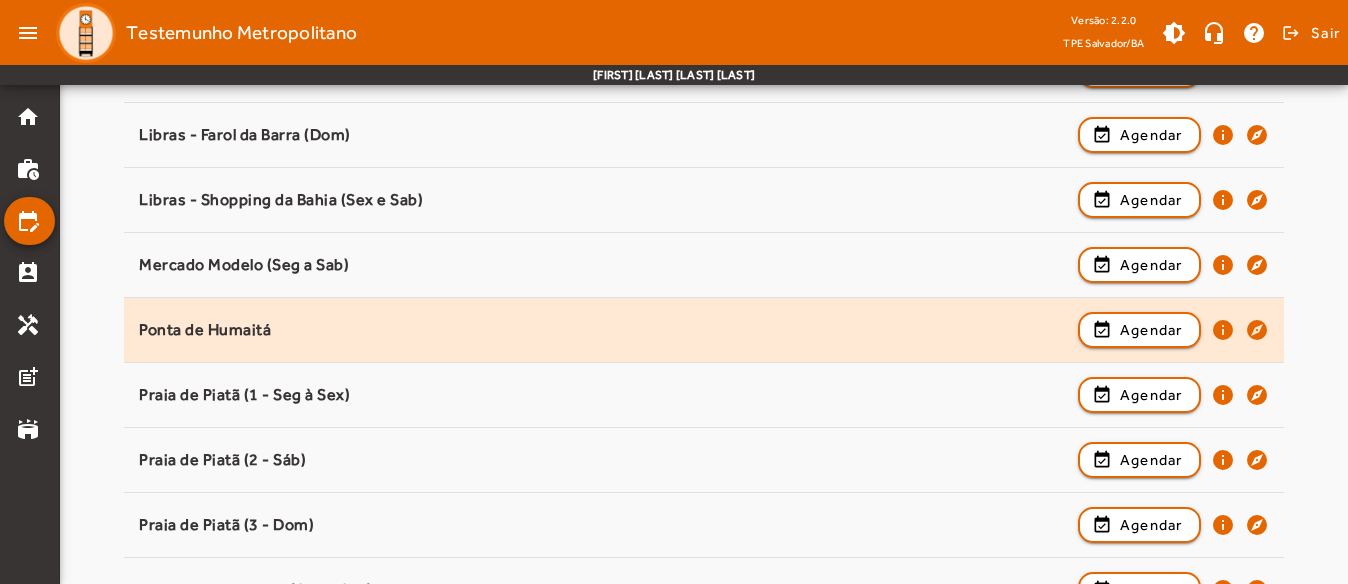 scroll, scrollTop: 1600, scrollLeft: 0, axis: vertical 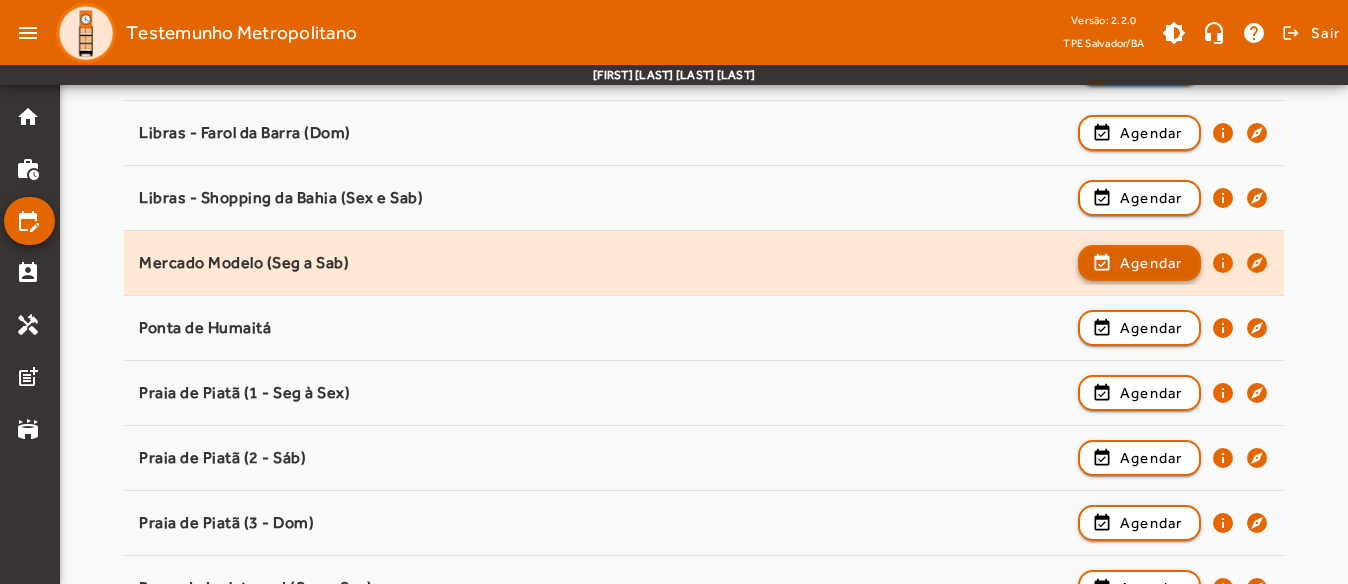 click at bounding box center [1139, 328] 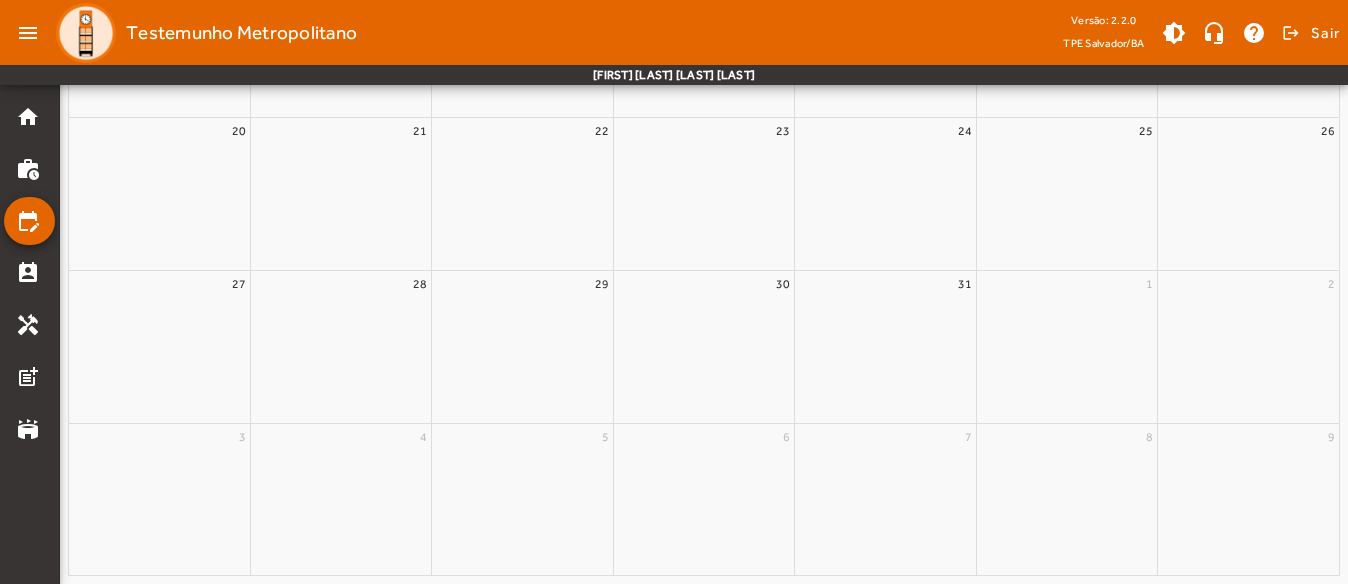 scroll, scrollTop: 0, scrollLeft: 0, axis: both 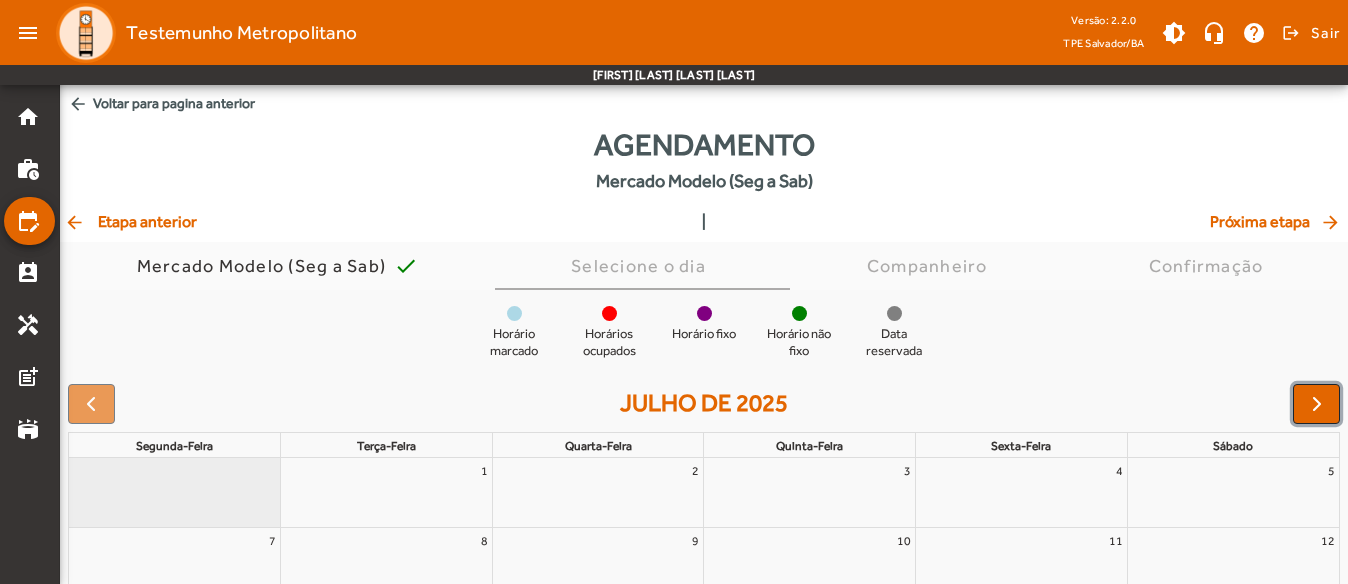 click at bounding box center (1316, 404) 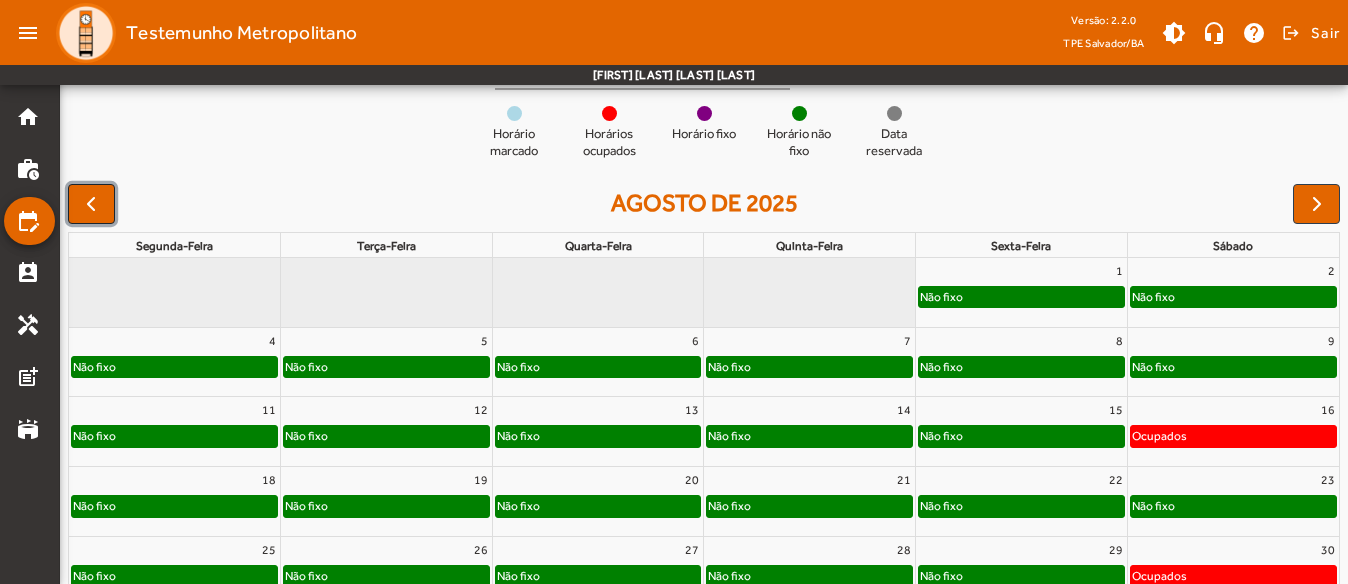 click at bounding box center (91, 204) 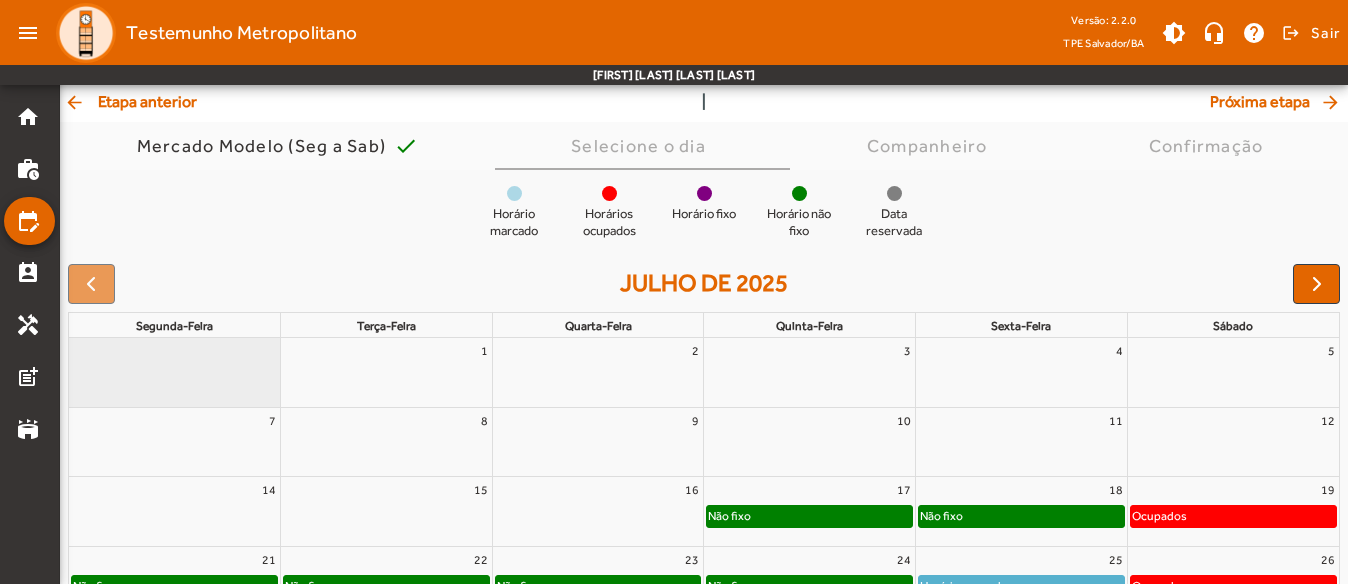 scroll, scrollTop: 100, scrollLeft: 0, axis: vertical 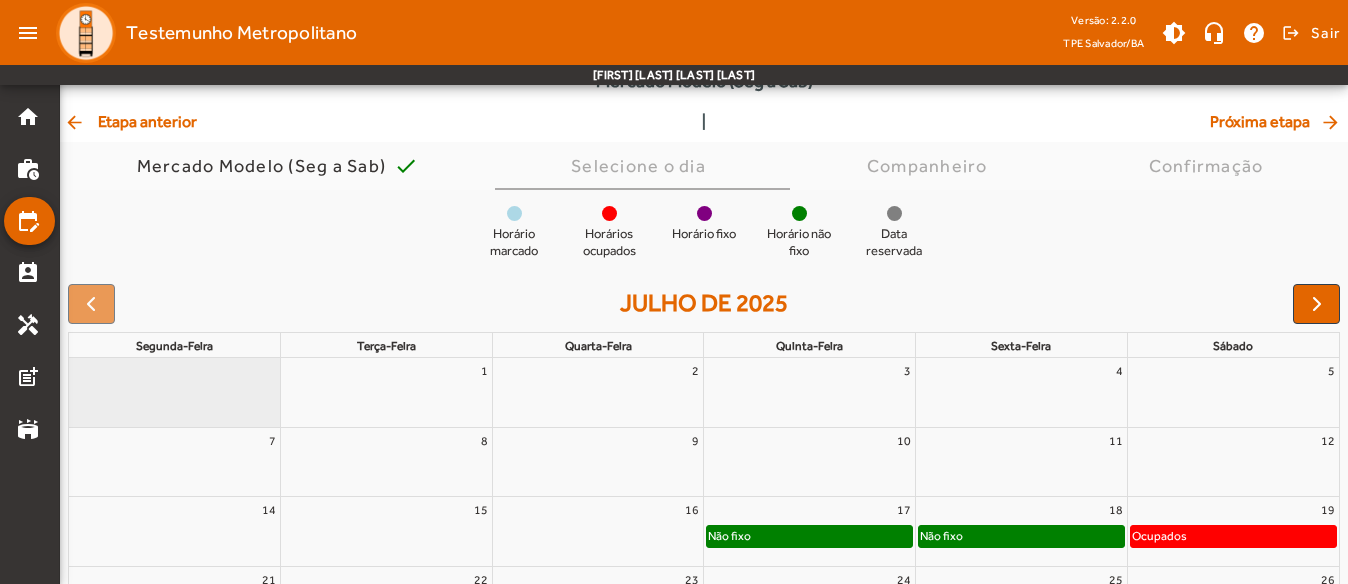 click on "arrow_back  Etapa anterior" 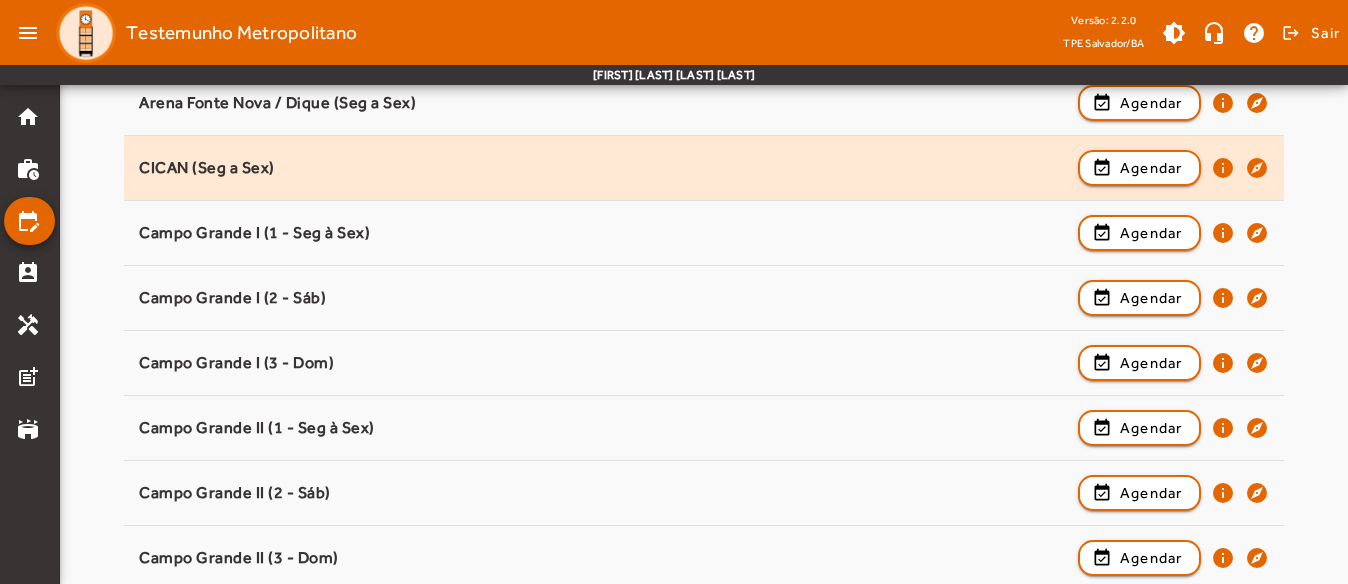 scroll, scrollTop: 400, scrollLeft: 0, axis: vertical 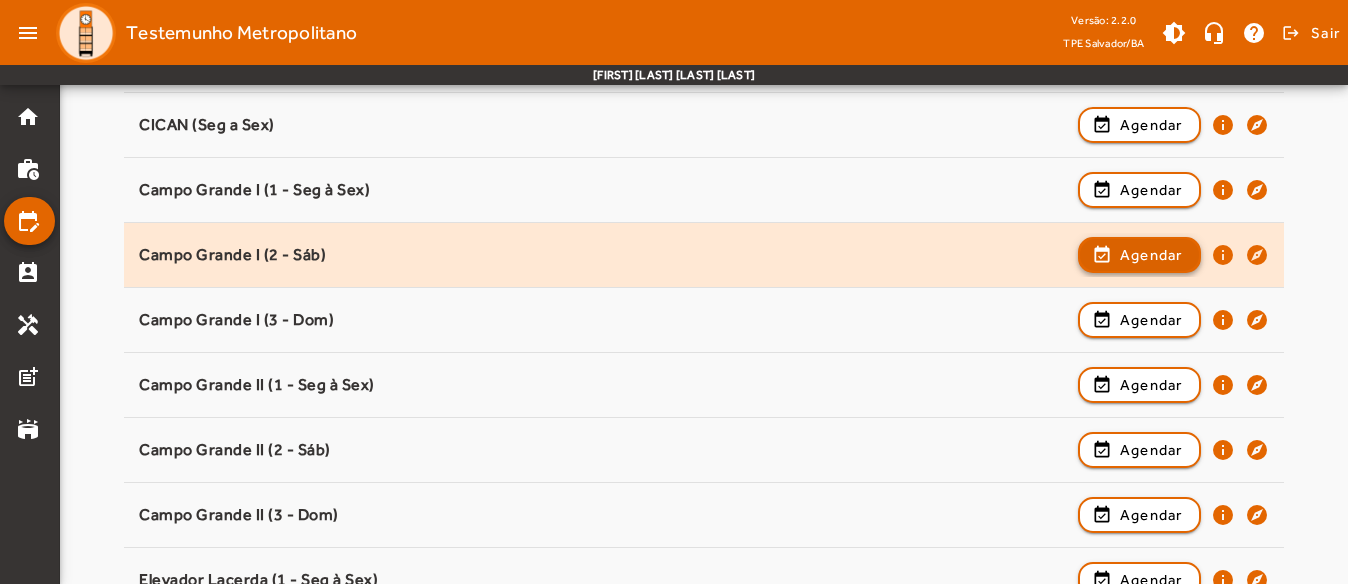 click on "Agendar" at bounding box center (1151, 320) 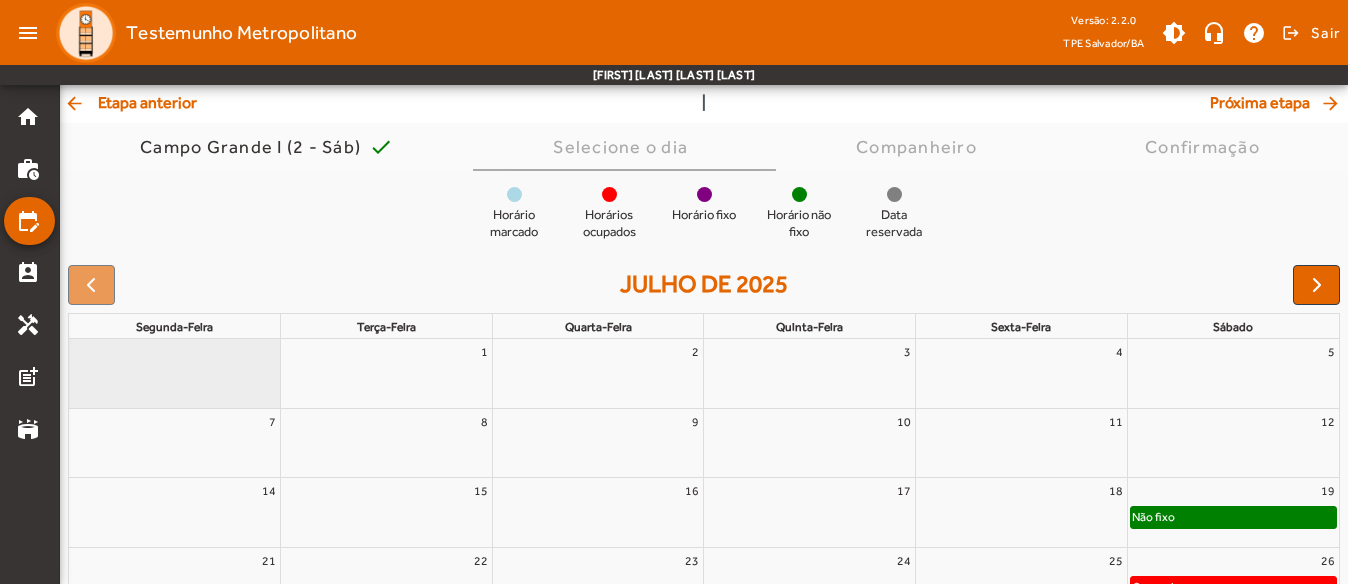 scroll, scrollTop: 200, scrollLeft: 0, axis: vertical 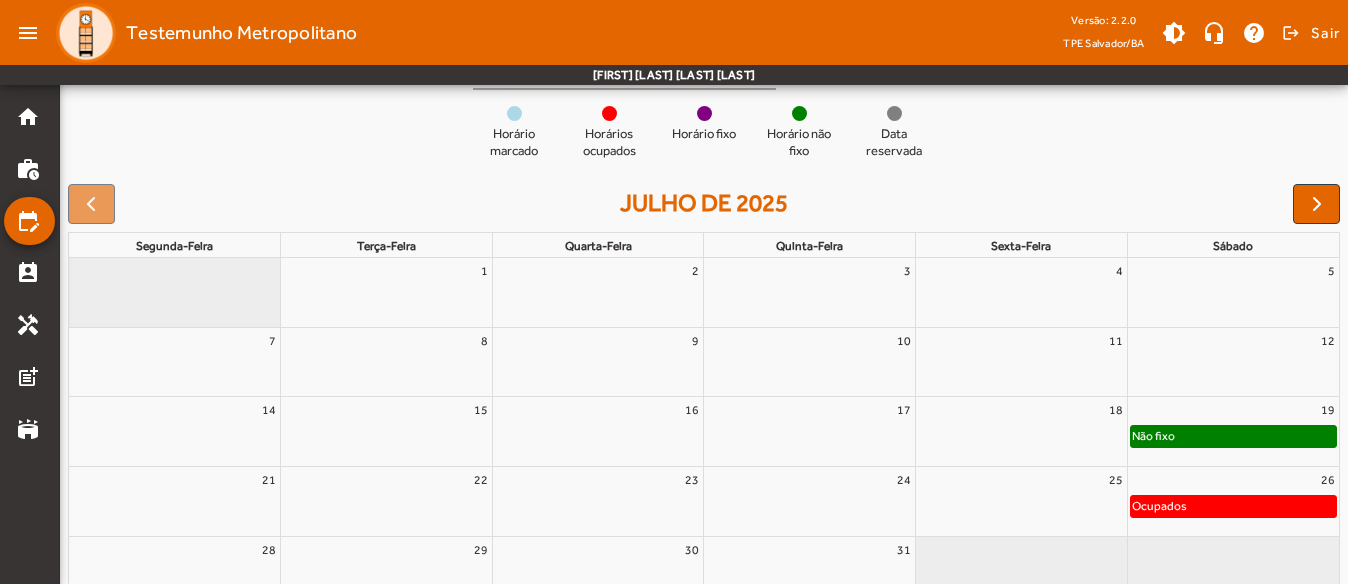 click on "julho de 2025" at bounding box center [704, 204] 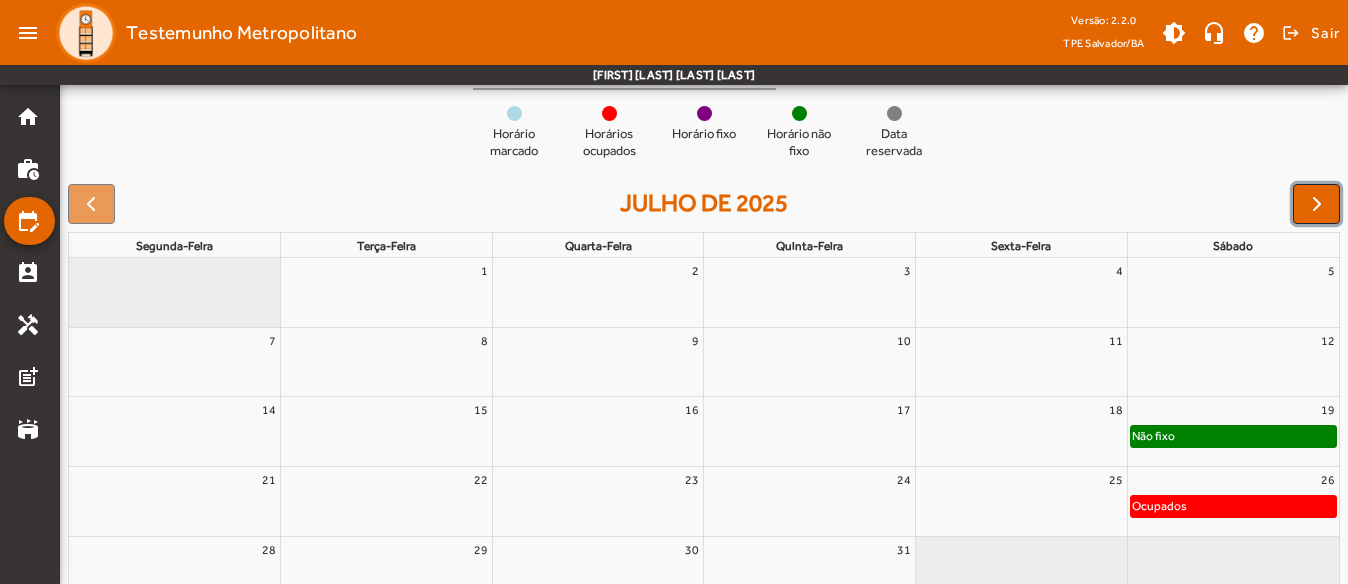 click at bounding box center (1317, 204) 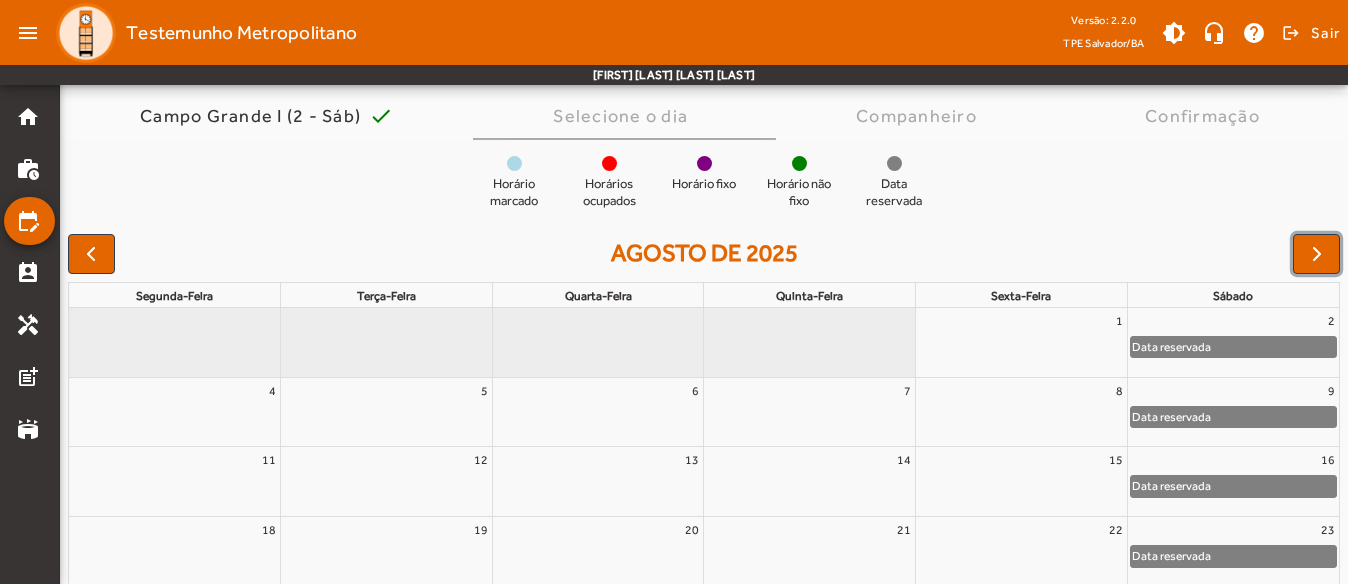 scroll, scrollTop: 102, scrollLeft: 0, axis: vertical 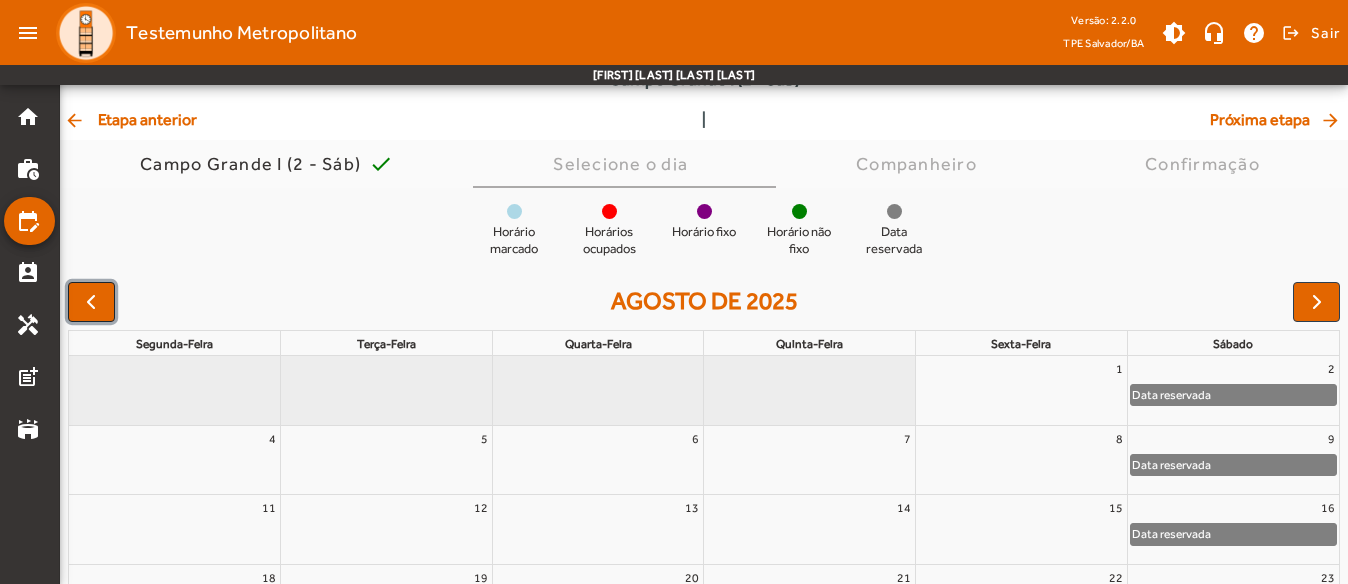 click at bounding box center (91, 302) 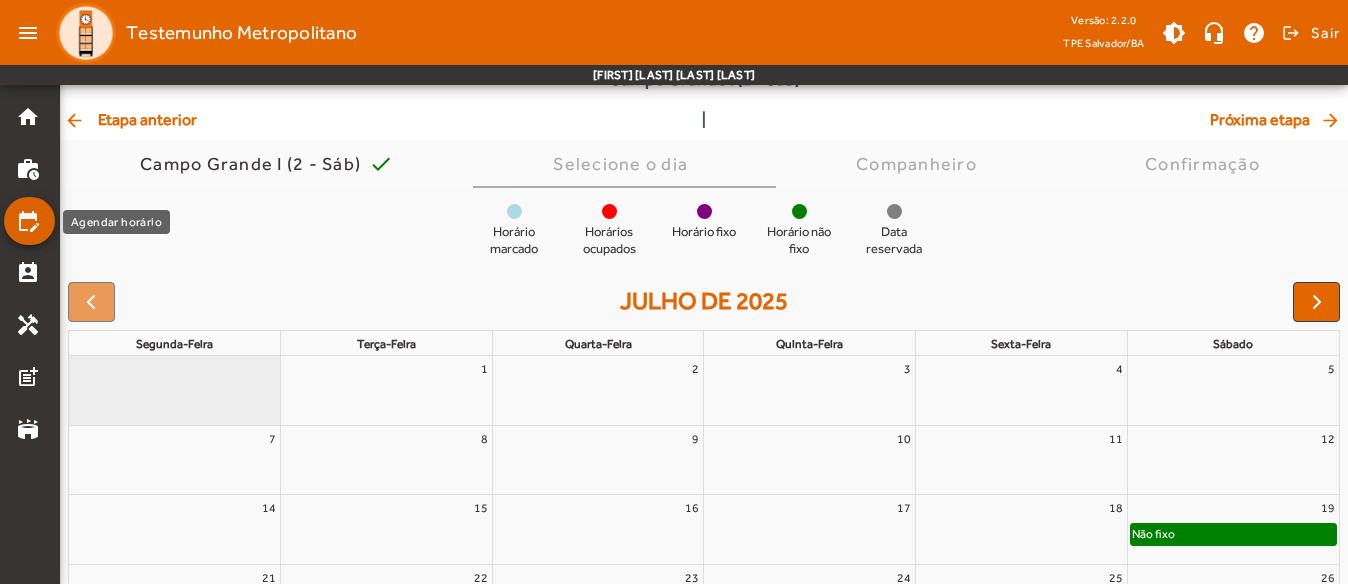 click on "edit_calendar" 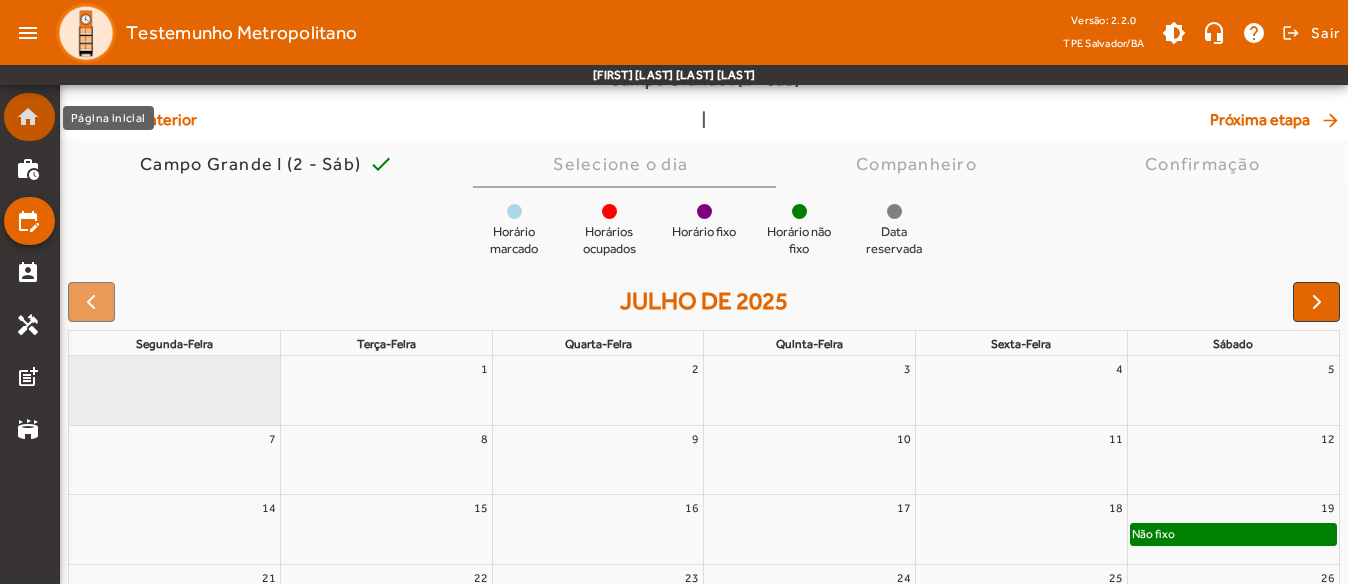 click on "home" 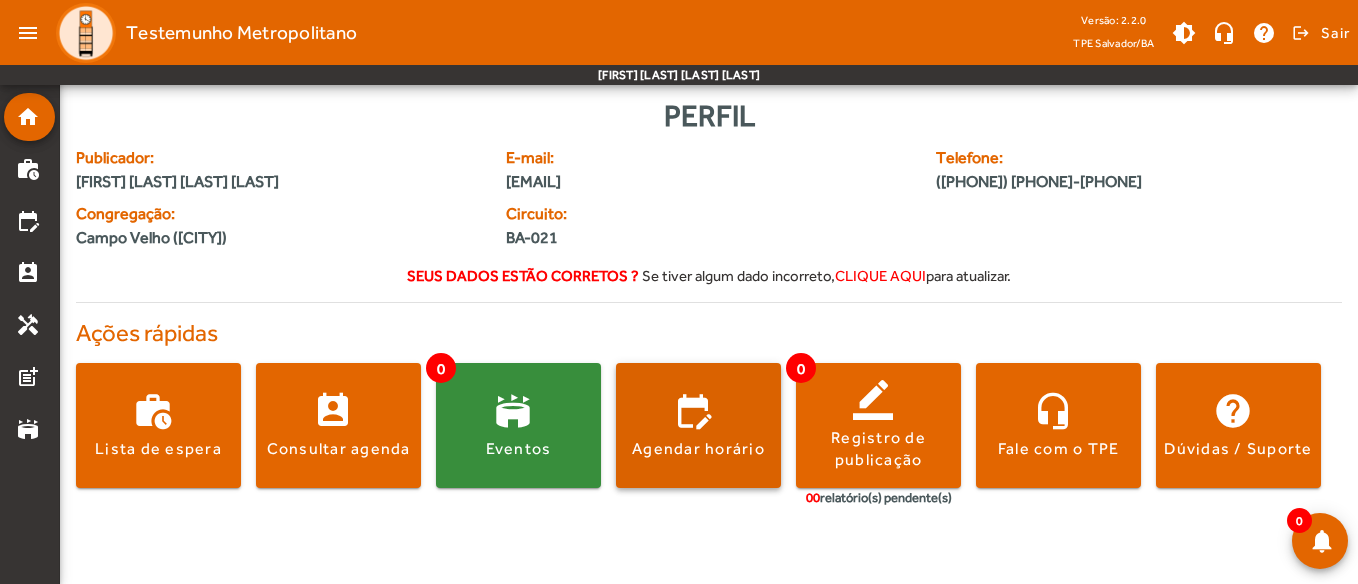 click on "Agendar horário" 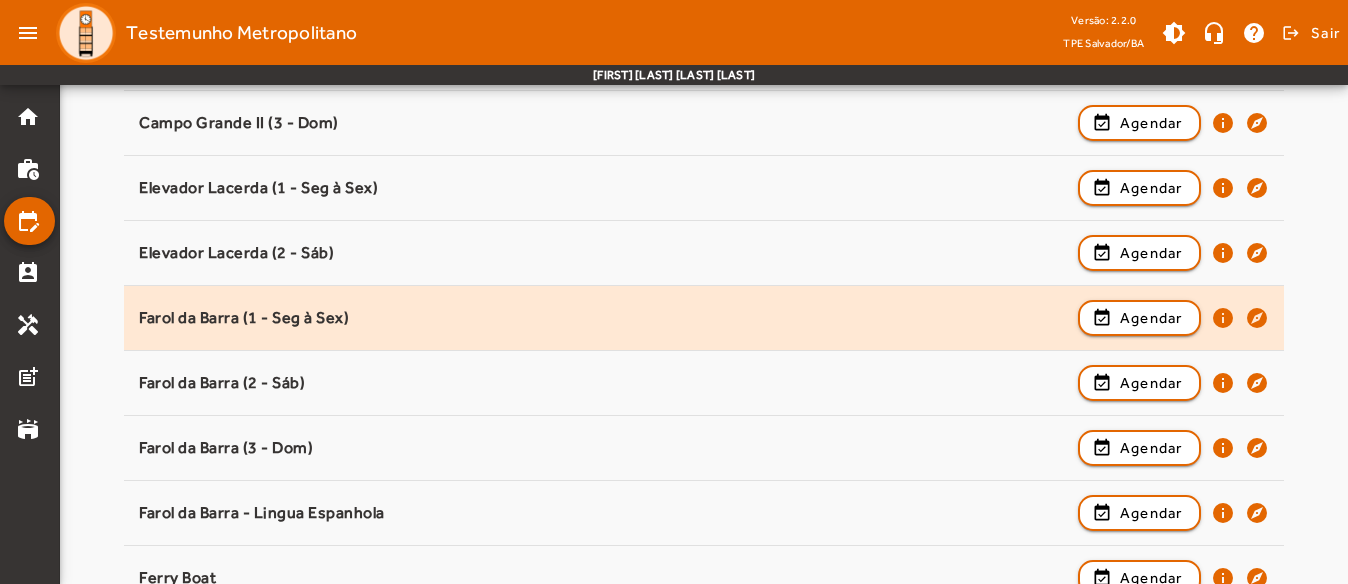 scroll, scrollTop: 800, scrollLeft: 0, axis: vertical 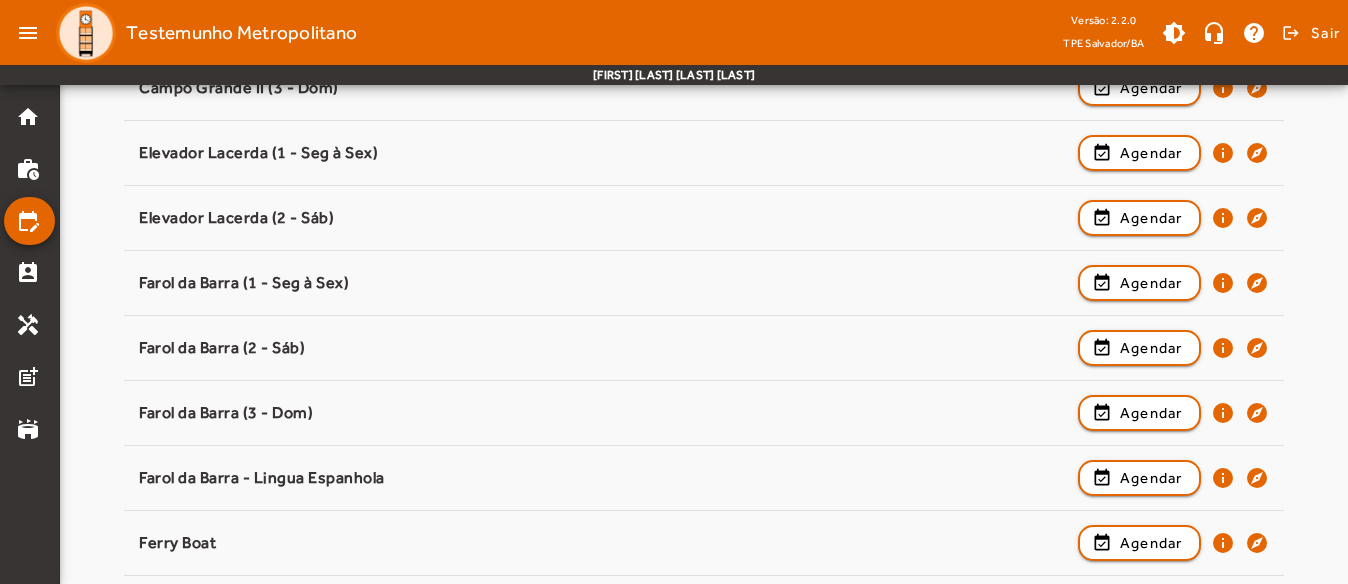 click on "Pesquisar ponto  Selecione um ponto para prosseguir.   Arena Fonte Nova / Dique (Seg a Sex)   event_available   Agendar   info  explore  CICAN (Seg a Sex)   event_available   Agendar   info  explore  Campo Grande I (1 - Seg à Sex)   event_available   Agendar   info  explore  Campo Grande I (2 - Sáb)    event_available   Agendar   info  explore  Campo Grande I (3 - Dom)    event_available   Agendar   info  explore  Campo Grande II (1 - Seg à Sex)    event_available   Agendar   info  explore  Campo Grande II (2 - Sáb)    event_available   Agendar   info  explore  Campo Grande II (3 - Dom)    event_available   Agendar   info  explore  Elevador Lacerda (1 - Seg à Sex)   event_available   Agendar   info  explore  Elevador Lacerda (2 - Sáb)   event_available   Agendar   info  explore  Farol da Barra (1 - Seg à Sex)    event_available   Agendar   info  explore  Farol da Barra (2 - Sáb)    event_available   Agendar   info  explore  Farol da Barra (3 - Dom)    event_available   Agendar   info  explore  info" at bounding box center [704, 799] 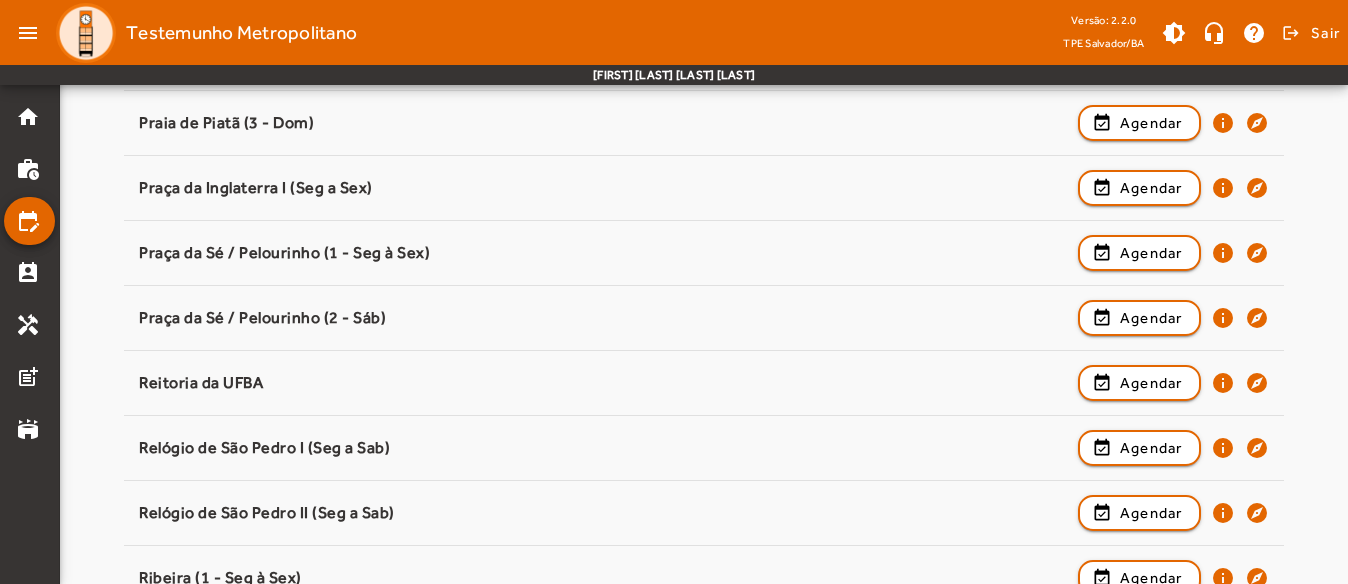 scroll, scrollTop: 2100, scrollLeft: 0, axis: vertical 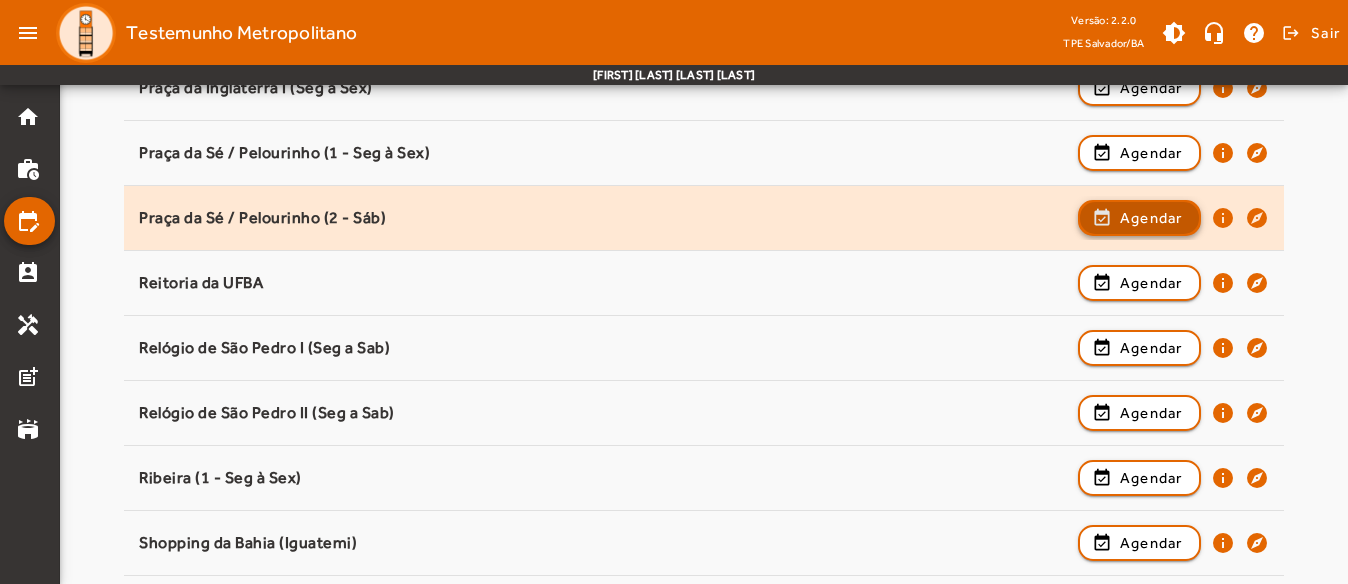 click on "Agendar" 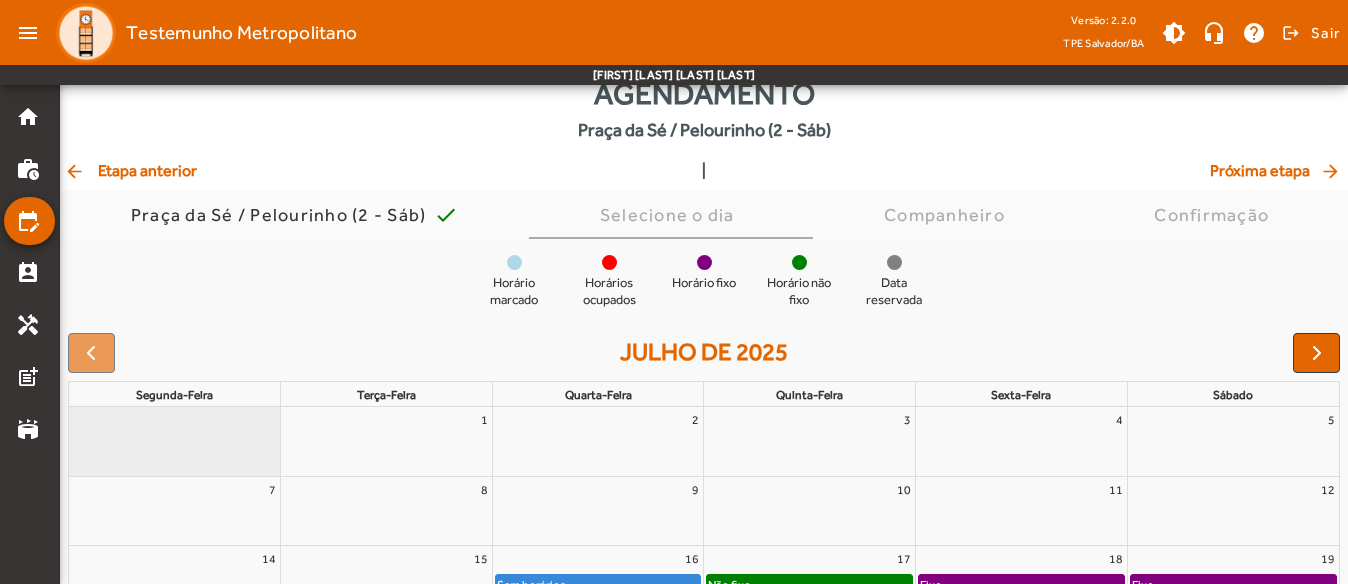 scroll, scrollTop: 100, scrollLeft: 0, axis: vertical 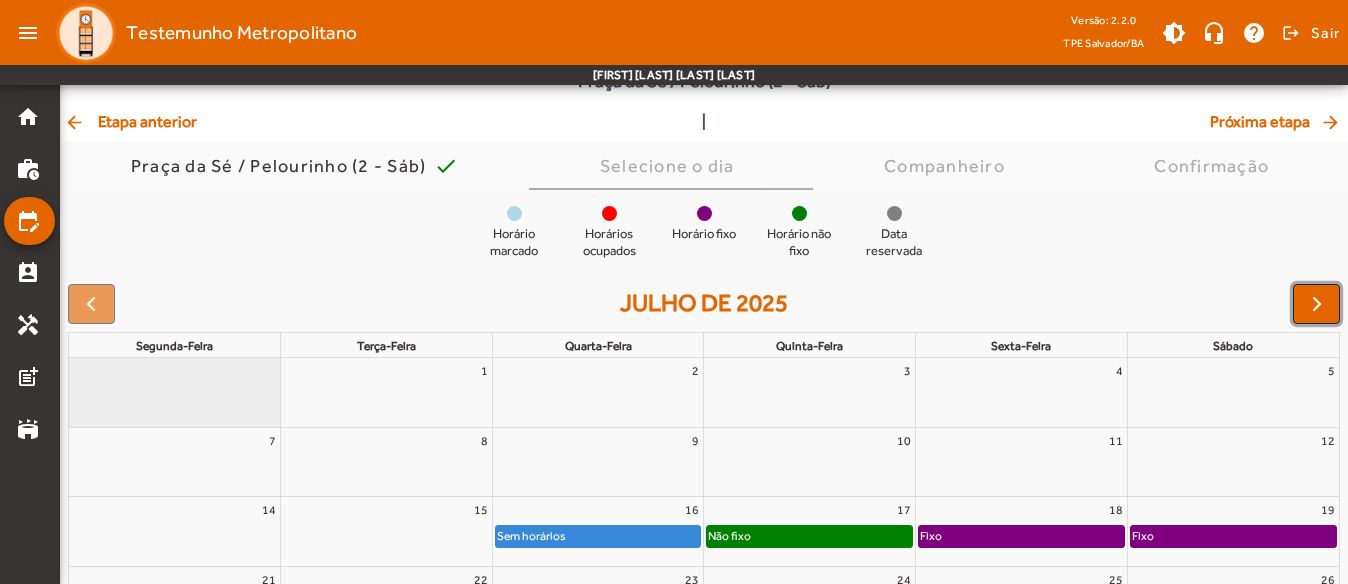 click at bounding box center [1317, 304] 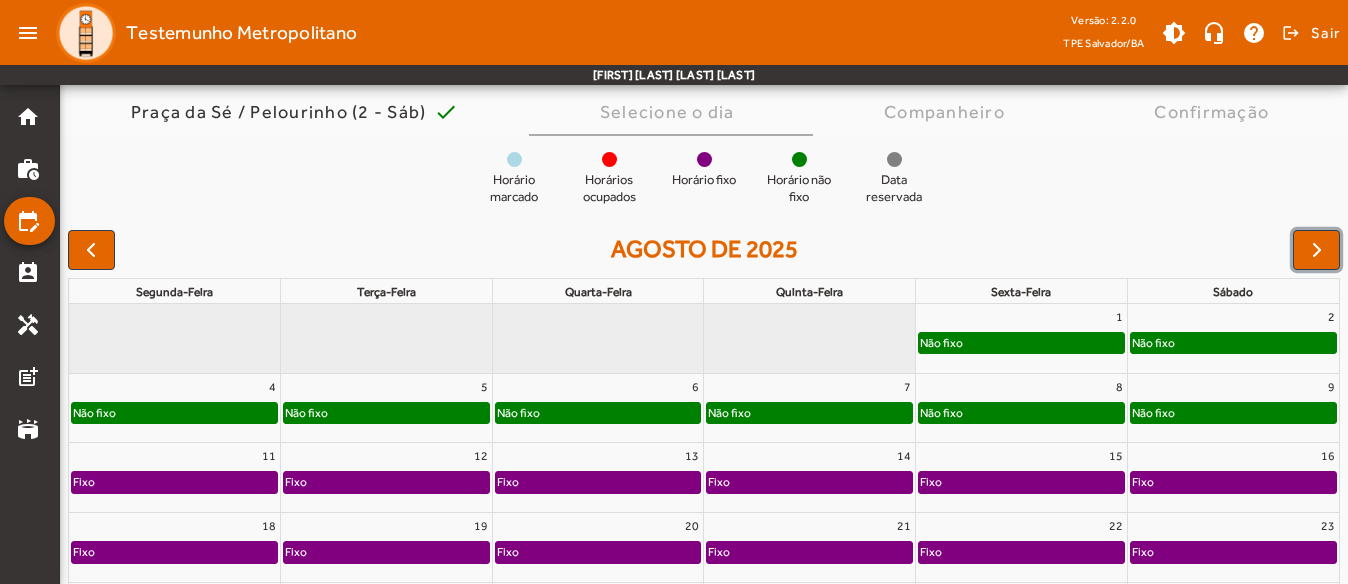 scroll, scrollTop: 200, scrollLeft: 0, axis: vertical 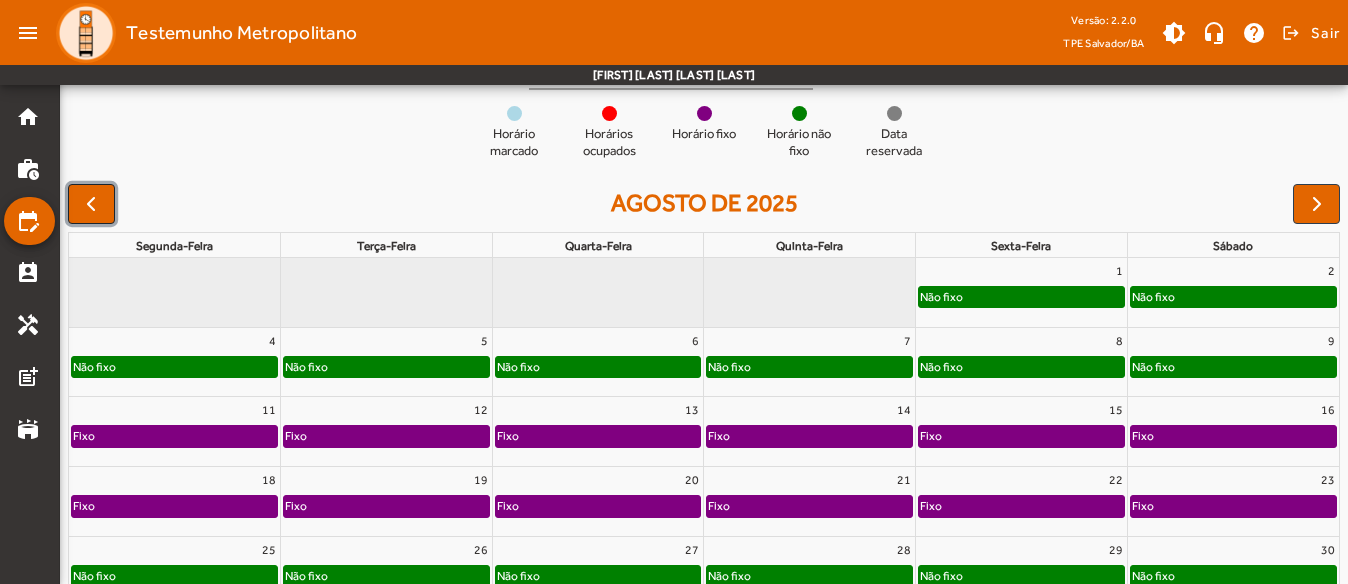 click at bounding box center (91, 204) 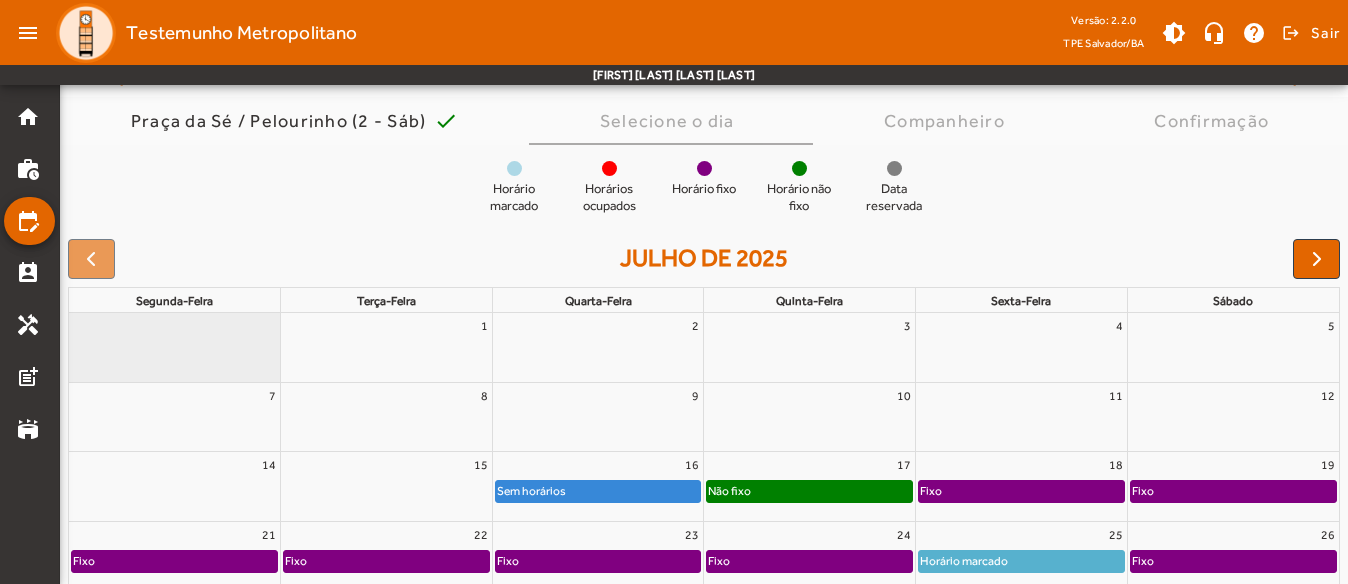 scroll, scrollTop: 102, scrollLeft: 0, axis: vertical 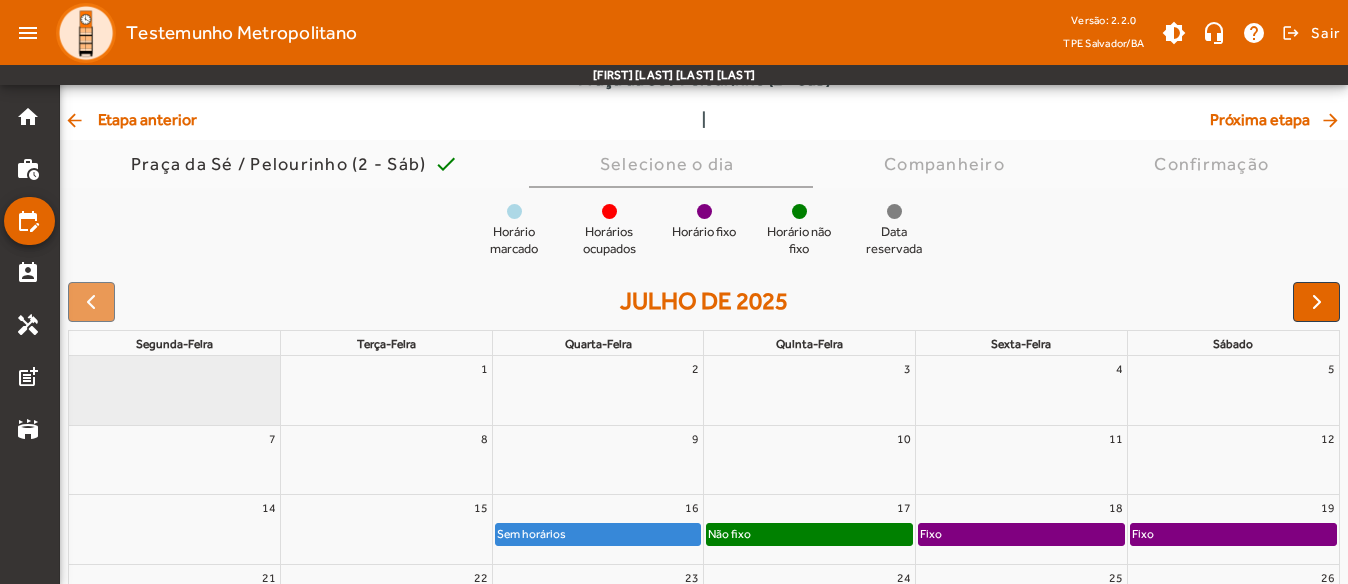 click on "arrow_back  Etapa anterior" 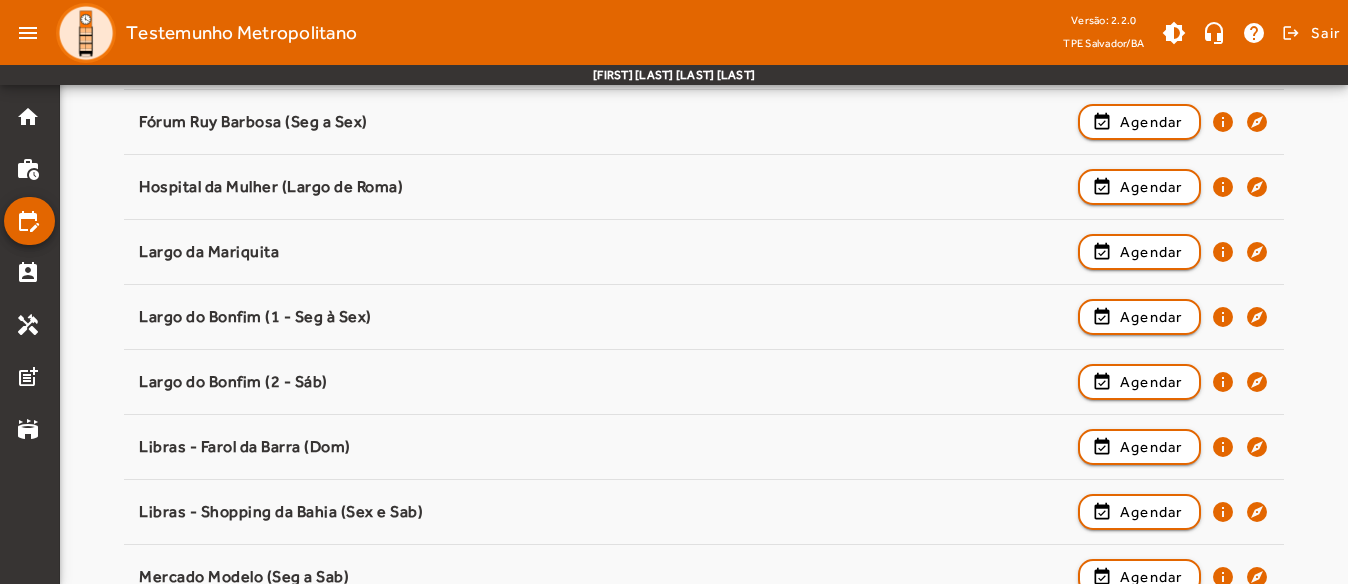 scroll, scrollTop: 1278, scrollLeft: 0, axis: vertical 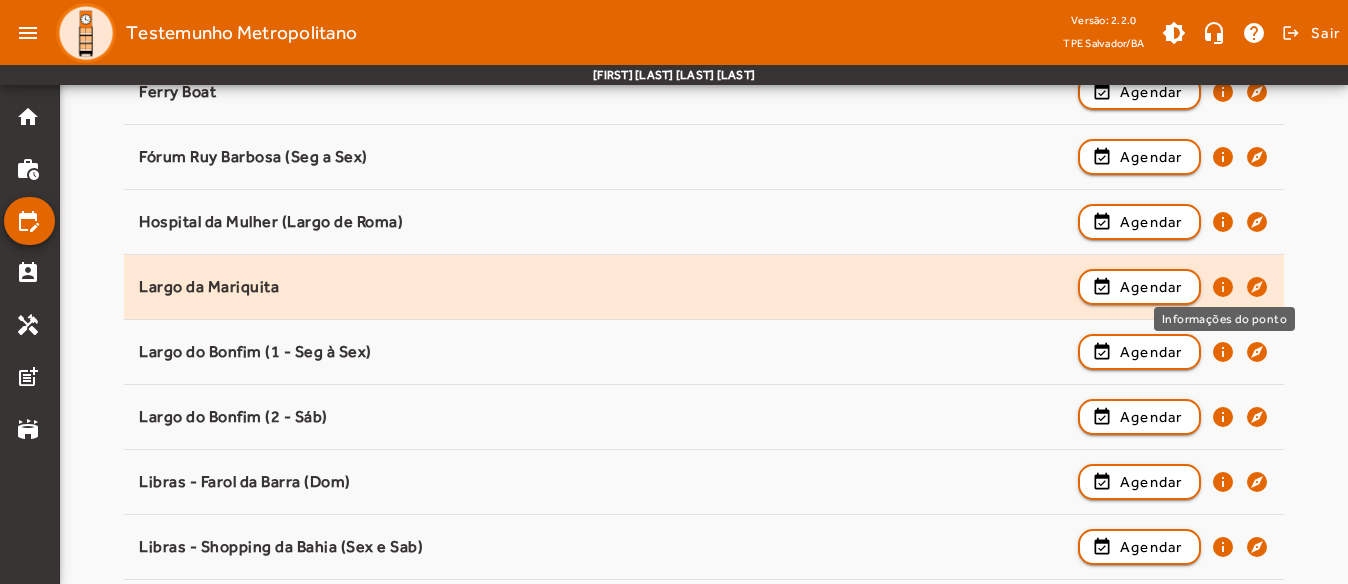 click on "info" at bounding box center [1223, 352] 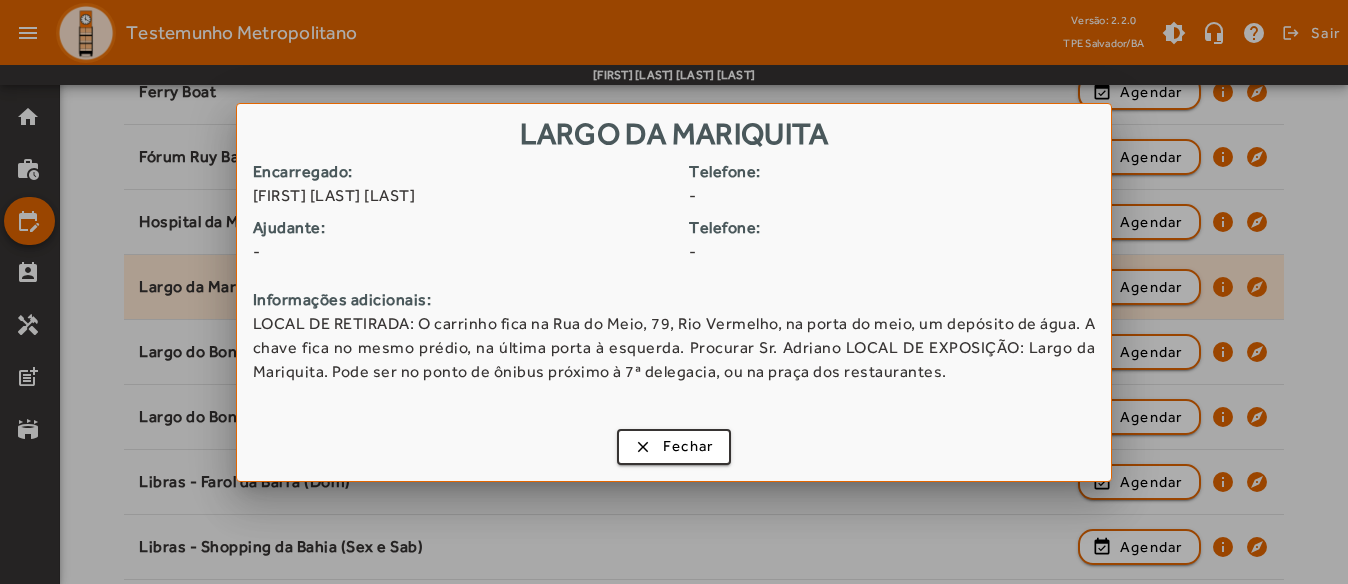 scroll, scrollTop: 0, scrollLeft: 0, axis: both 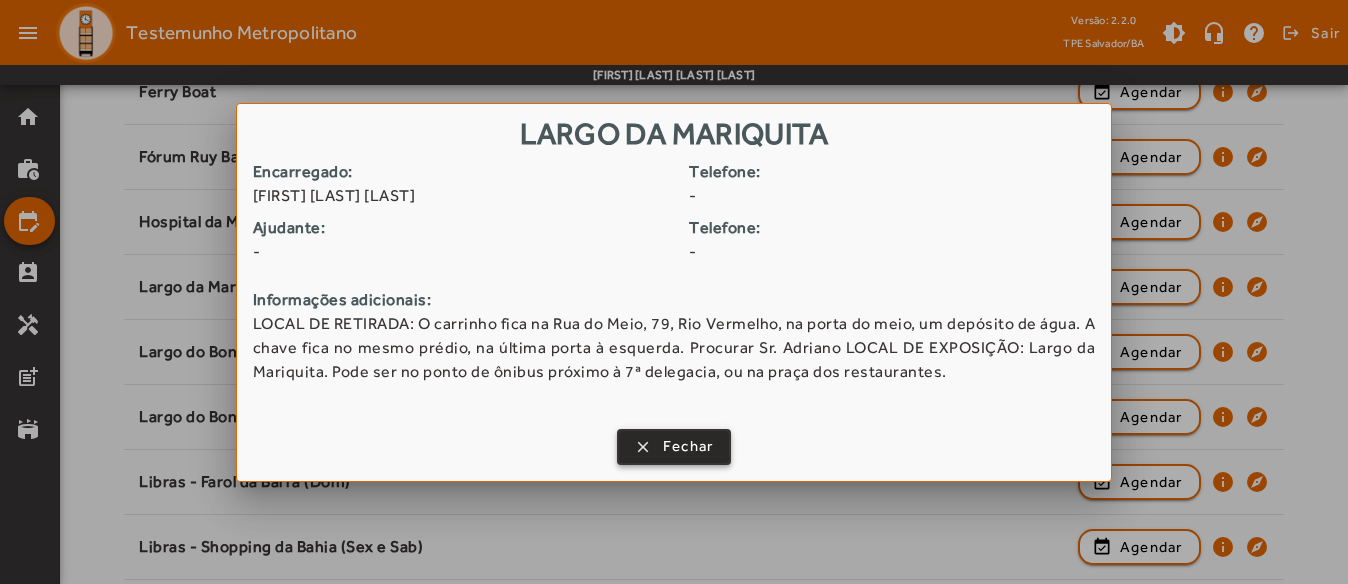 click on "Fechar" at bounding box center [688, 446] 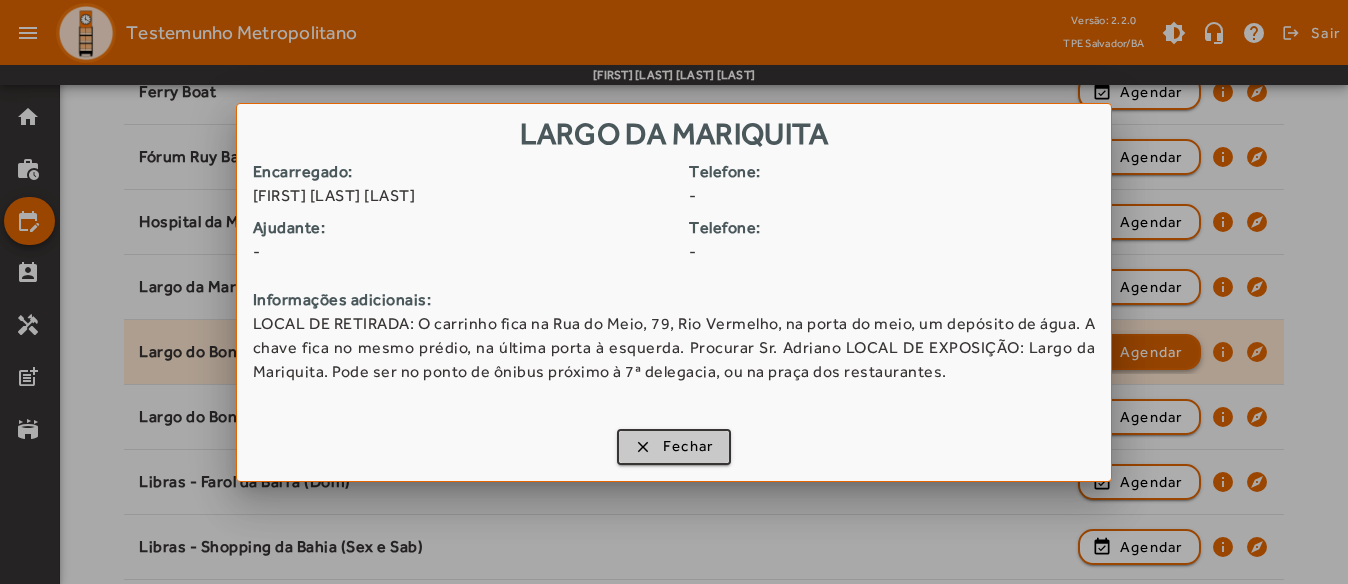 scroll, scrollTop: 1278, scrollLeft: 0, axis: vertical 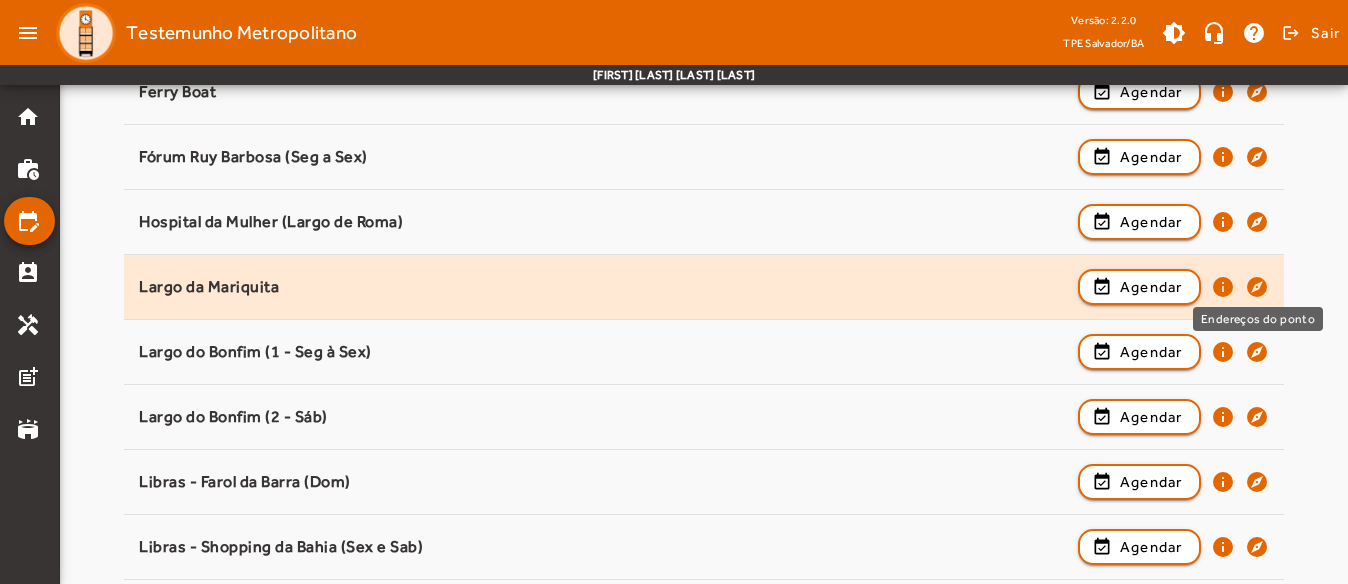 click on "explore" at bounding box center [1257, 352] 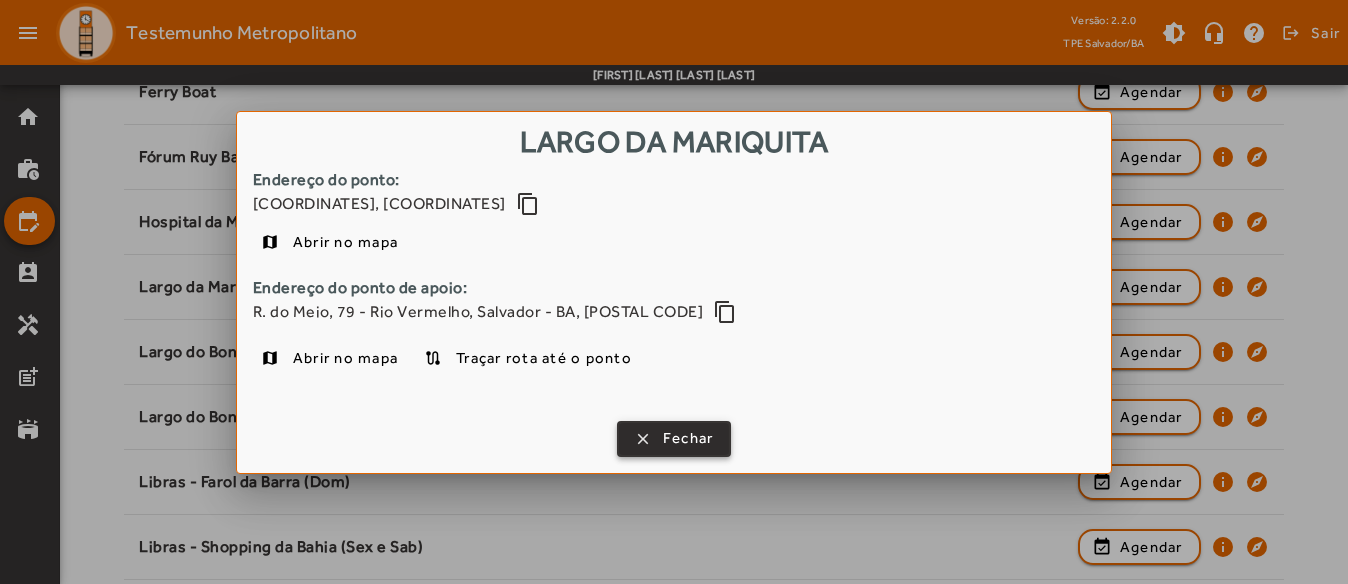 click on "Fechar" at bounding box center (688, 438) 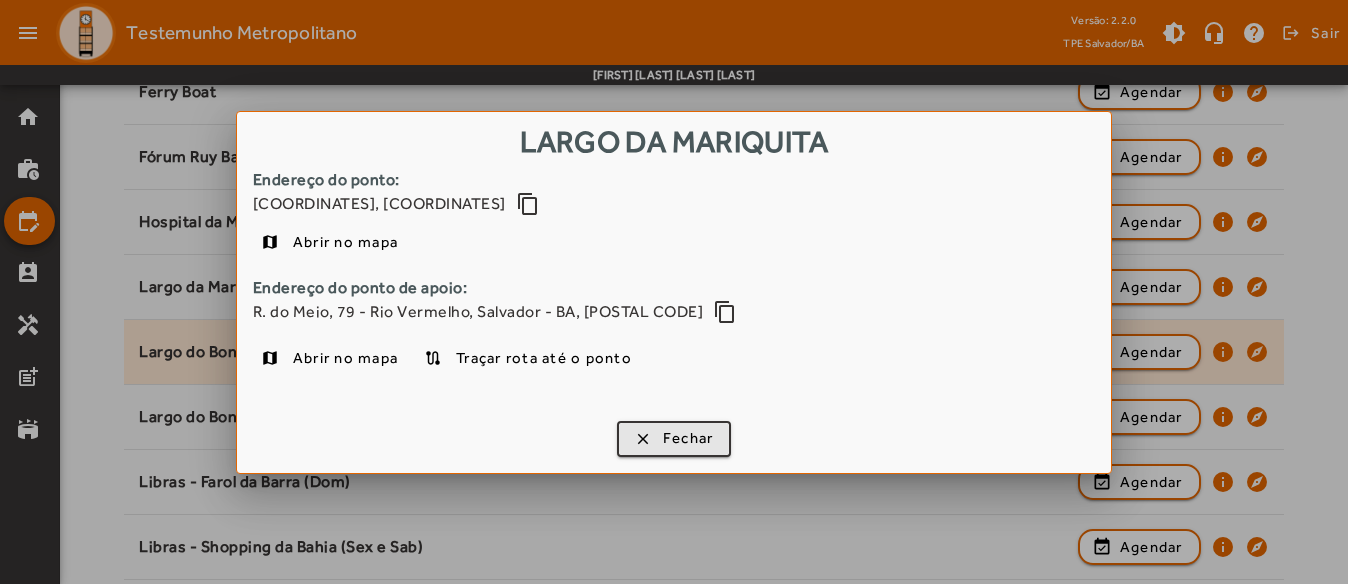 scroll, scrollTop: 1278, scrollLeft: 0, axis: vertical 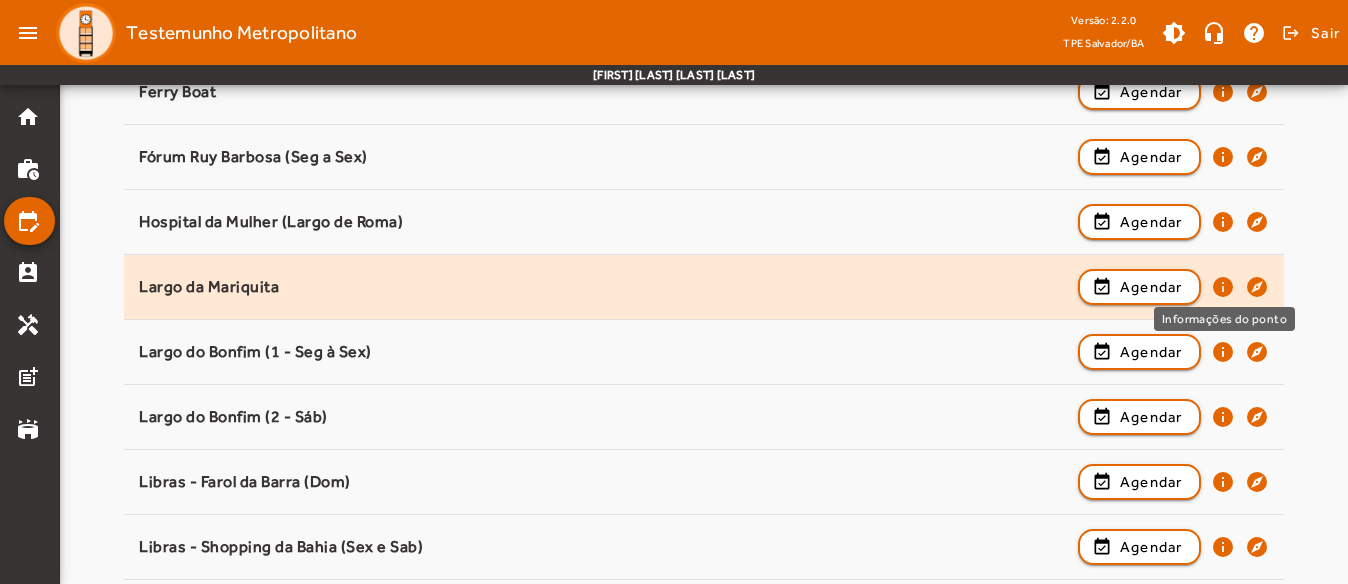 click on "info" at bounding box center (1223, 352) 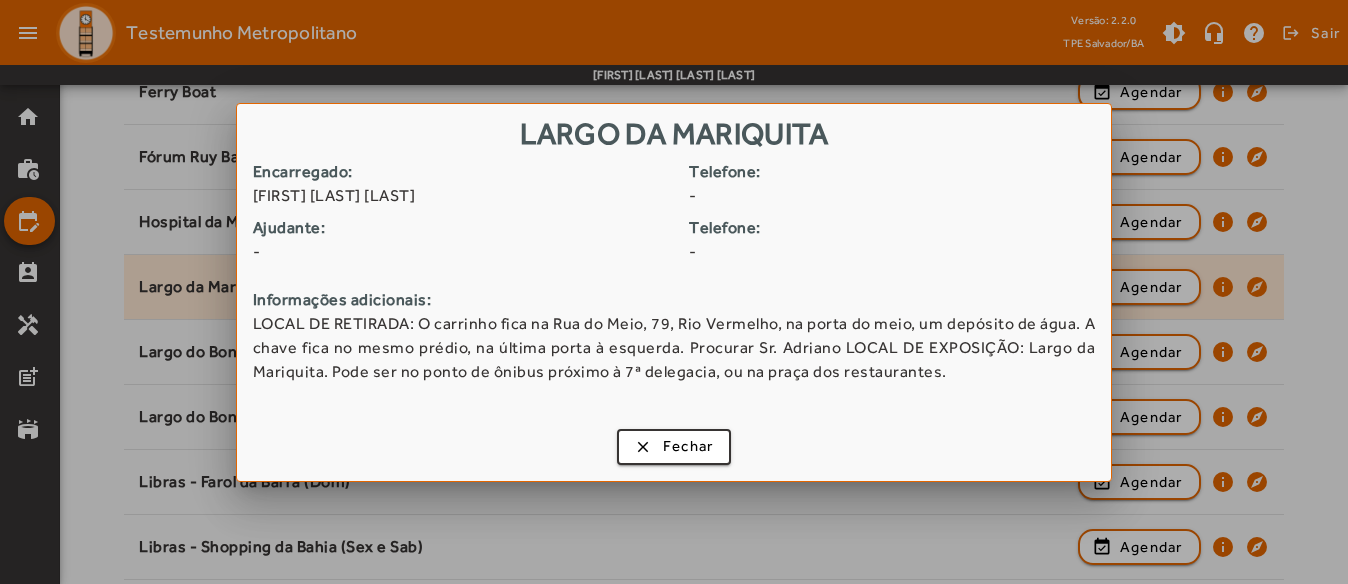 scroll, scrollTop: 0, scrollLeft: 0, axis: both 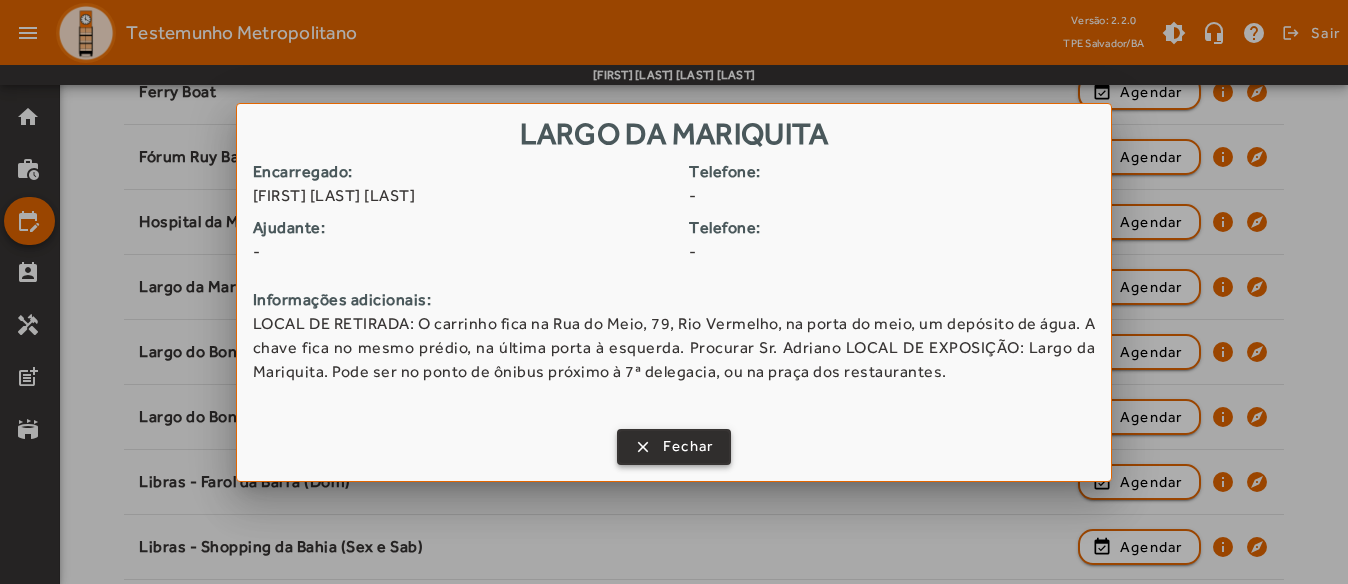 click on "Fechar" at bounding box center [688, 446] 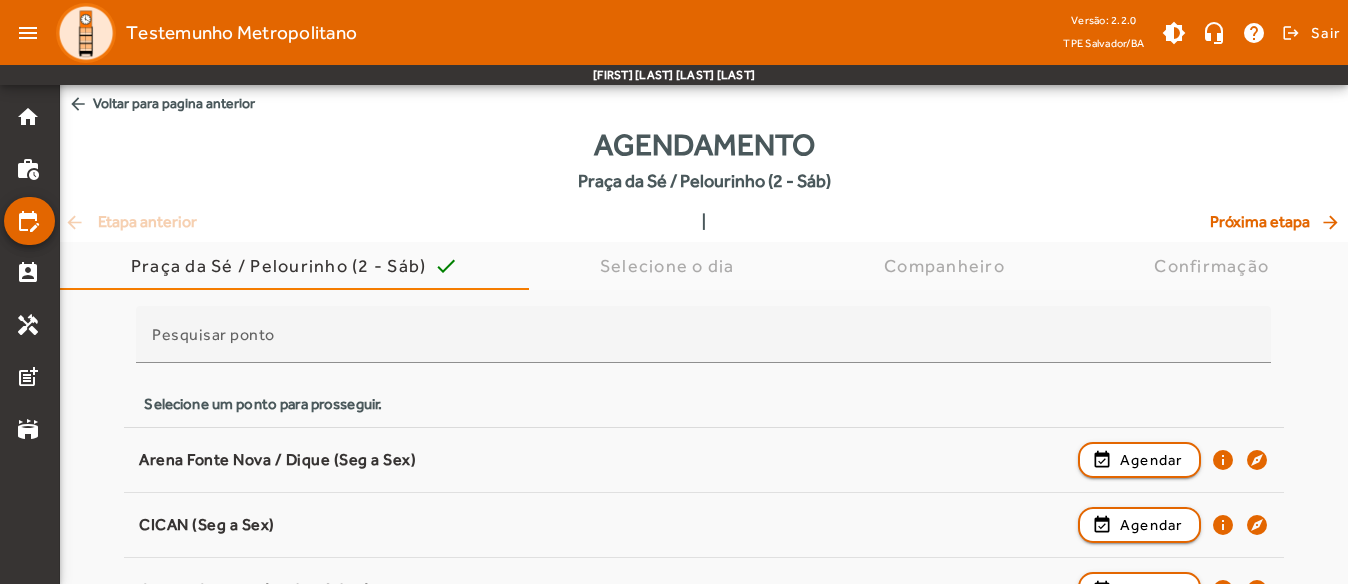 scroll, scrollTop: 1278, scrollLeft: 0, axis: vertical 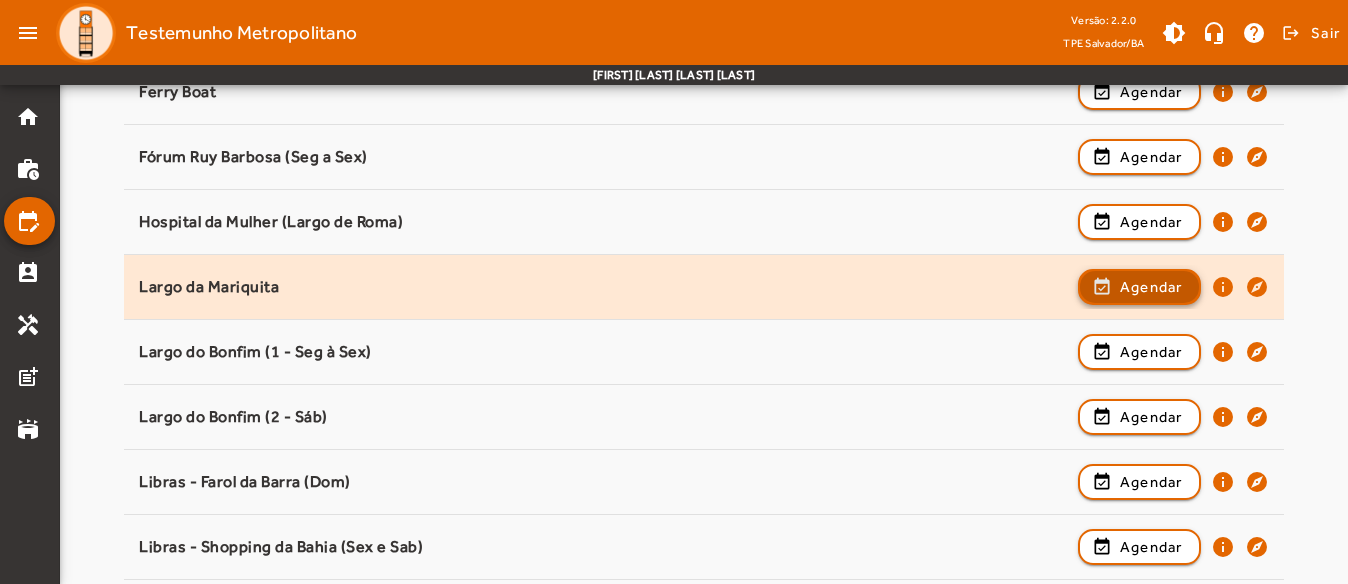 click 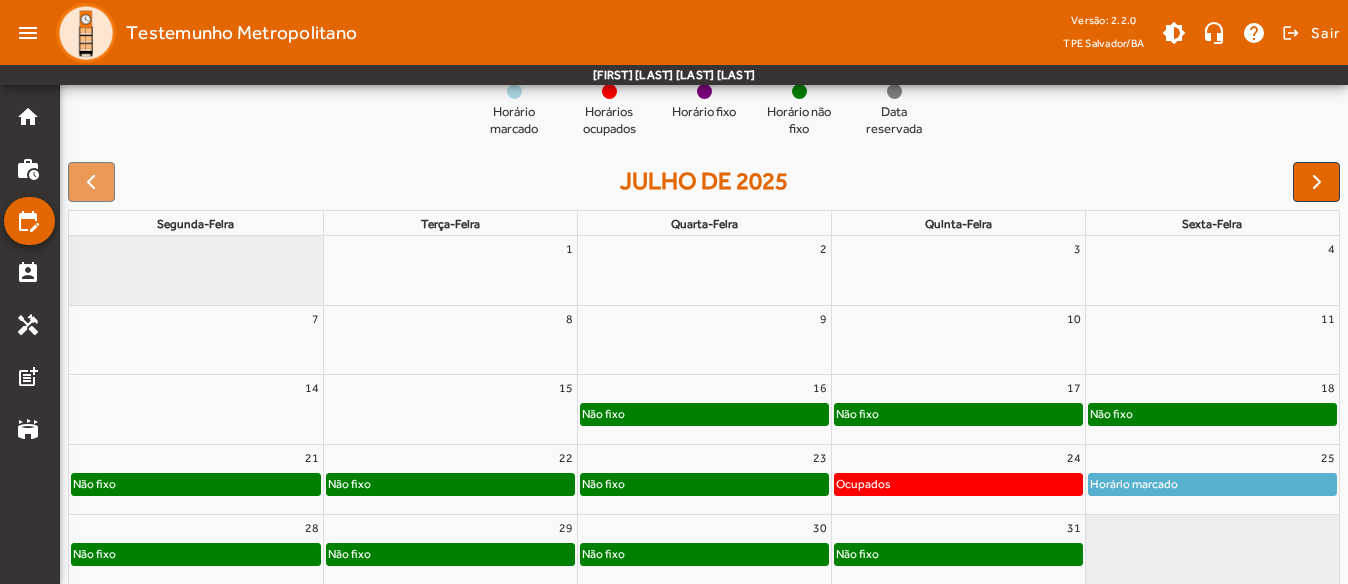 scroll, scrollTop: 200, scrollLeft: 0, axis: vertical 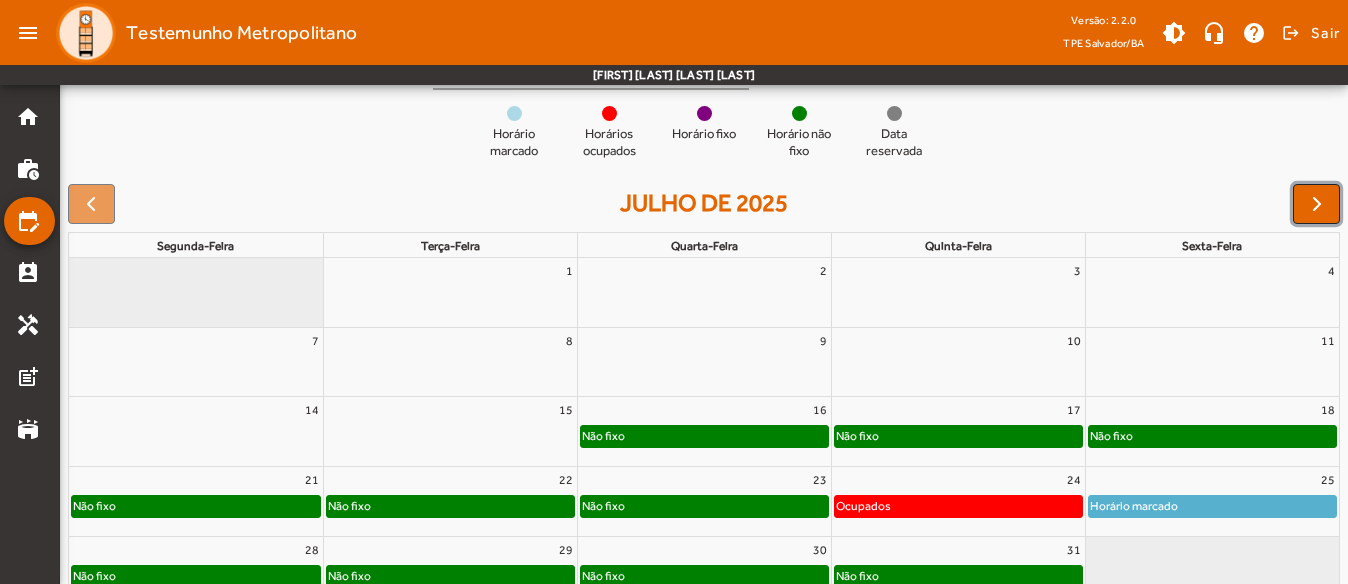 click at bounding box center (1317, 204) 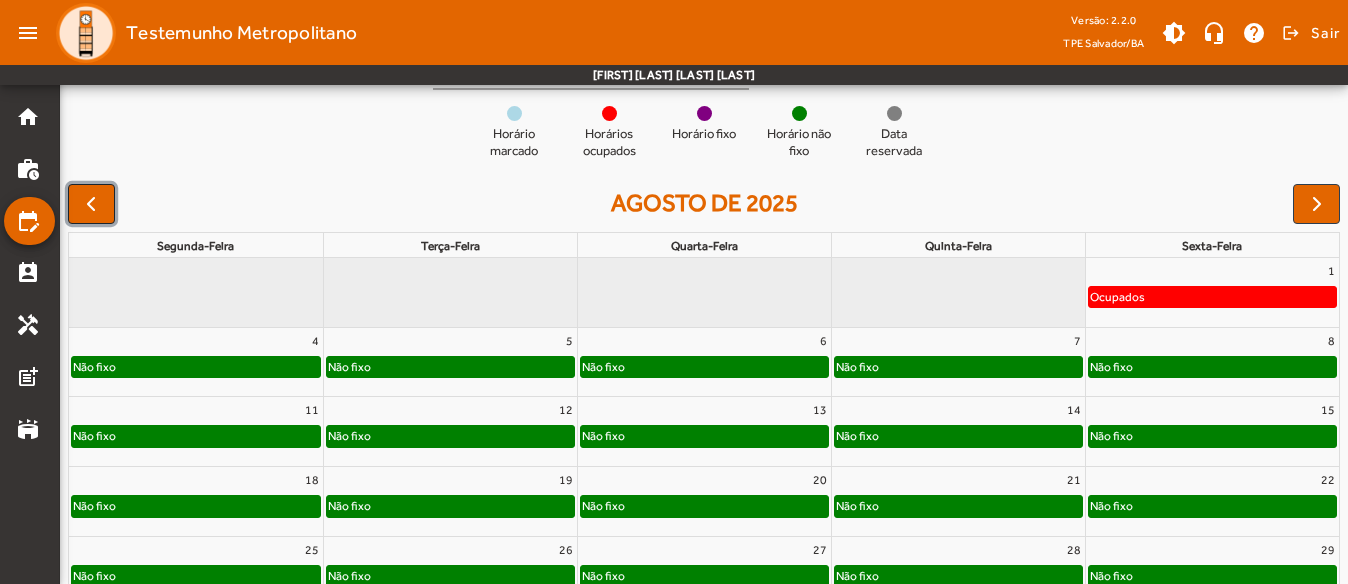 click at bounding box center [91, 204] 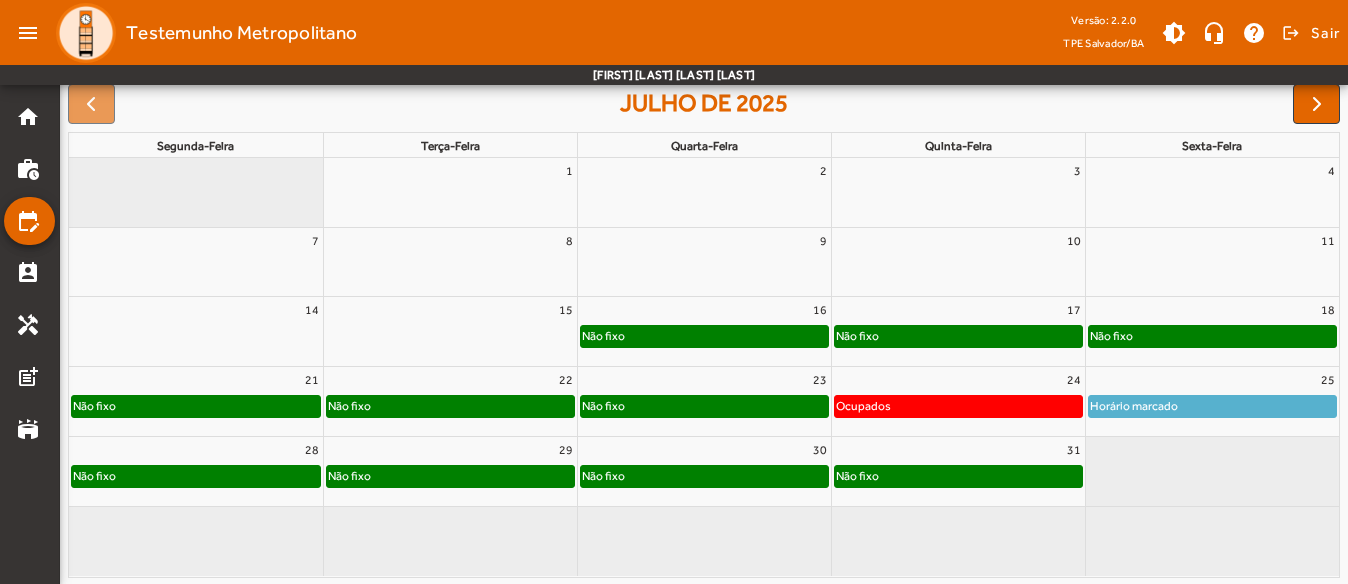 scroll, scrollTop: 302, scrollLeft: 0, axis: vertical 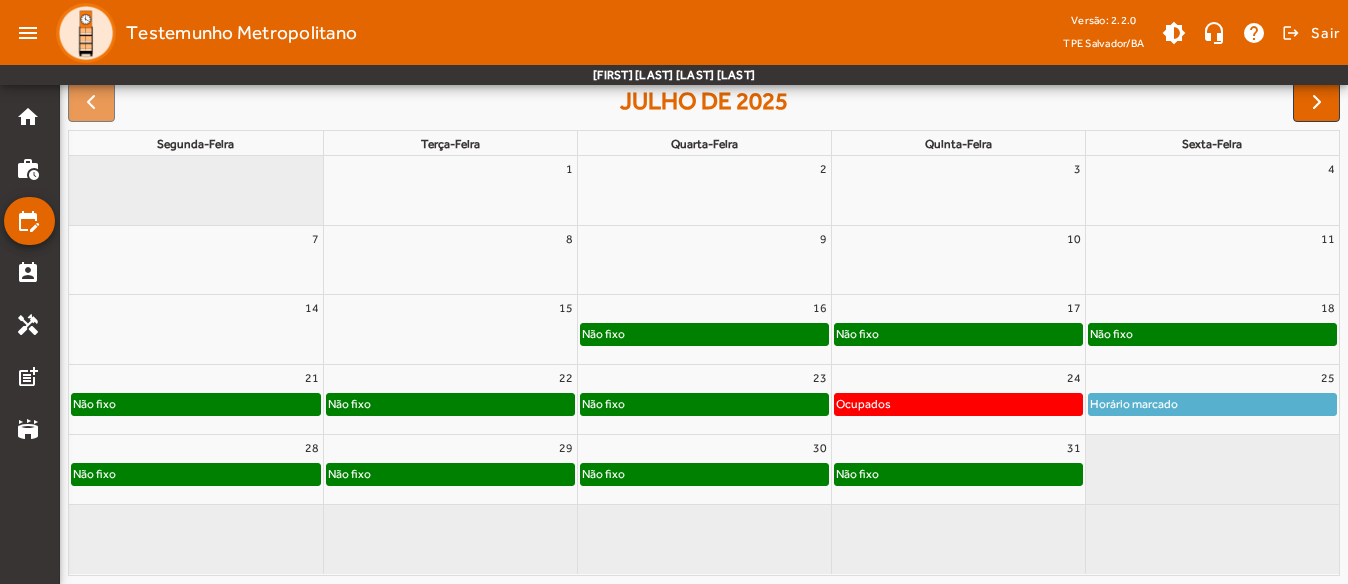 click on "29" at bounding box center (450, 448) 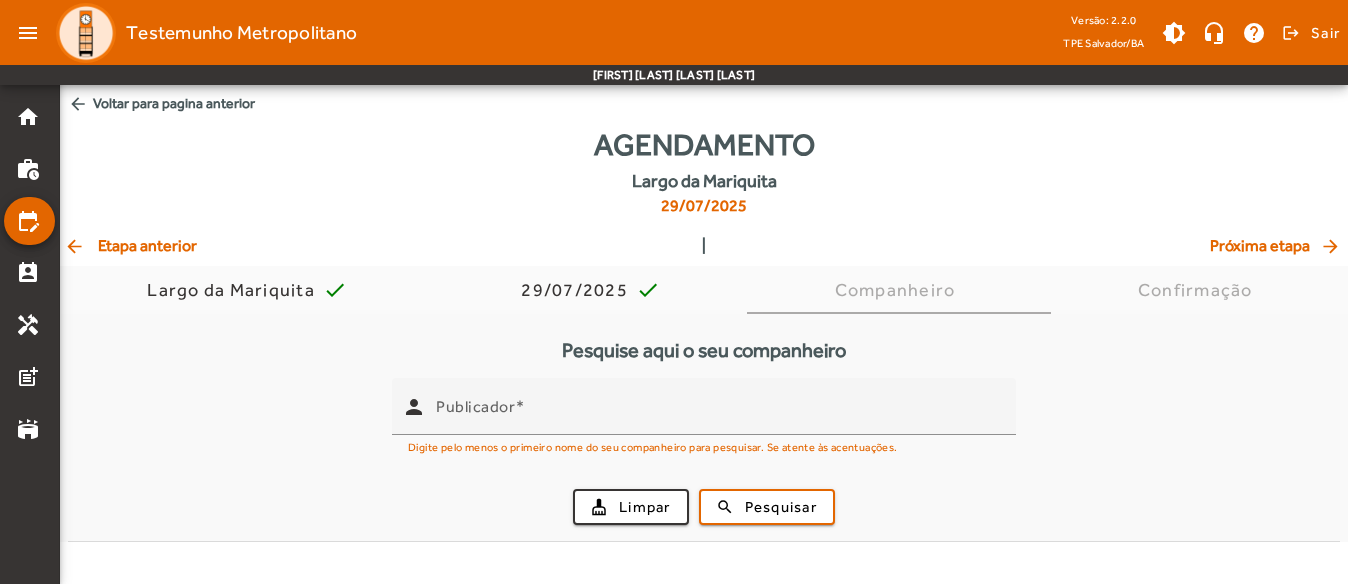 scroll, scrollTop: 0, scrollLeft: 0, axis: both 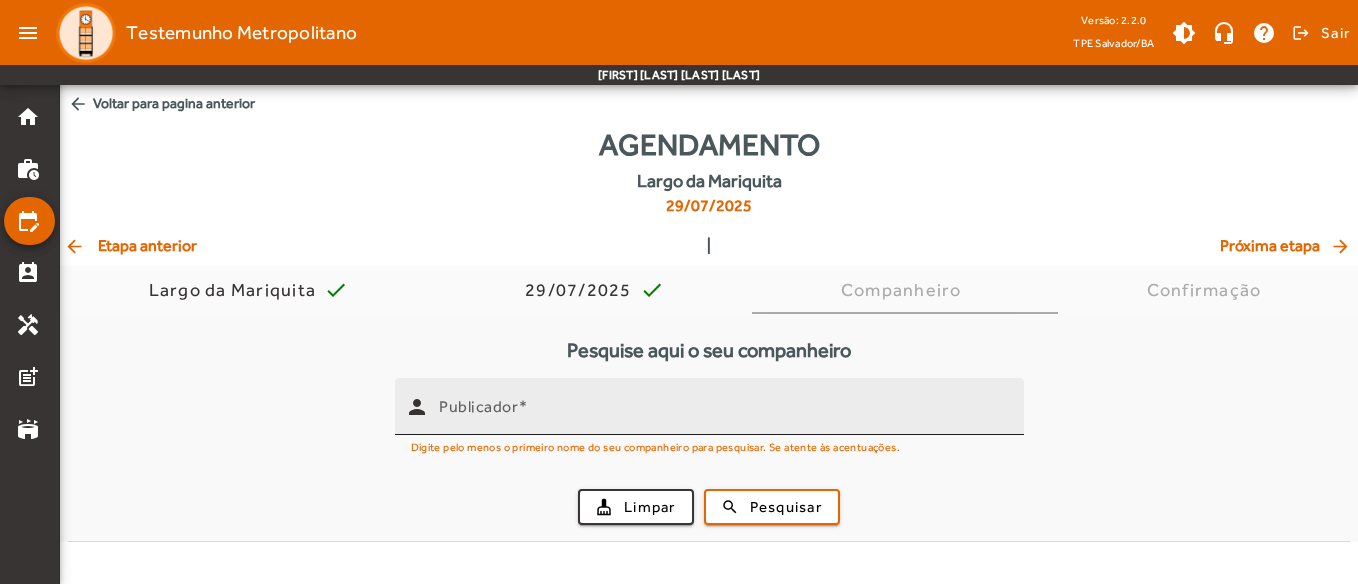 click on "Publicador" at bounding box center (478, 406) 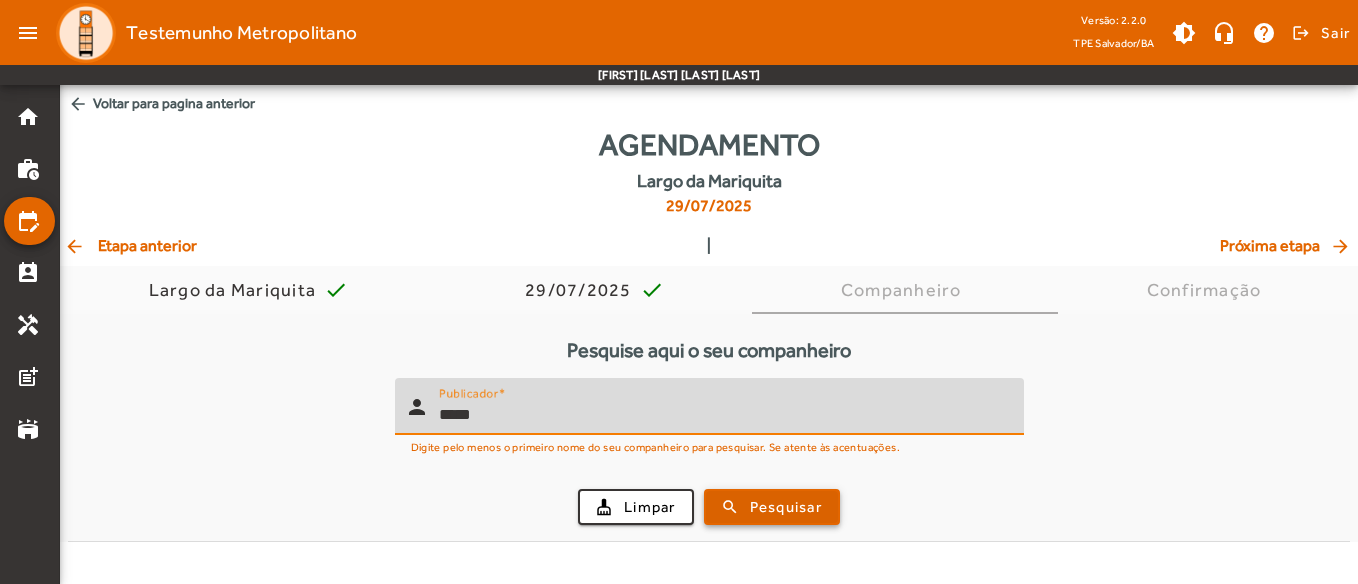 type on "*****" 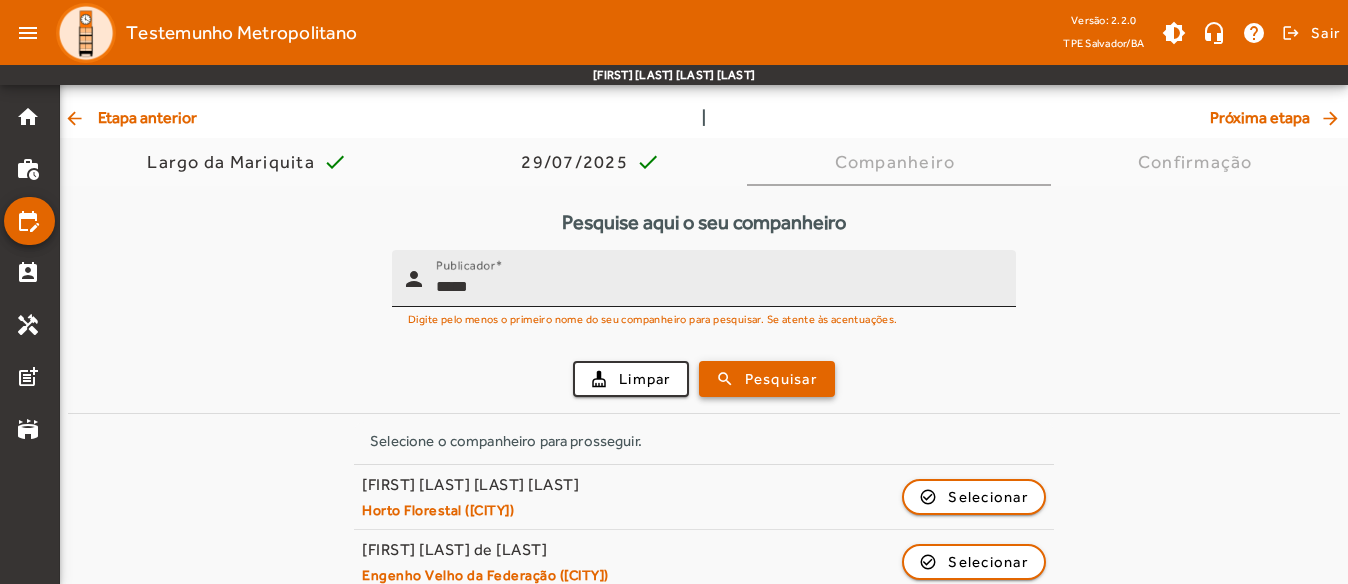 scroll, scrollTop: 154, scrollLeft: 0, axis: vertical 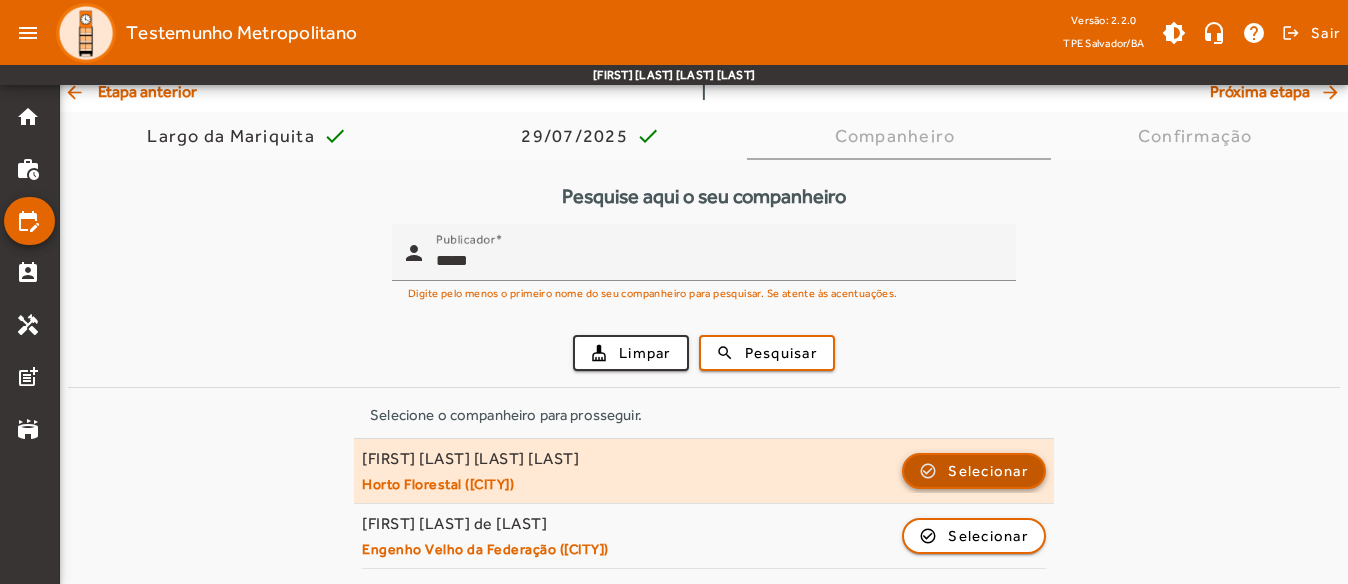 click 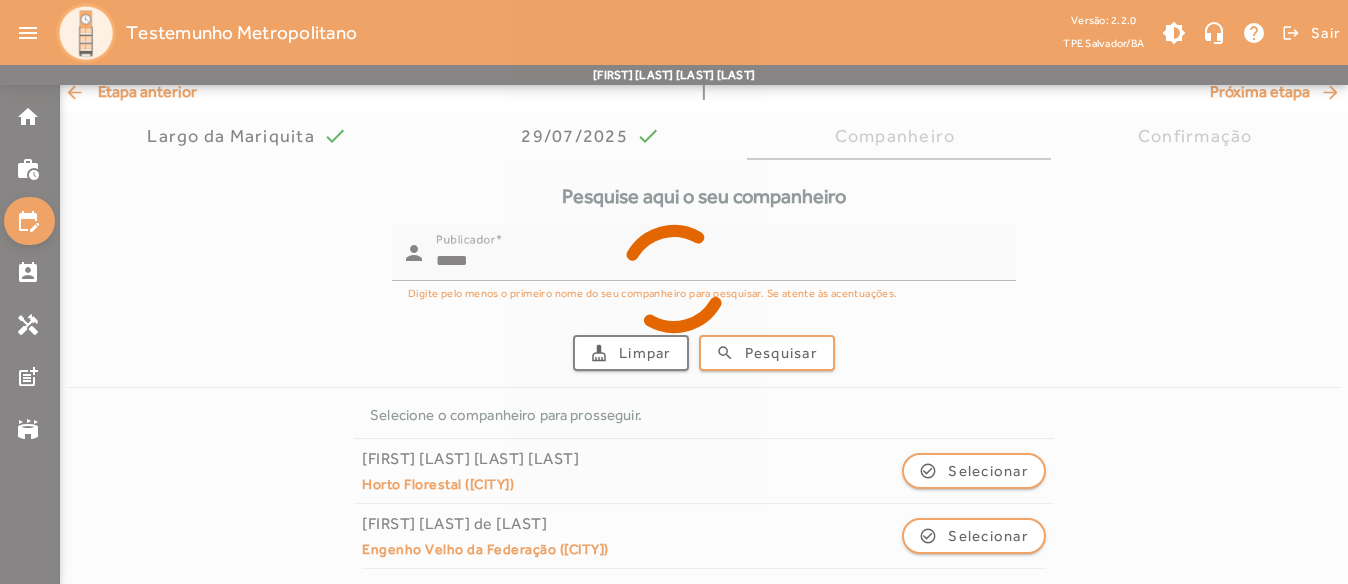 scroll, scrollTop: 0, scrollLeft: 0, axis: both 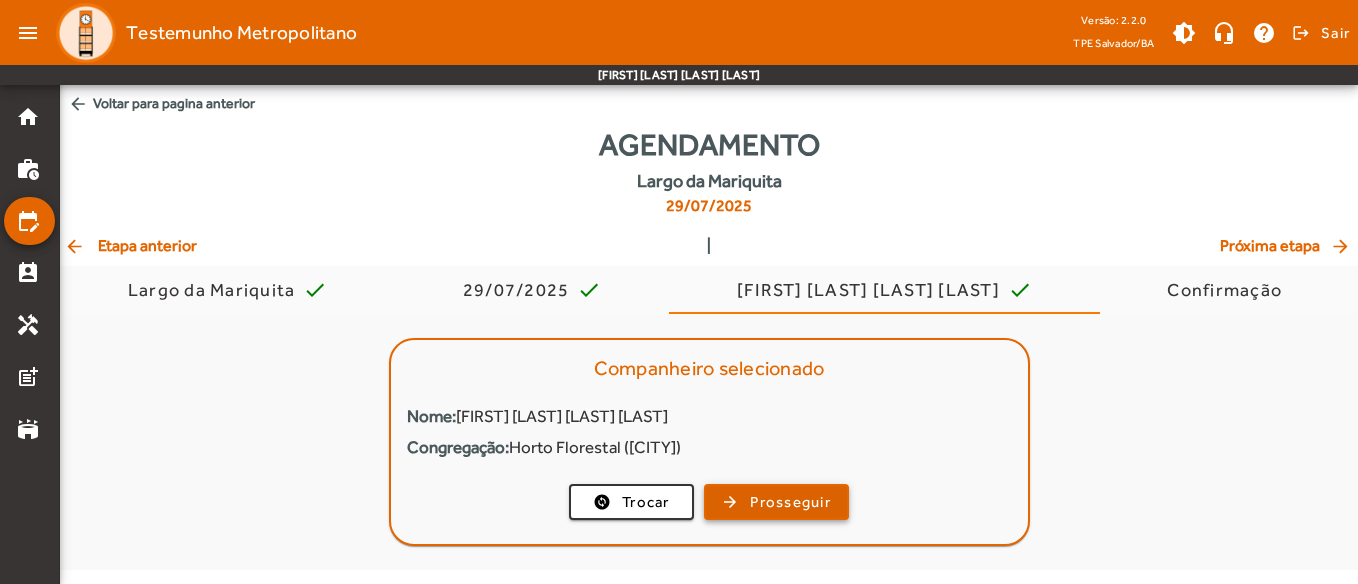 drag, startPoint x: 798, startPoint y: 523, endPoint x: 792, endPoint y: 509, distance: 15.231546 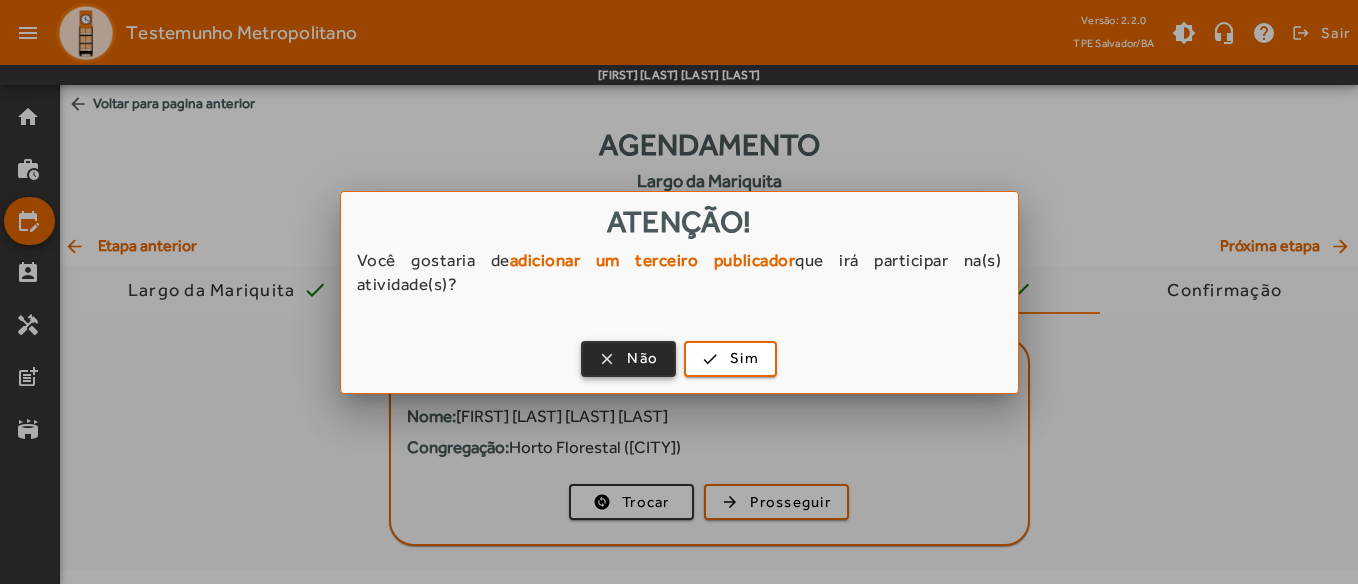 click on "Não" at bounding box center (642, 358) 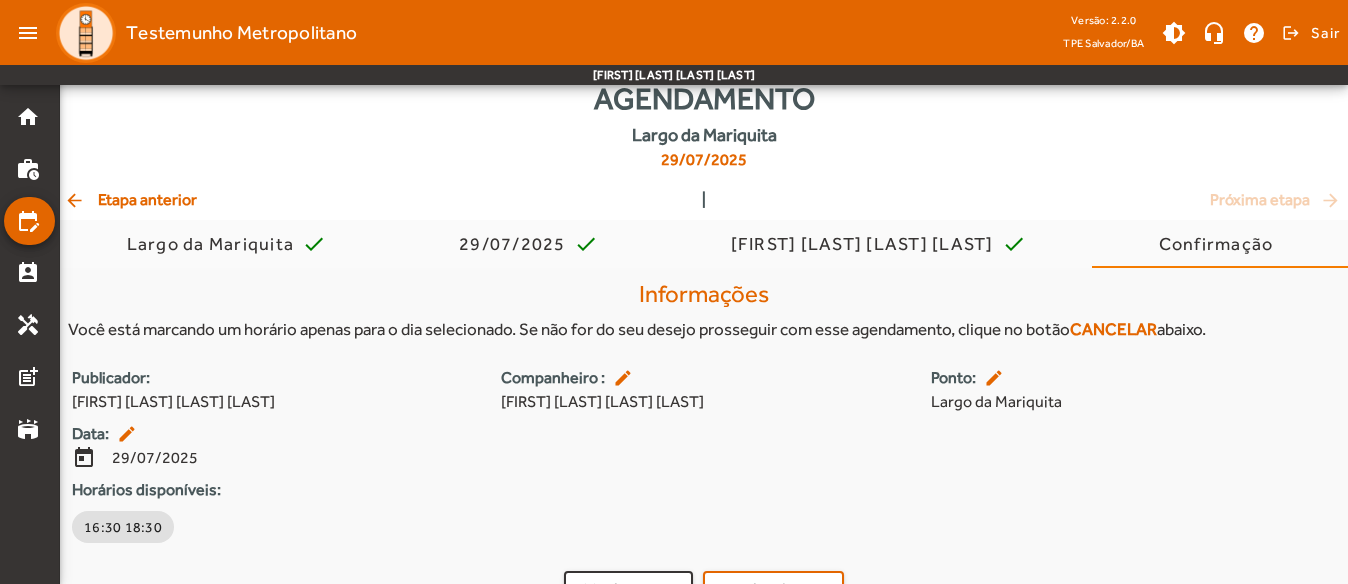 scroll, scrollTop: 85, scrollLeft: 0, axis: vertical 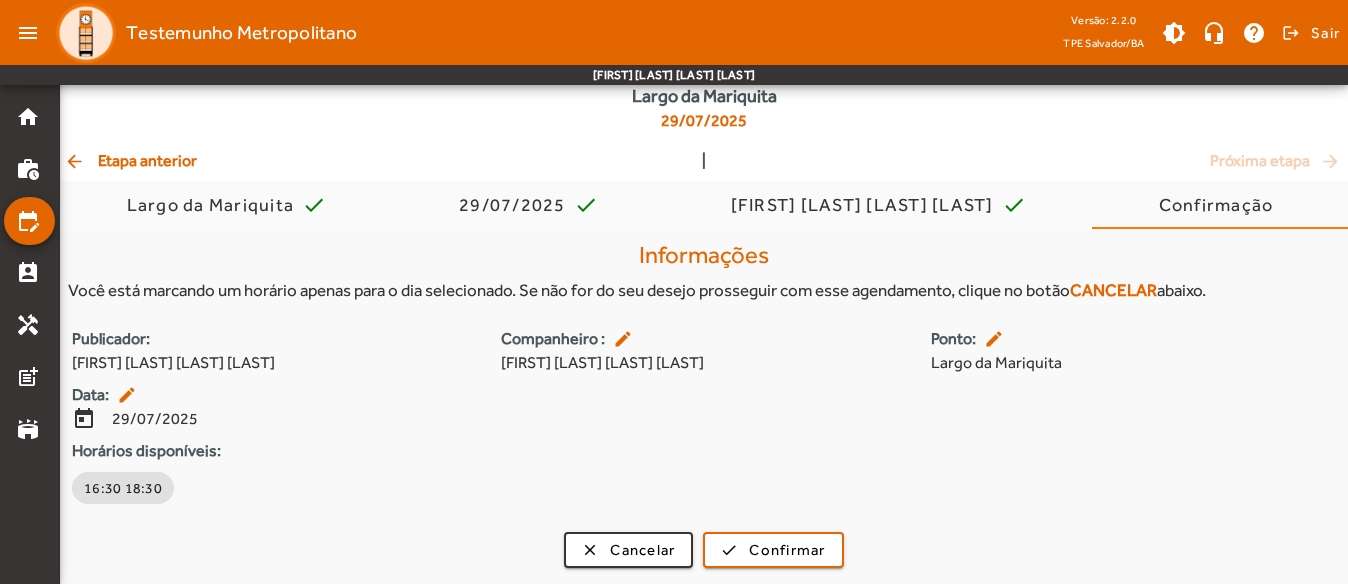 click on "home work_history edit_calendar perm_contact_calendar handyman post_add stadium" 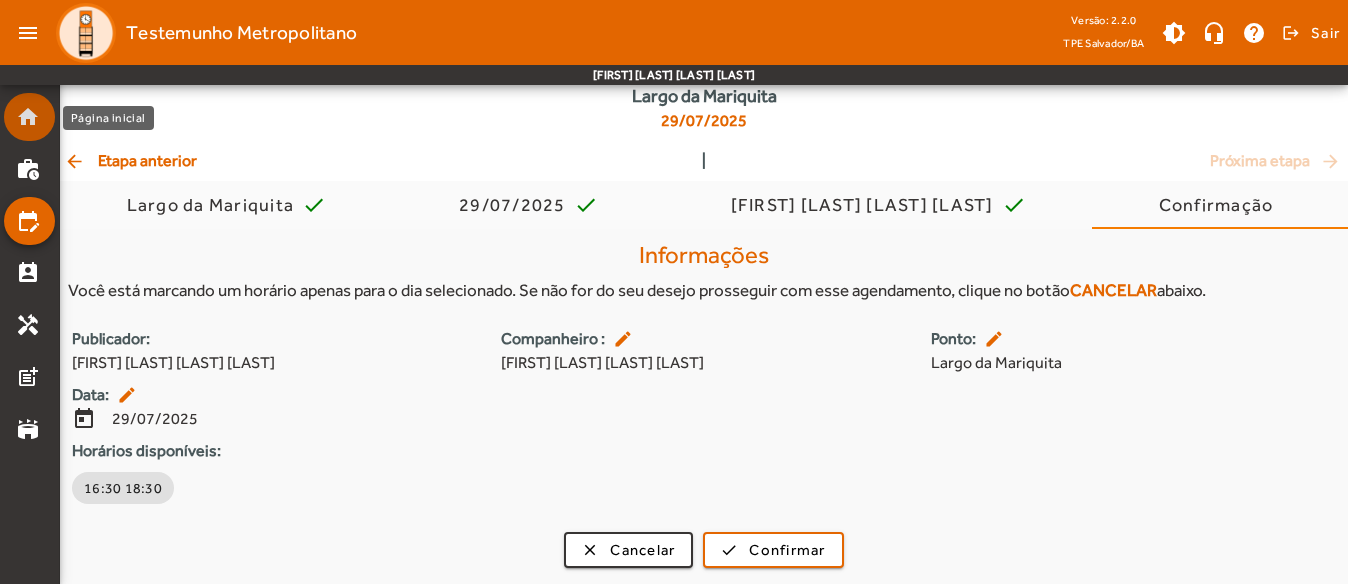 click on "home" 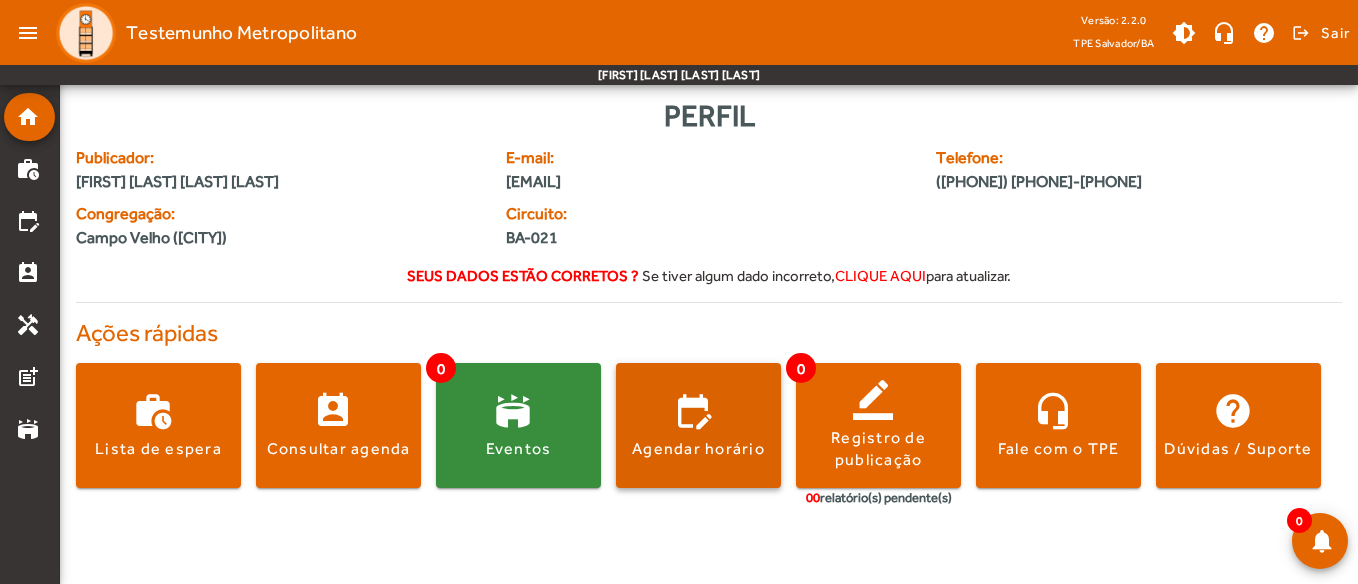 click 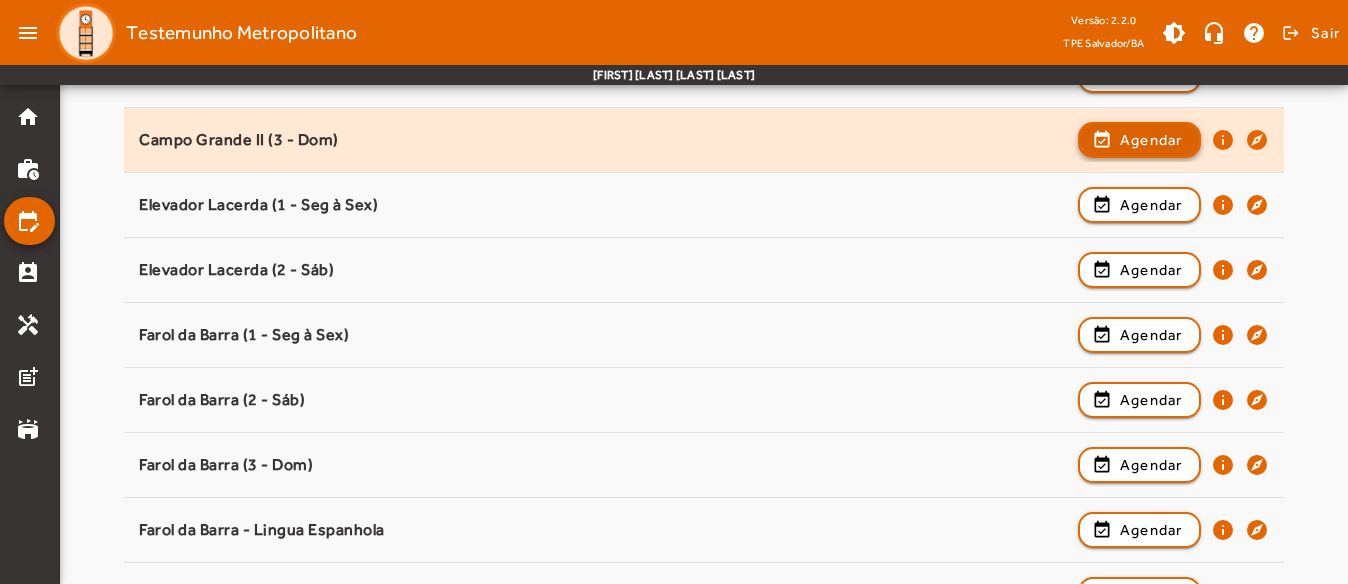 scroll, scrollTop: 700, scrollLeft: 0, axis: vertical 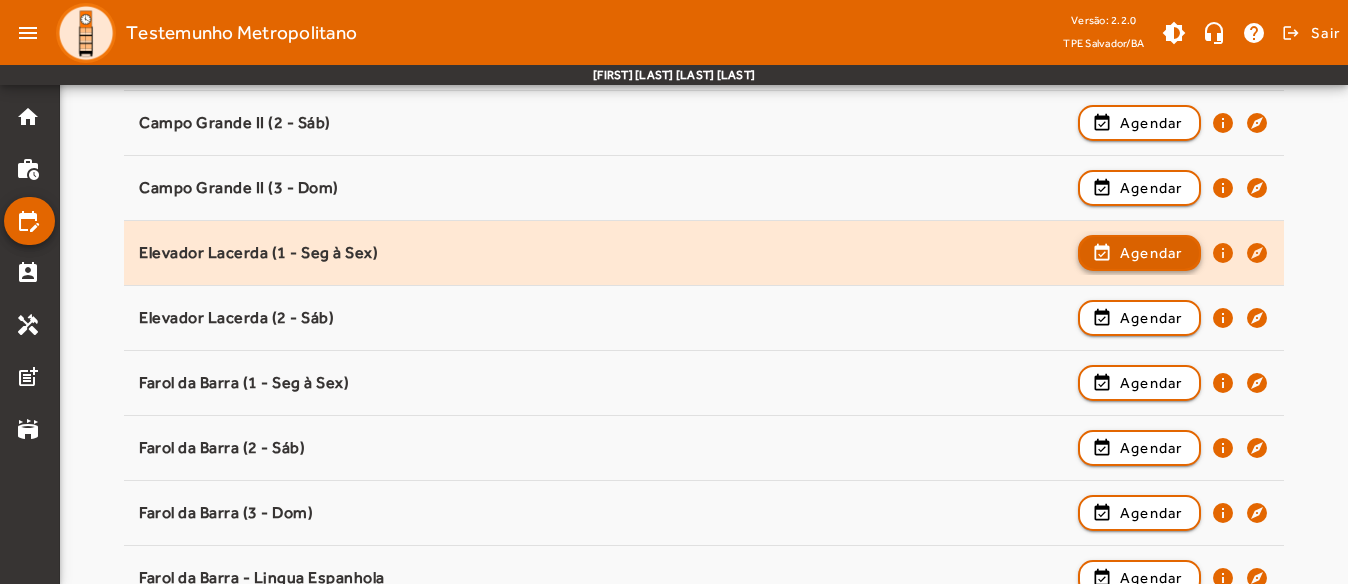 click on "Agendar" at bounding box center [1151, 318] 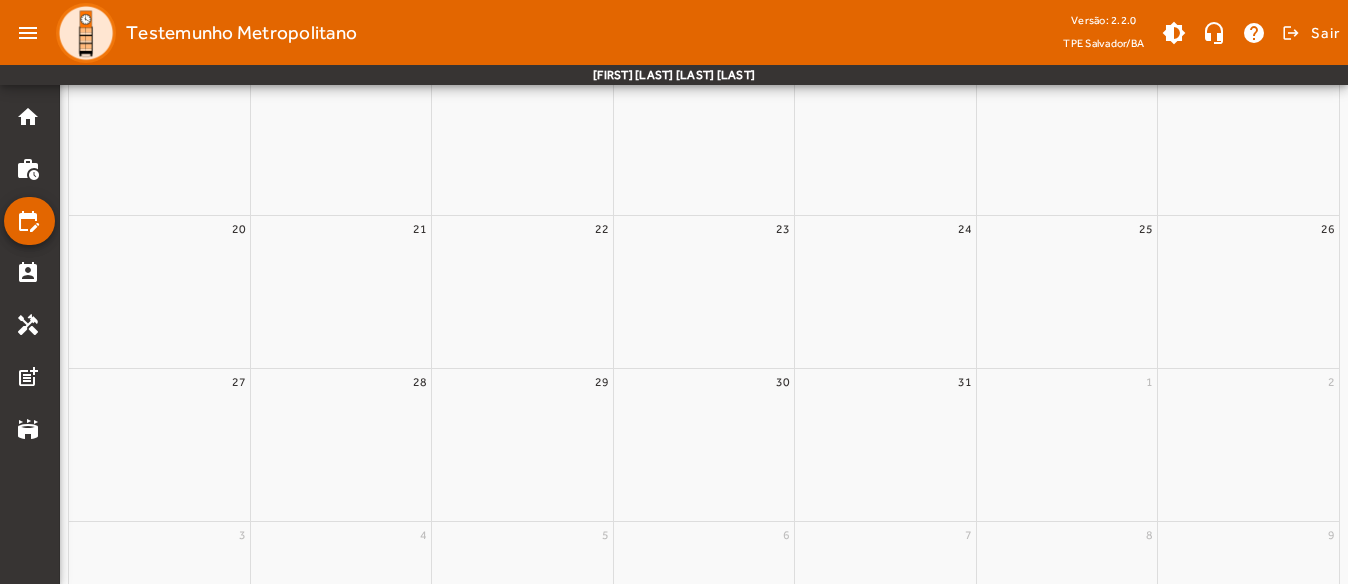 scroll, scrollTop: 0, scrollLeft: 0, axis: both 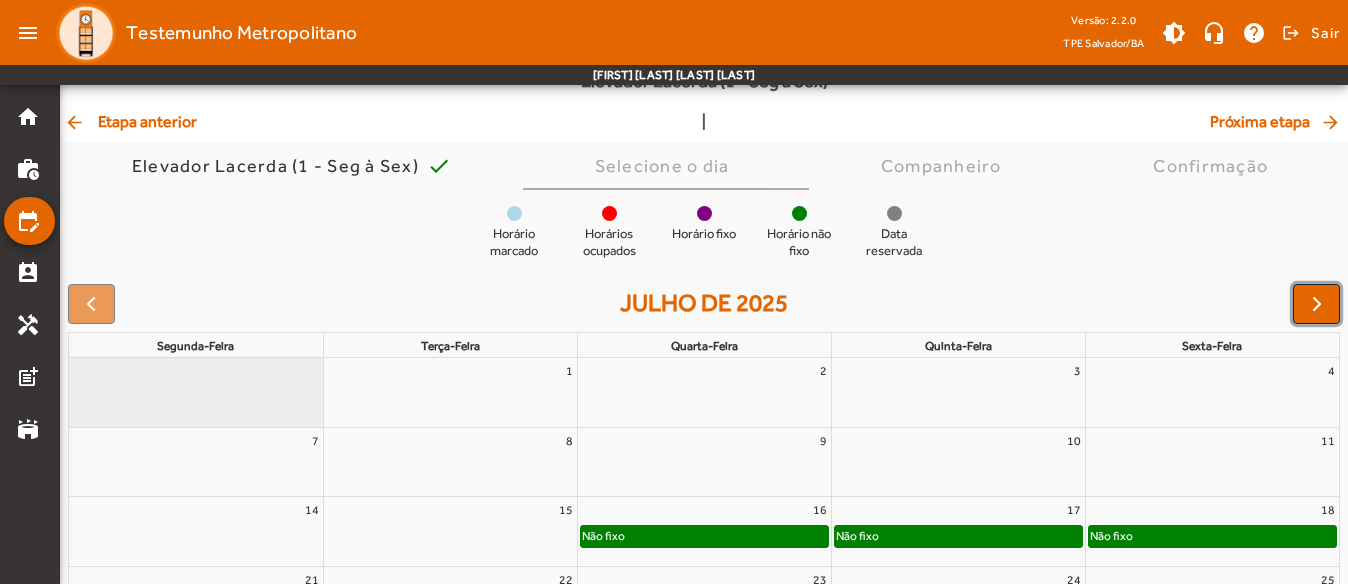click at bounding box center [1317, 304] 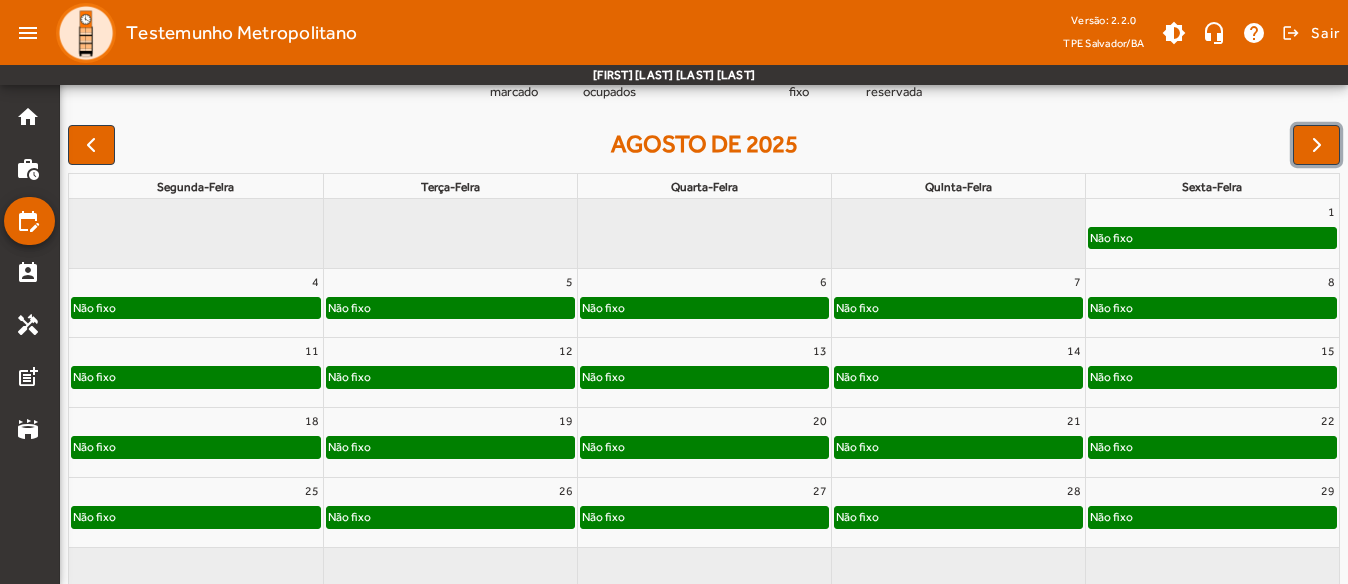 scroll, scrollTop: 302, scrollLeft: 0, axis: vertical 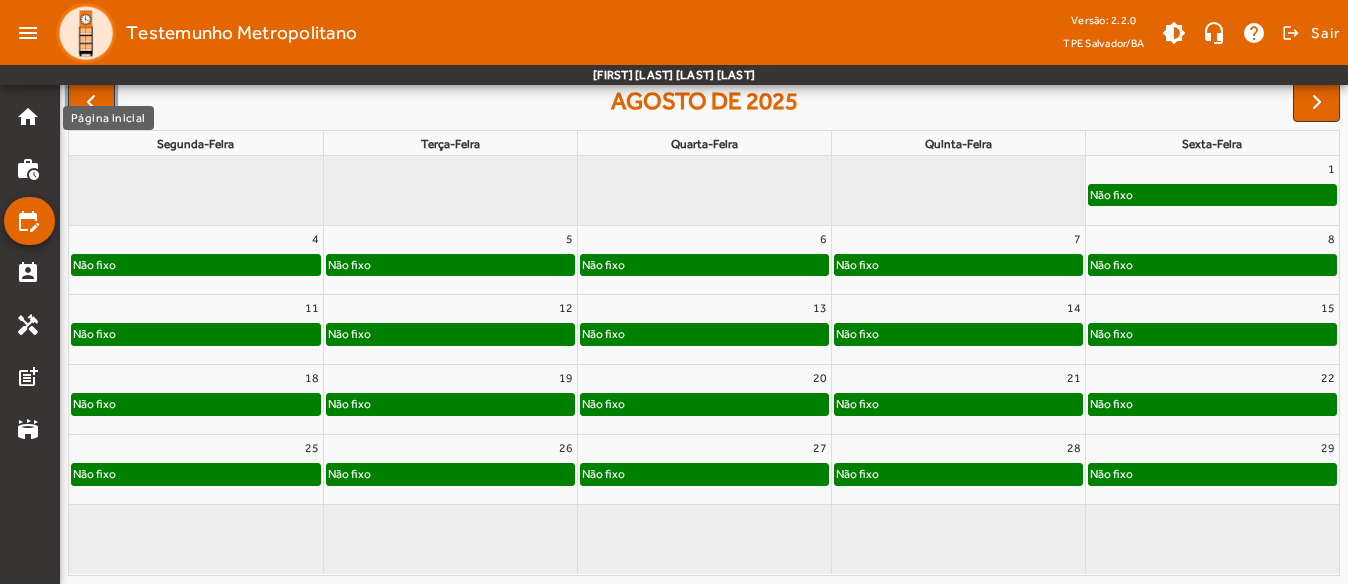 click at bounding box center [91, 102] 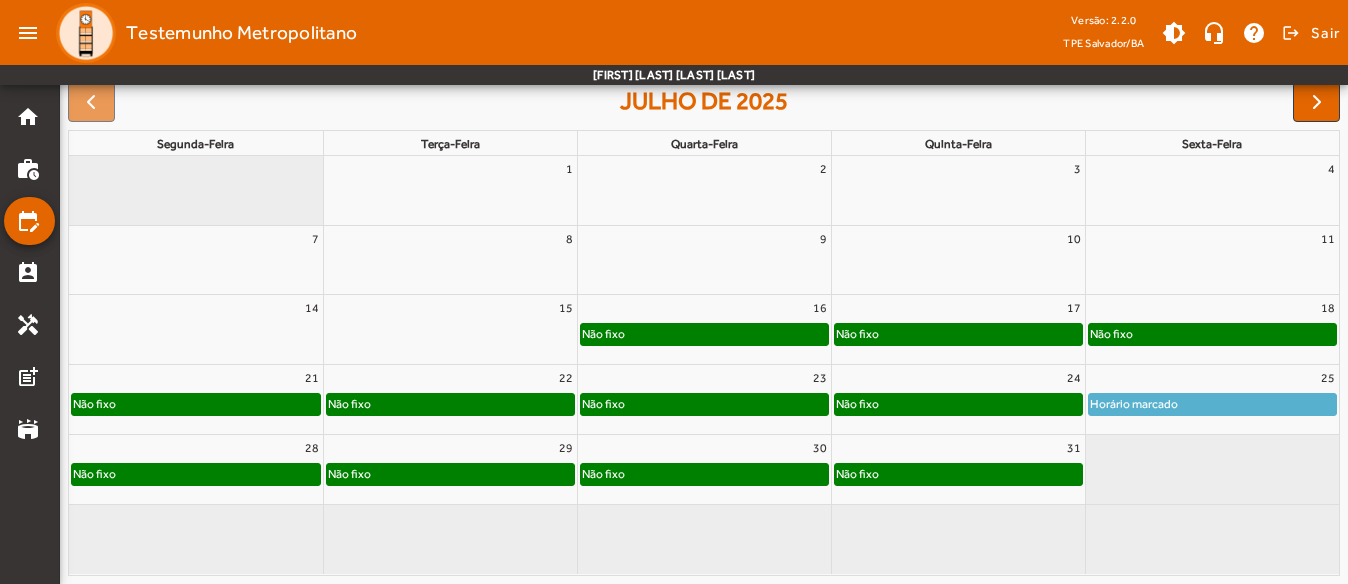 click on "29" at bounding box center (450, 448) 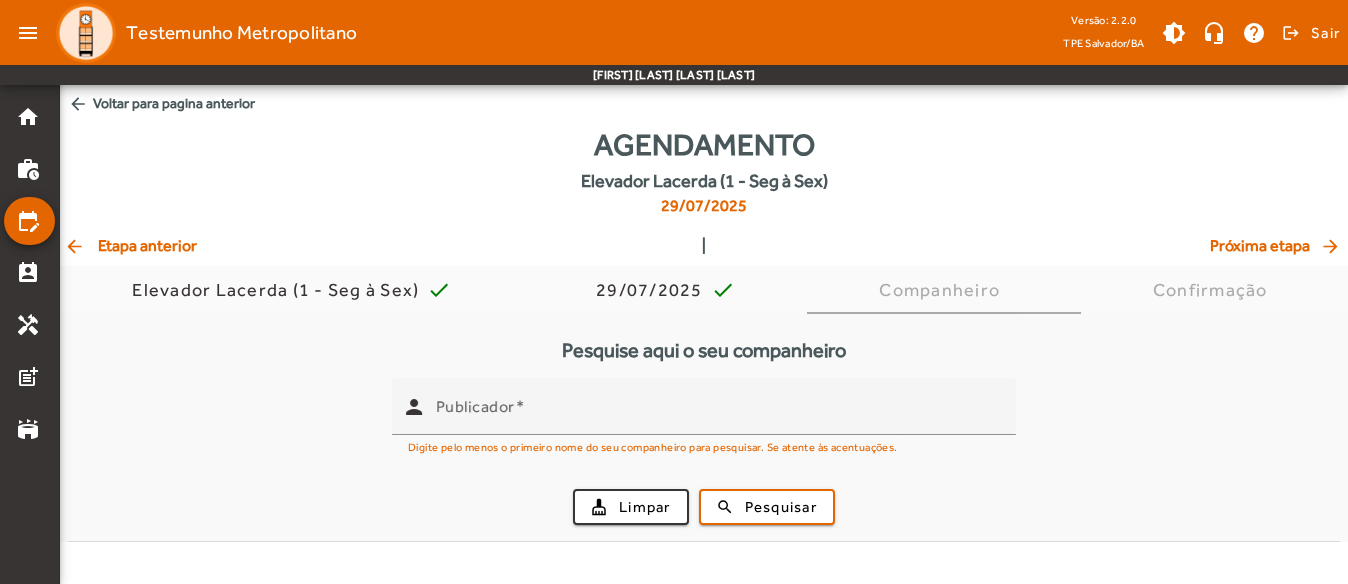 scroll, scrollTop: 0, scrollLeft: 0, axis: both 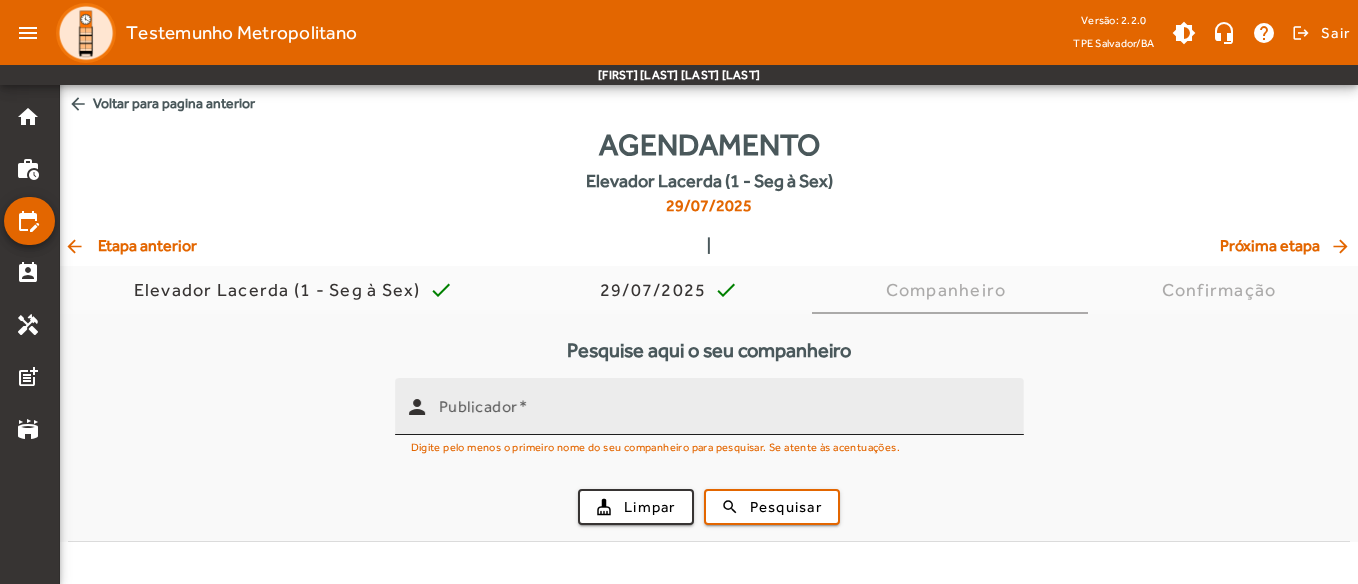 click on "Publicador" at bounding box center [478, 406] 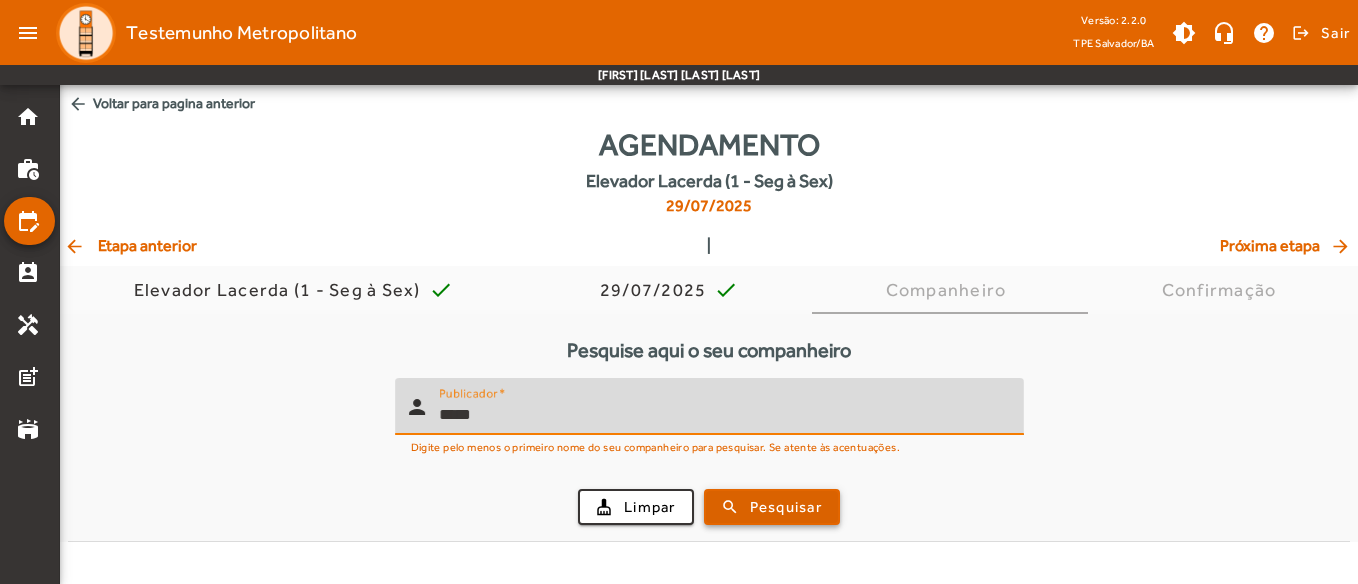 type on "*****" 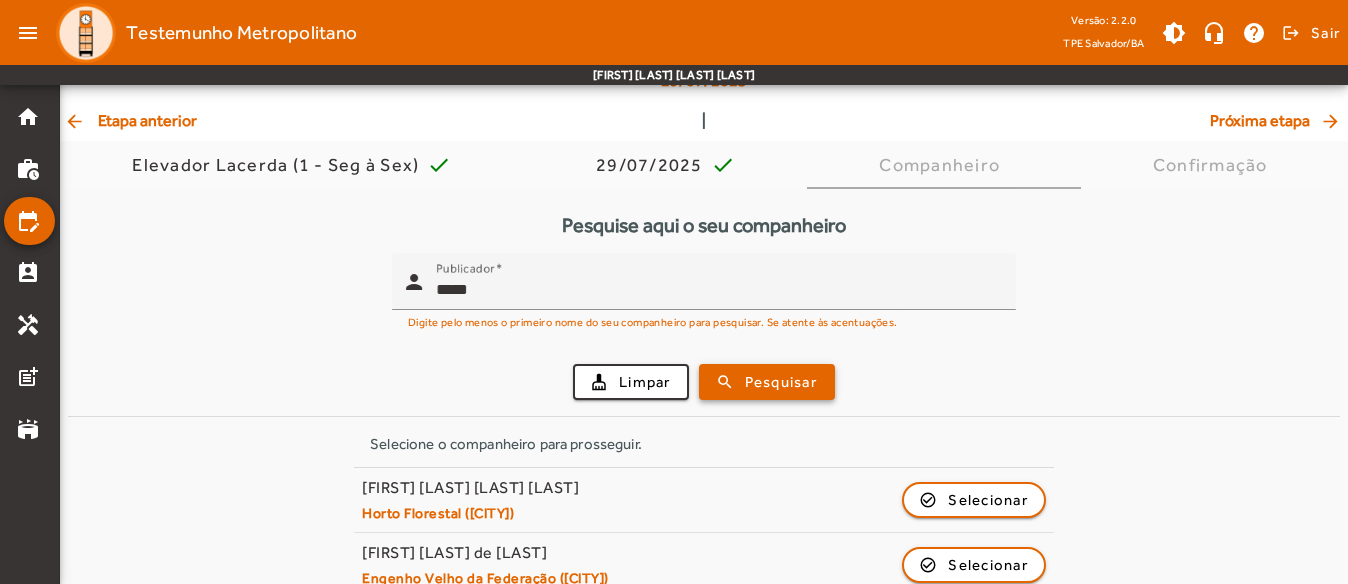 scroll, scrollTop: 154, scrollLeft: 0, axis: vertical 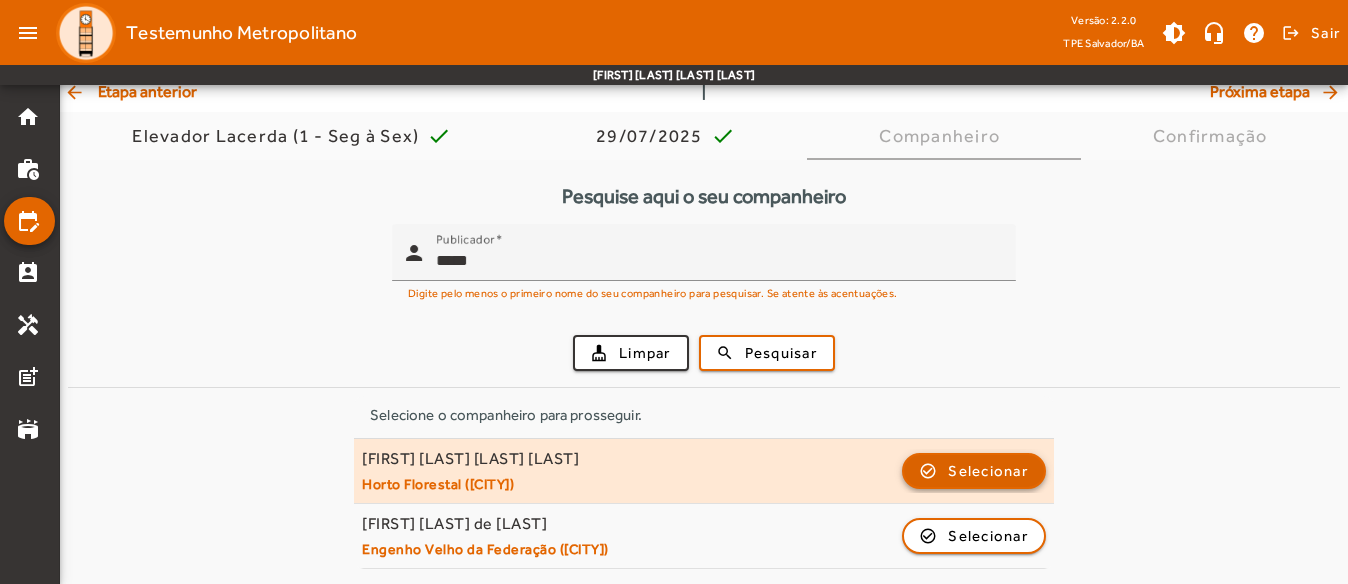 click on "Selecionar" at bounding box center [988, 536] 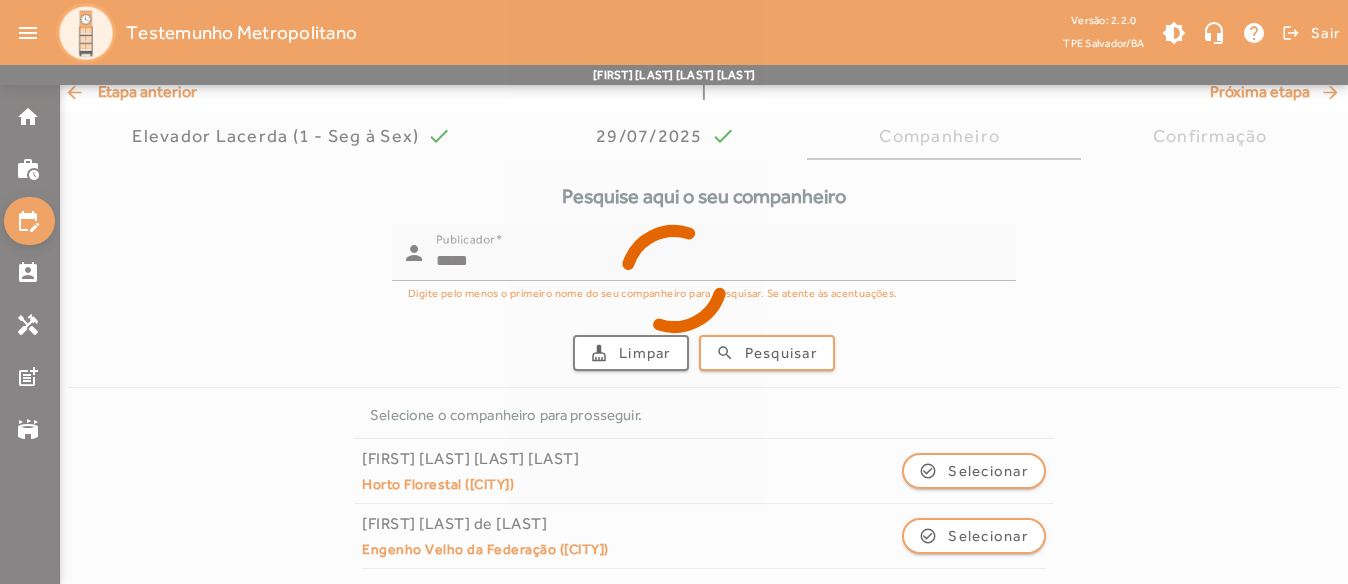 scroll, scrollTop: 0, scrollLeft: 0, axis: both 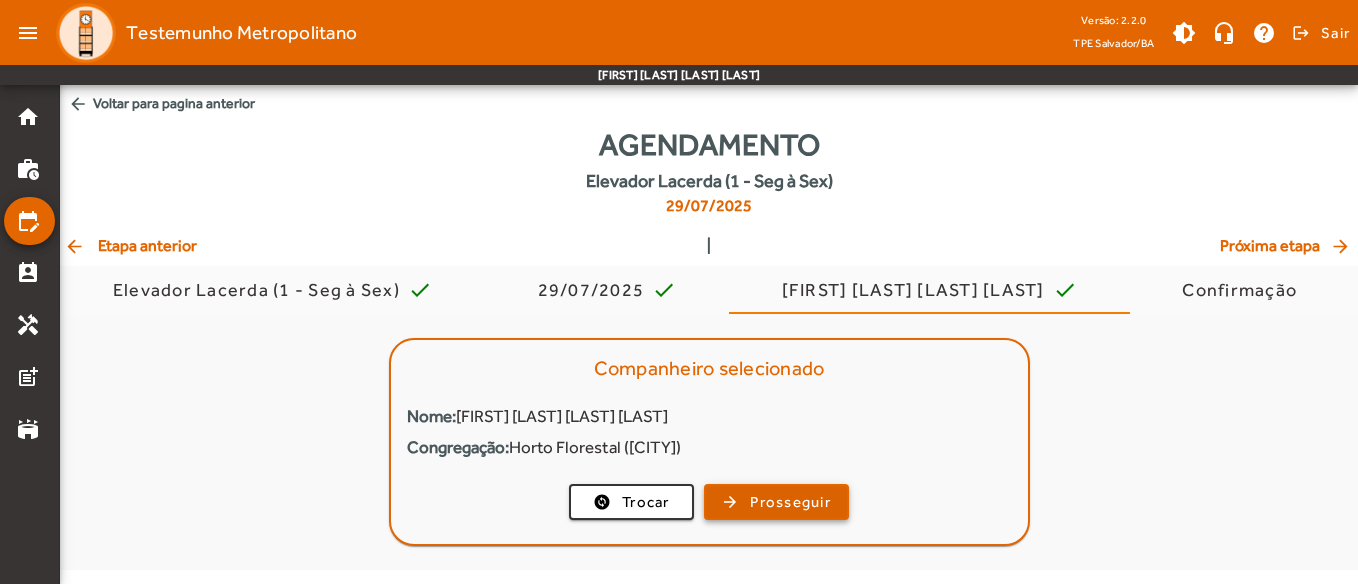 click 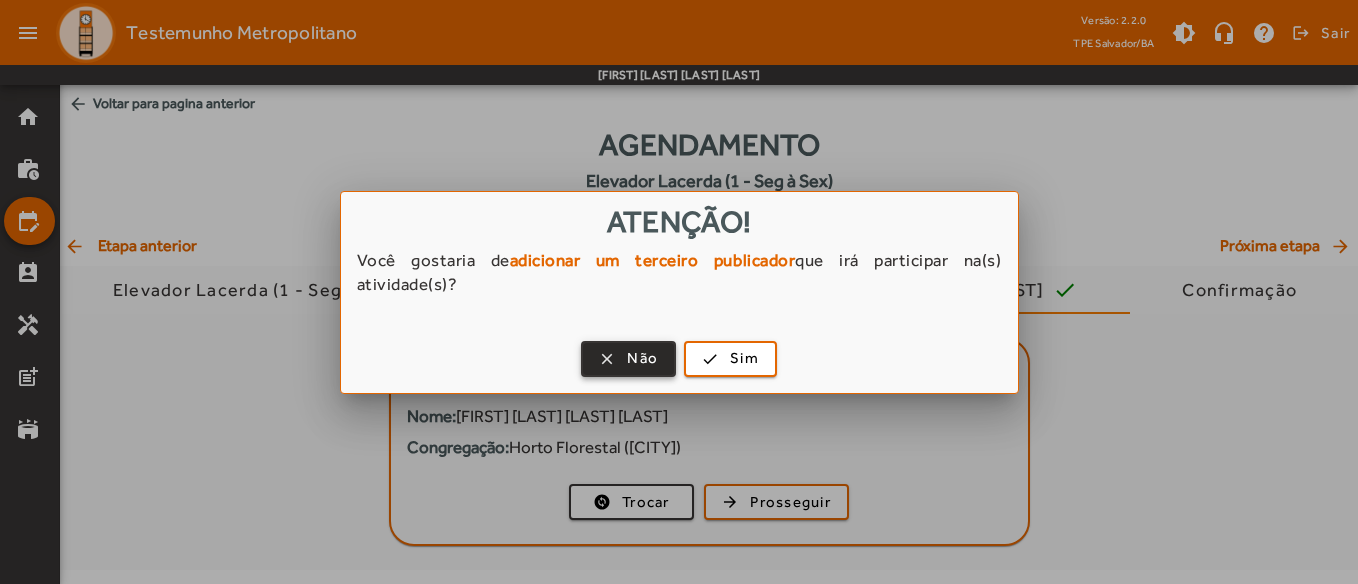 click at bounding box center [628, 359] 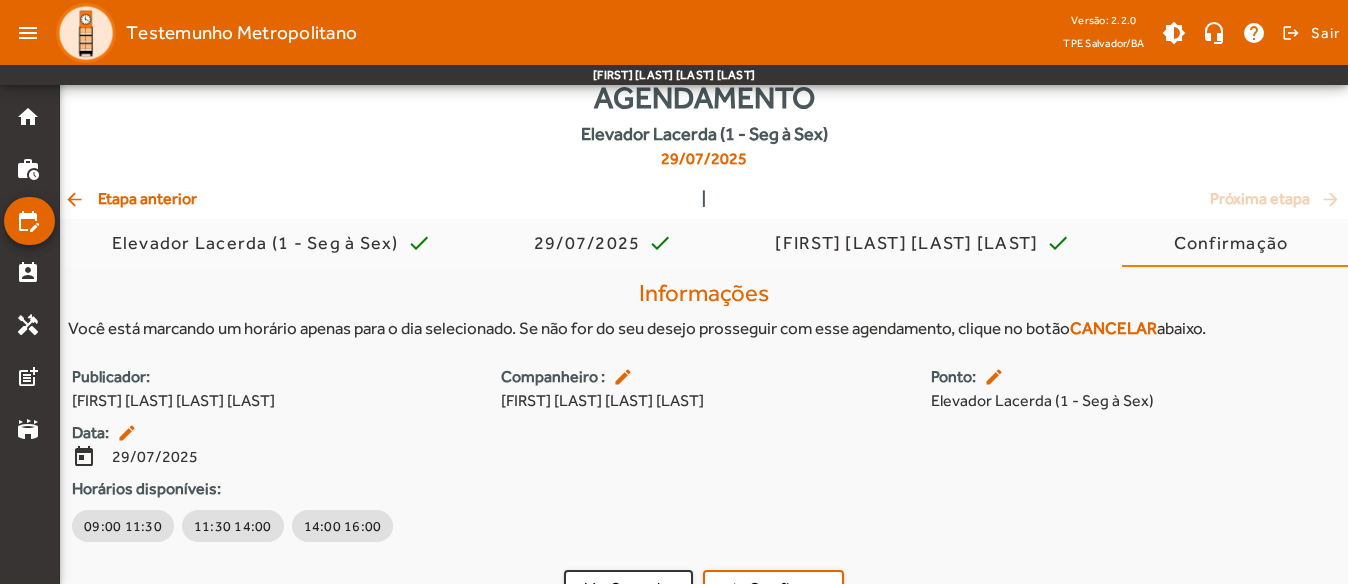 scroll, scrollTop: 85, scrollLeft: 0, axis: vertical 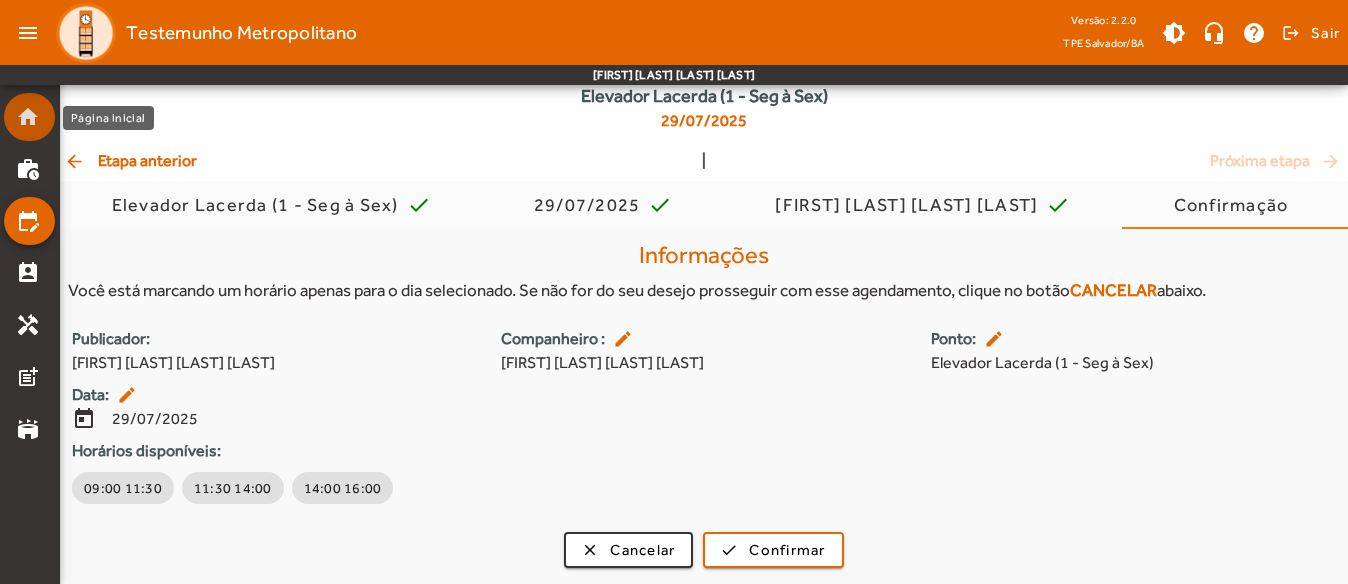 click on "home" 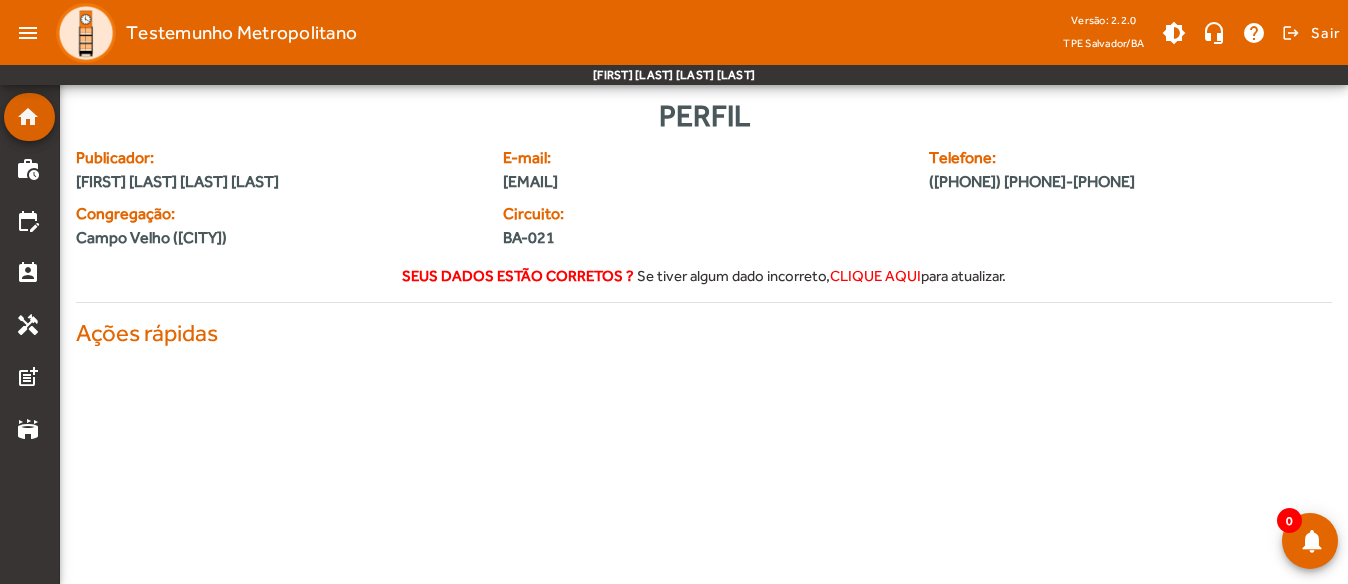 scroll, scrollTop: 0, scrollLeft: 0, axis: both 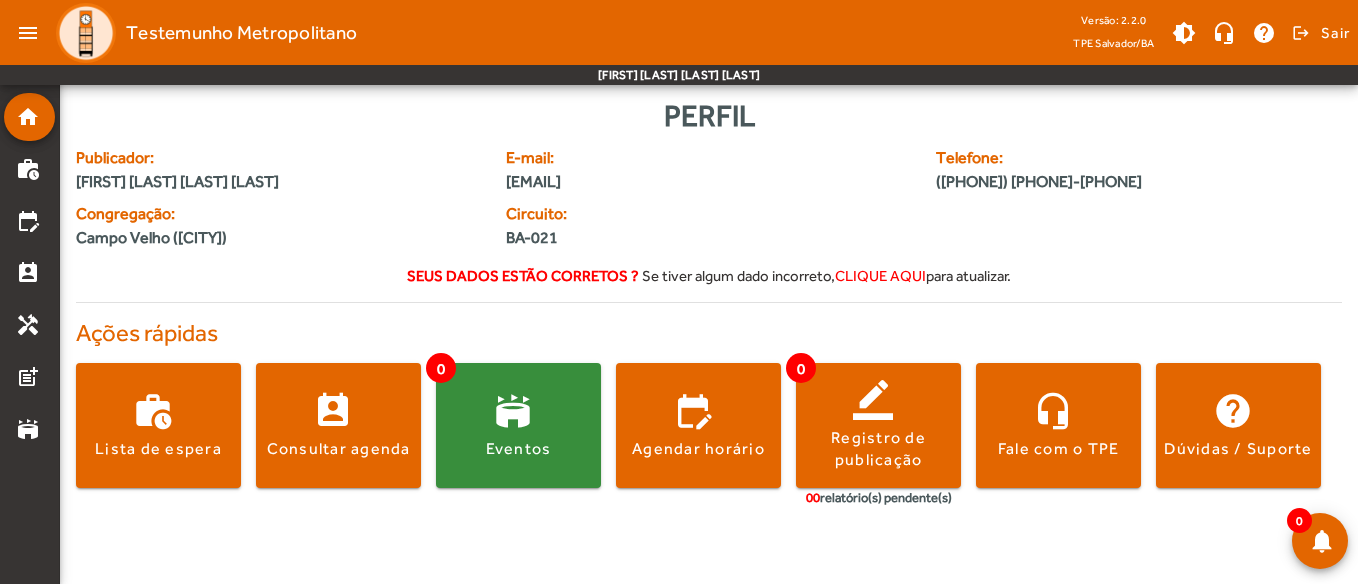 click on "Campo Velho ([CITY])" 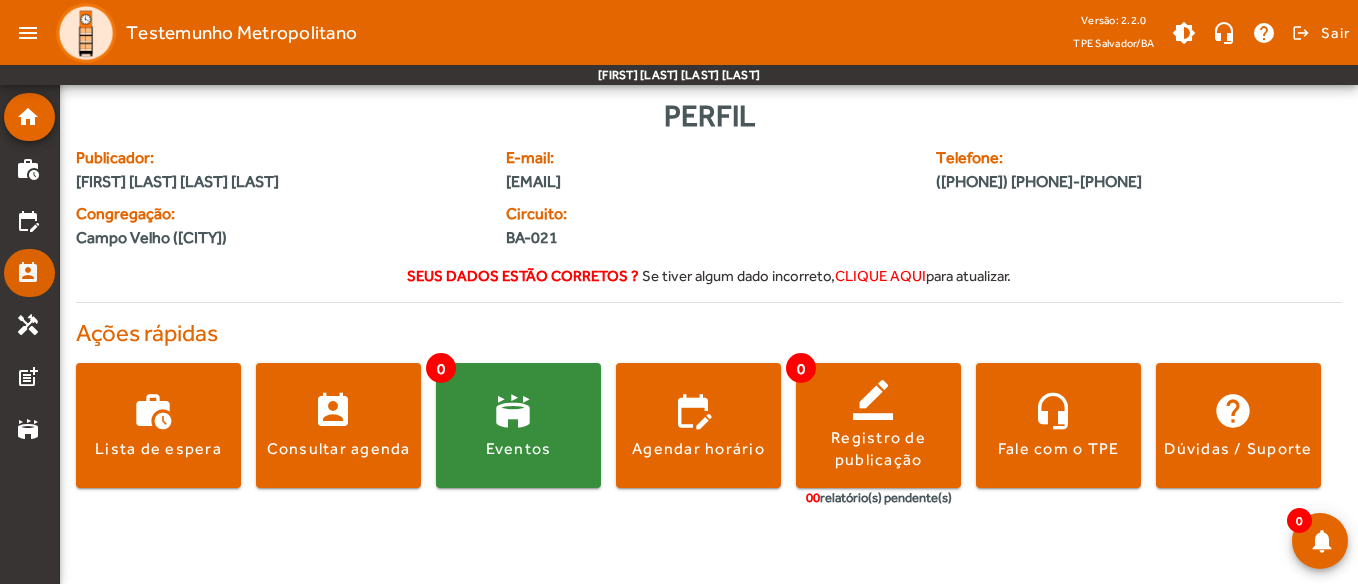 click on "perm_contact_calendar" 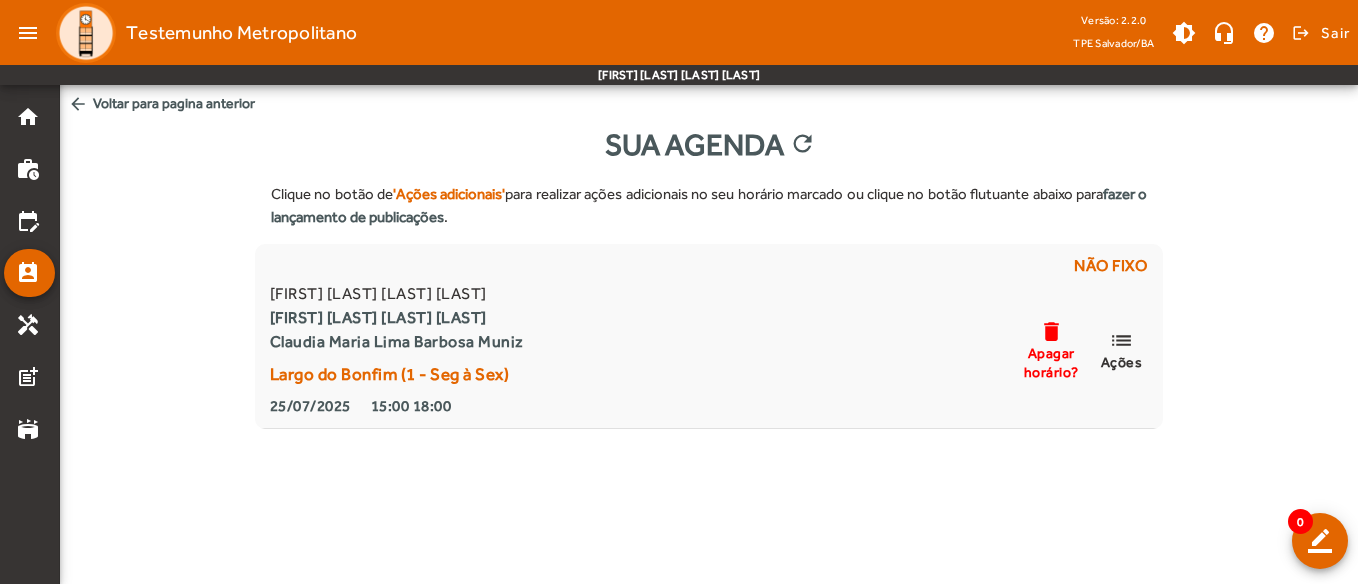 click on "Clique no botão de  'Ações adicionais'  para realizar ações adicionais no seu horário marcado ou clique no botão flutuante abaixo para  fazer o lançamento de publicações .  Não fixo  [FIRST] [LAST] [LAST] [LAST] [FIRST] [LAST] [LAST] [LAST] [FIRST] [LAST] [LAST] [LAST]  Largo do Bonfim (1 - Seg à Sex)   25/07/2025 15:00 18:00 delete Apagar horário? list  Ações" 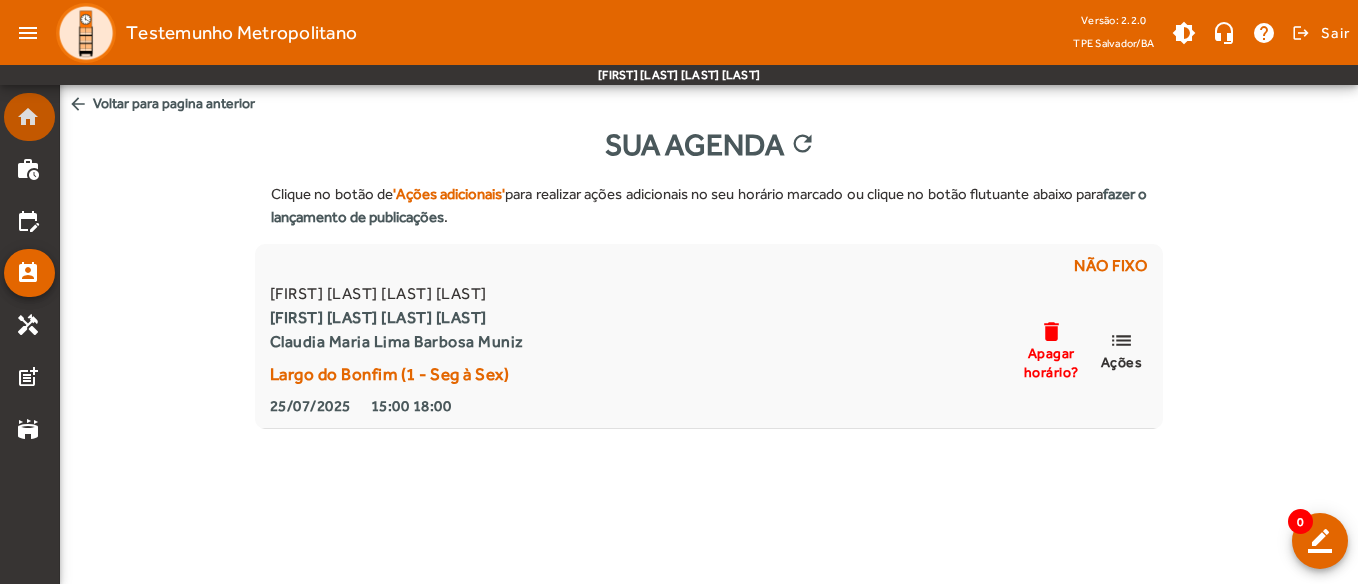 click on "home" 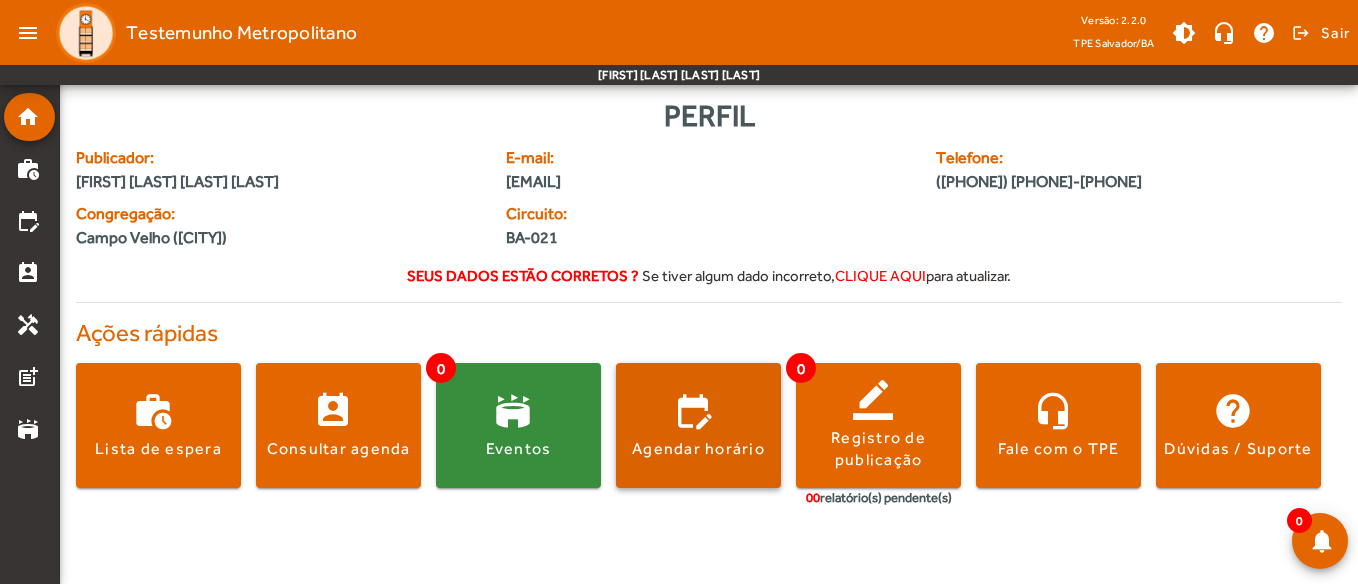 click 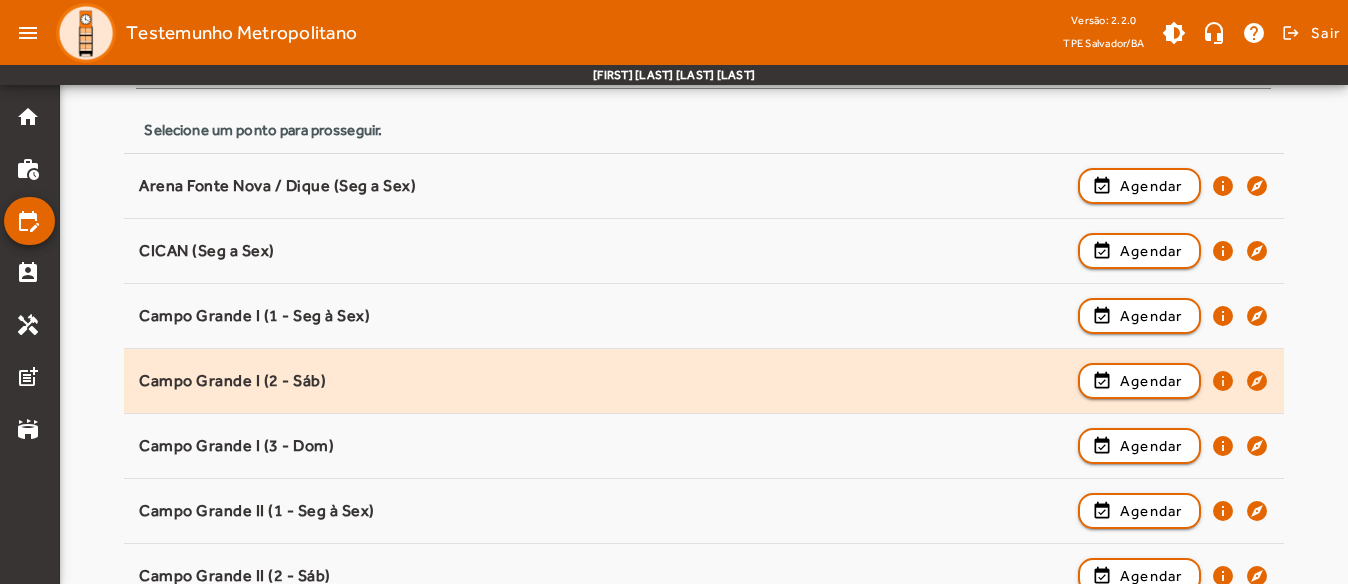 scroll, scrollTop: 200, scrollLeft: 0, axis: vertical 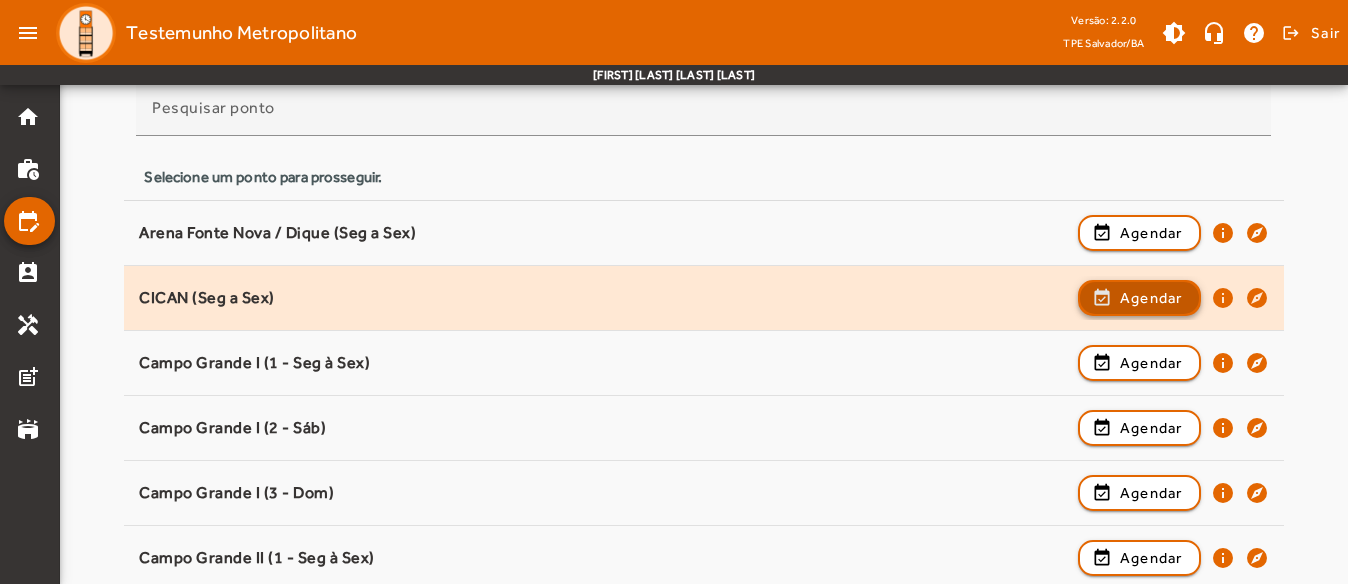 click on "Agendar" 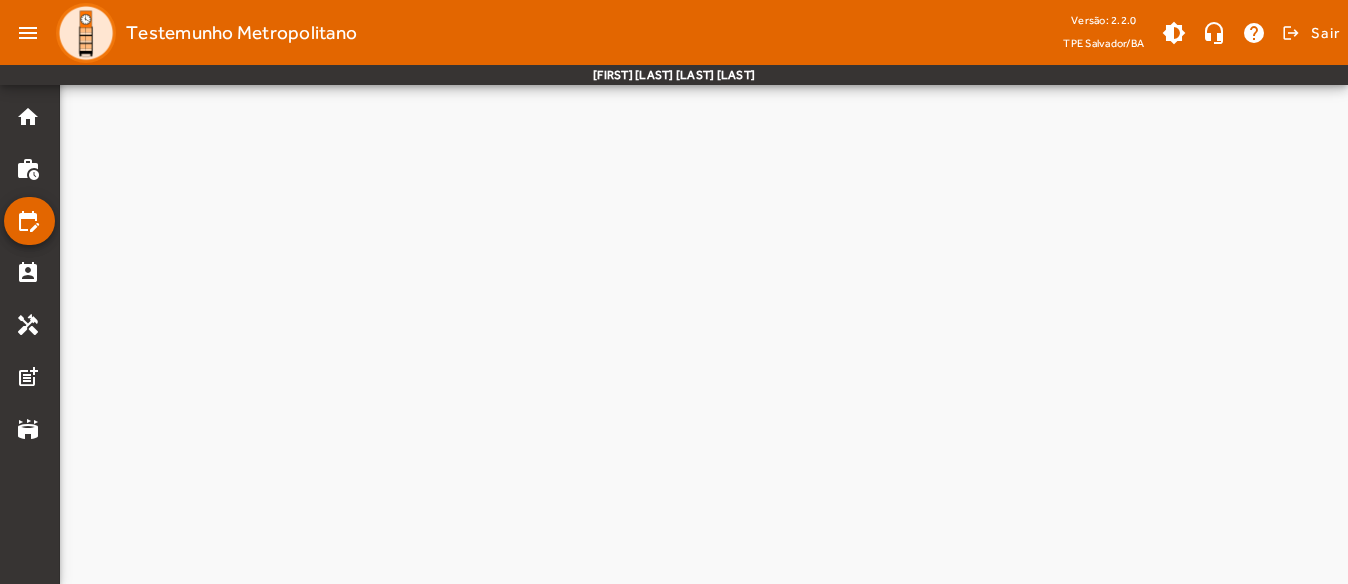 scroll, scrollTop: 0, scrollLeft: 0, axis: both 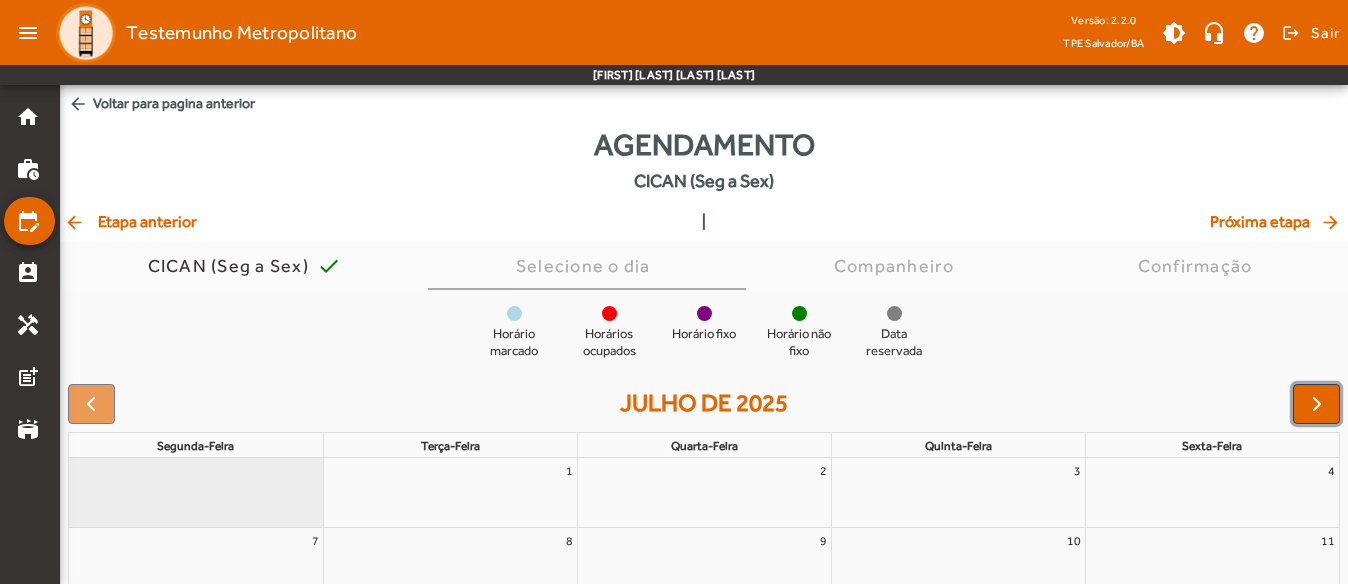 drag, startPoint x: 1308, startPoint y: 406, endPoint x: 968, endPoint y: 405, distance: 340.00146 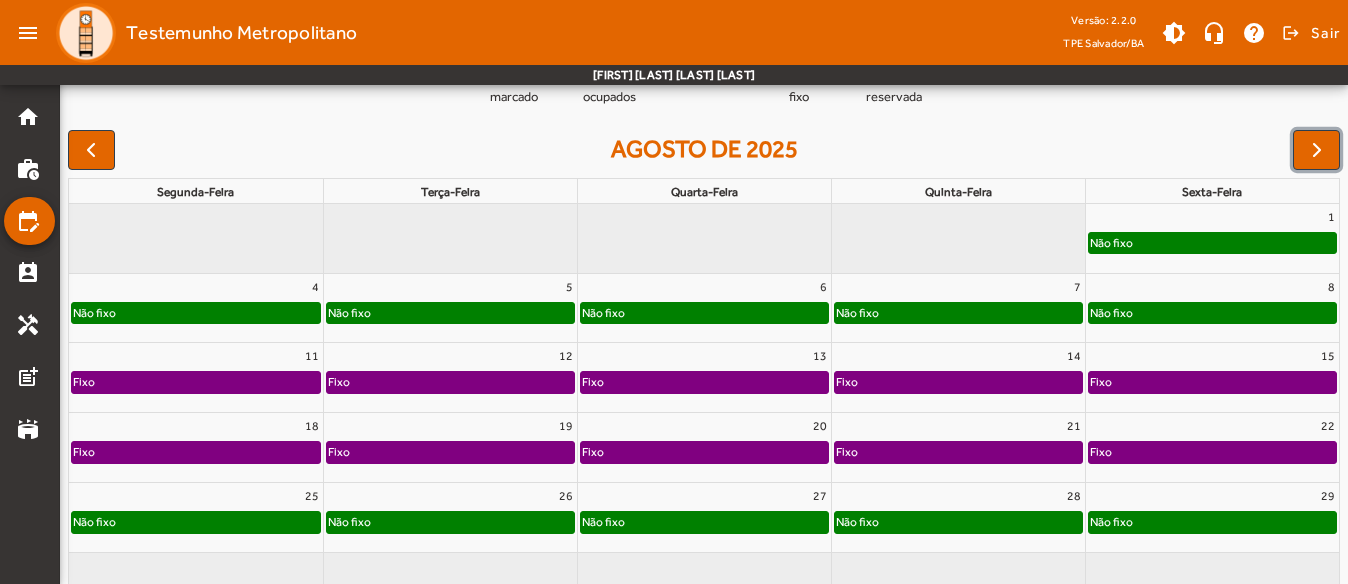 scroll, scrollTop: 300, scrollLeft: 0, axis: vertical 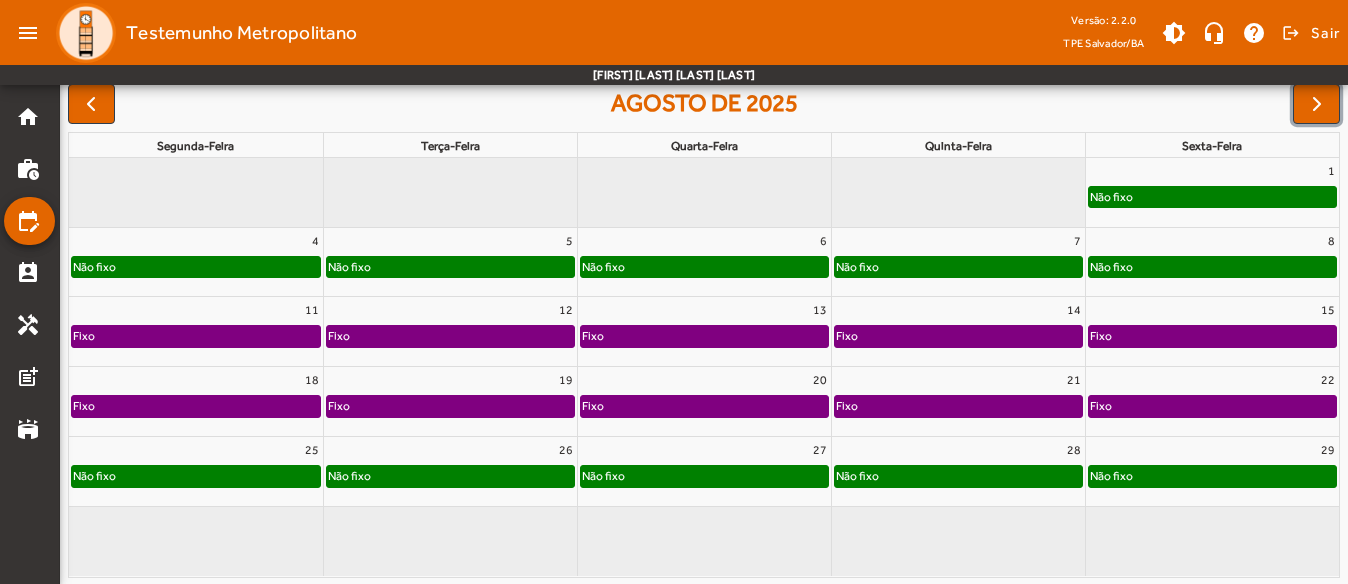 click on "26" at bounding box center (450, 450) 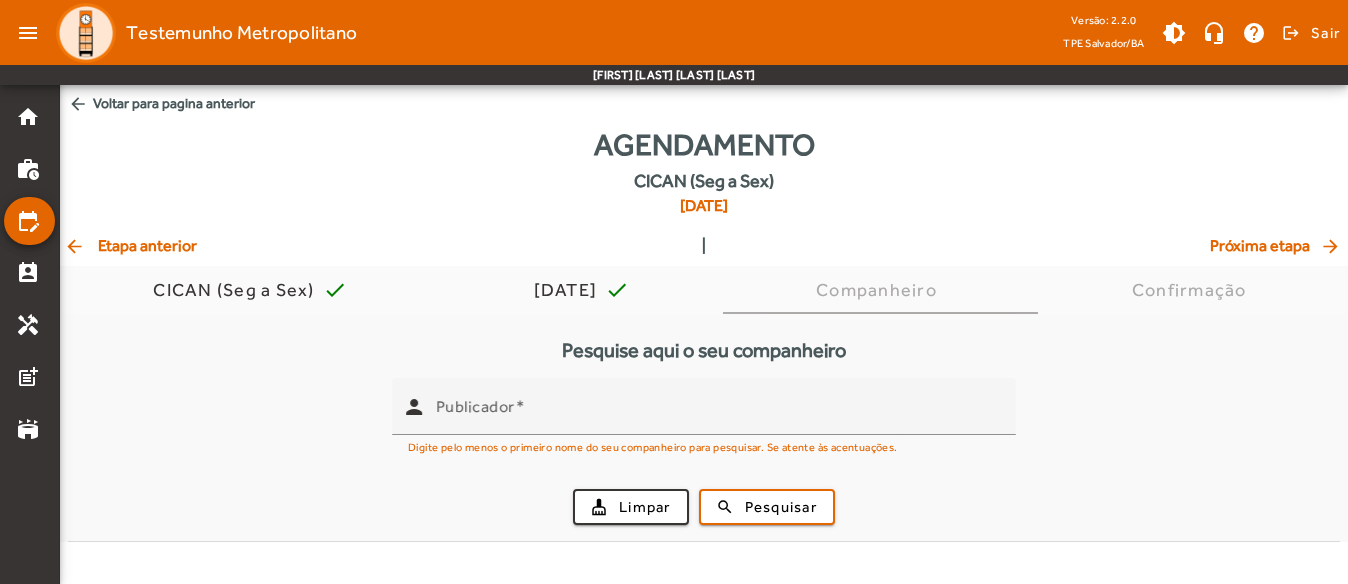 scroll, scrollTop: 0, scrollLeft: 0, axis: both 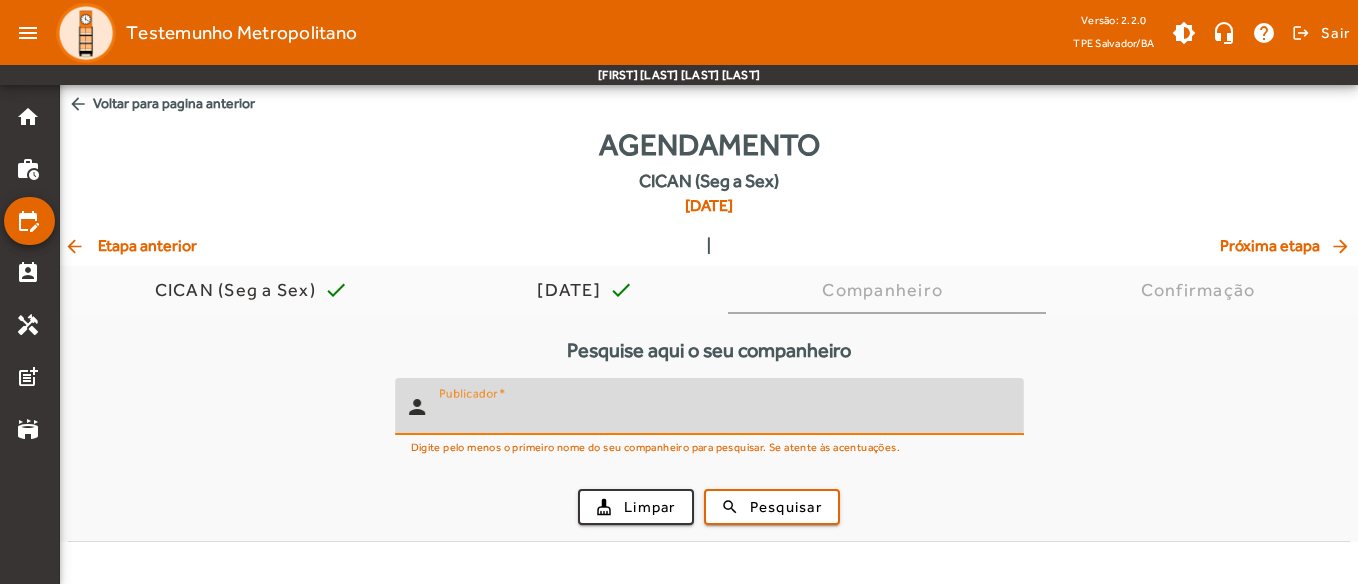 click on "Publicador" at bounding box center [723, 415] 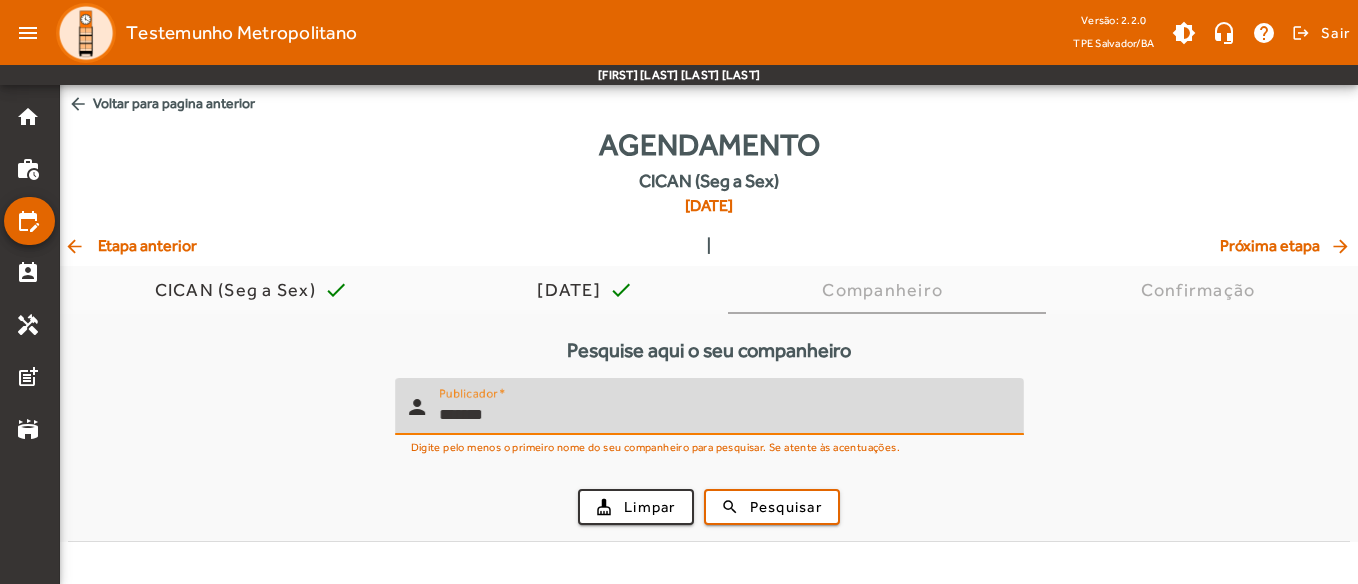 type on "*******" 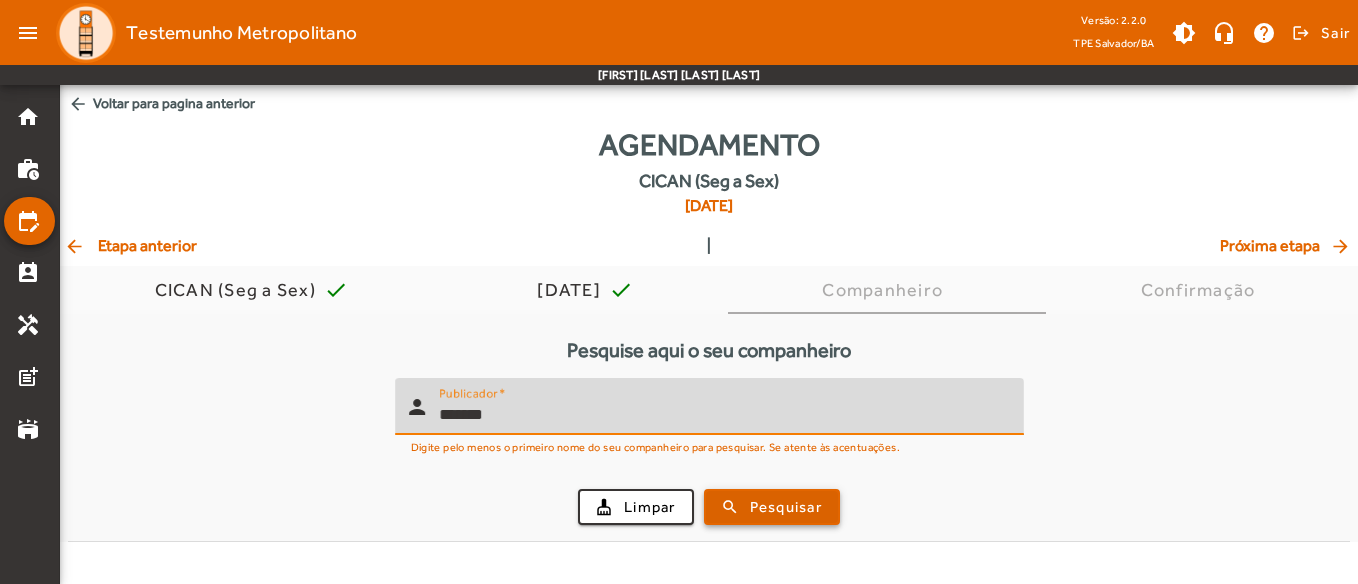 click on "cleaning_services  Limpar  search  Pesquisar" at bounding box center [709, 507] 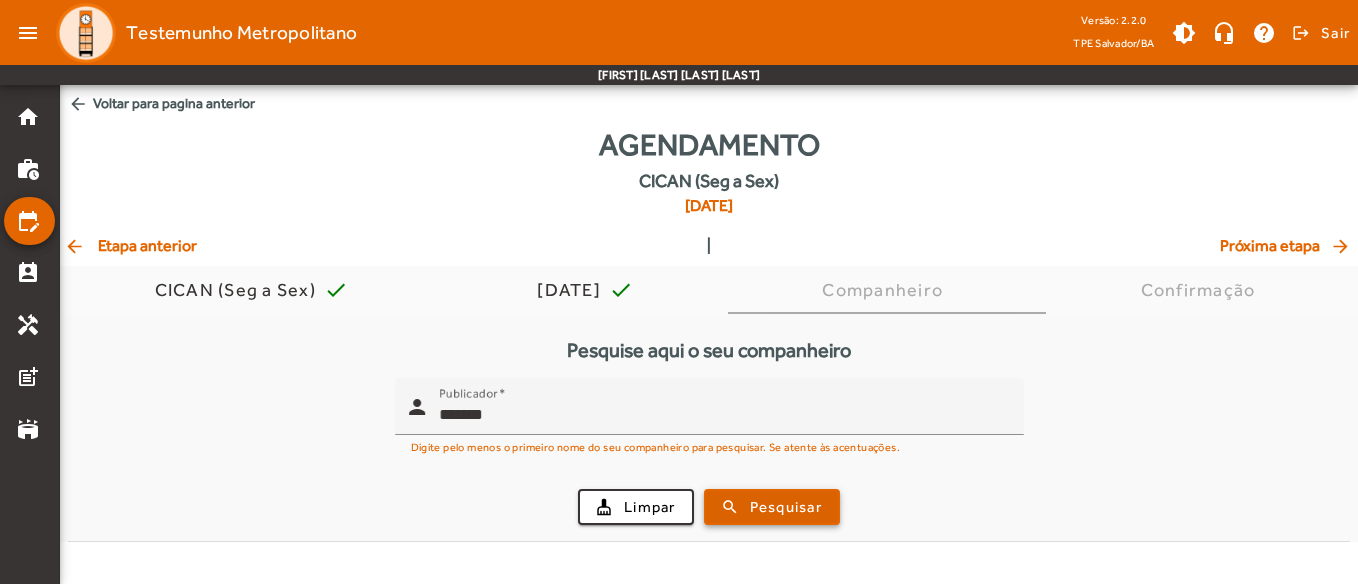 click at bounding box center [772, 507] 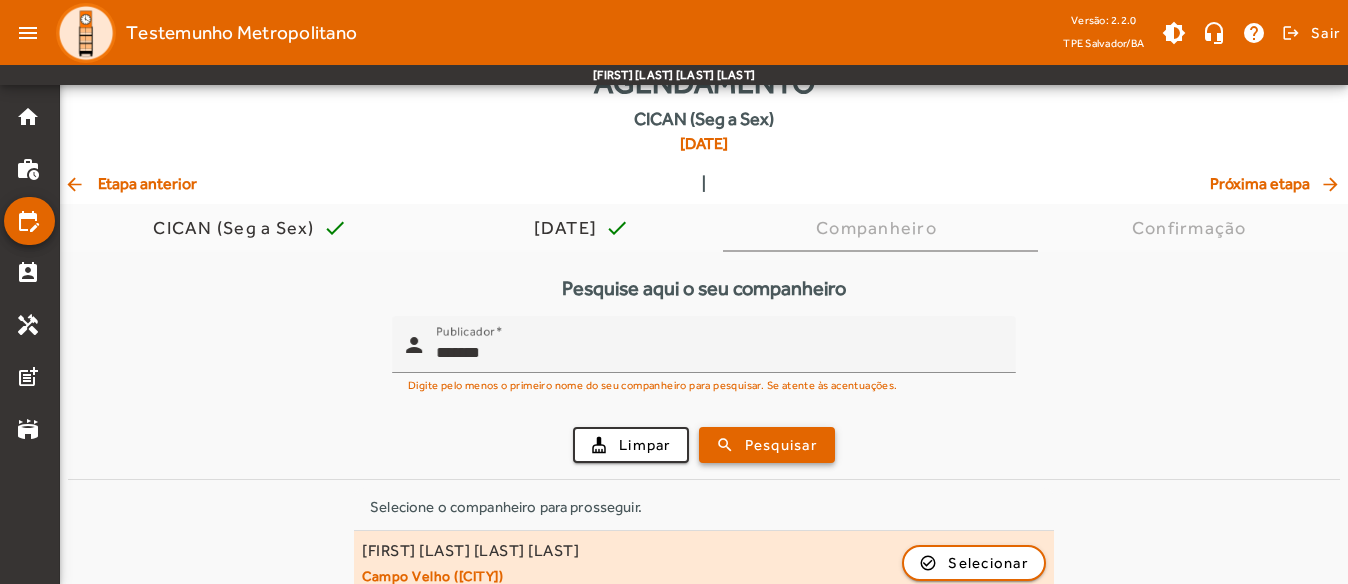 scroll, scrollTop: 89, scrollLeft: 0, axis: vertical 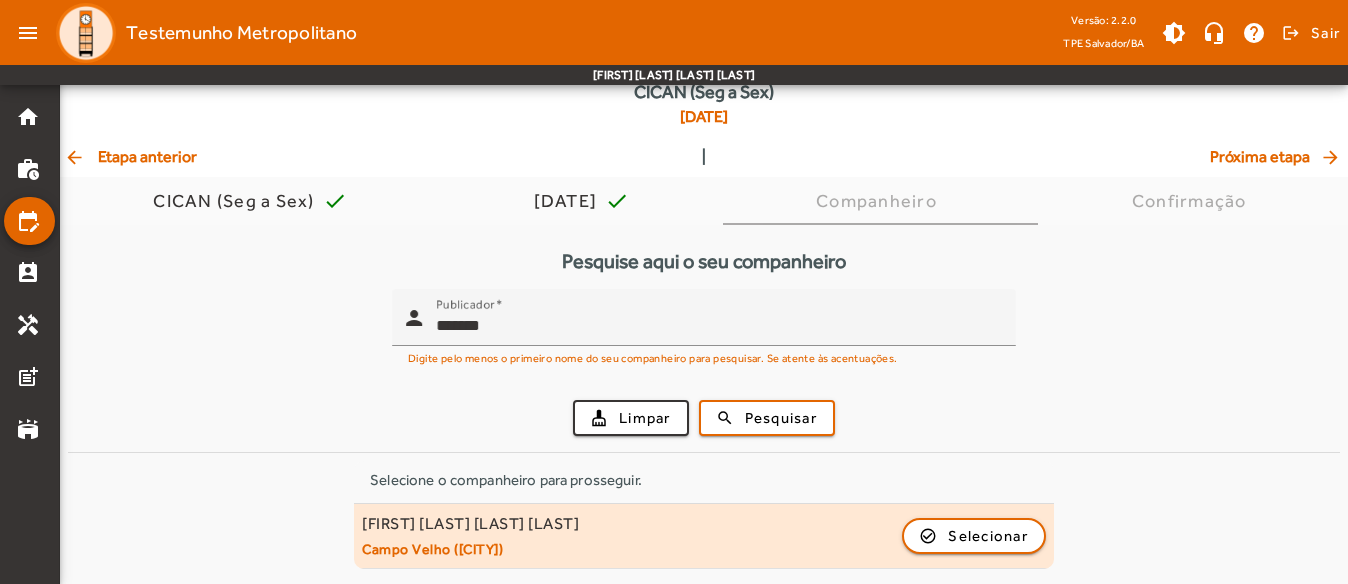 click on "[FIRST] [LAST] [LAST] [LAST] Campo Velho ([CITY])  check_circle_outline  Selecionar" 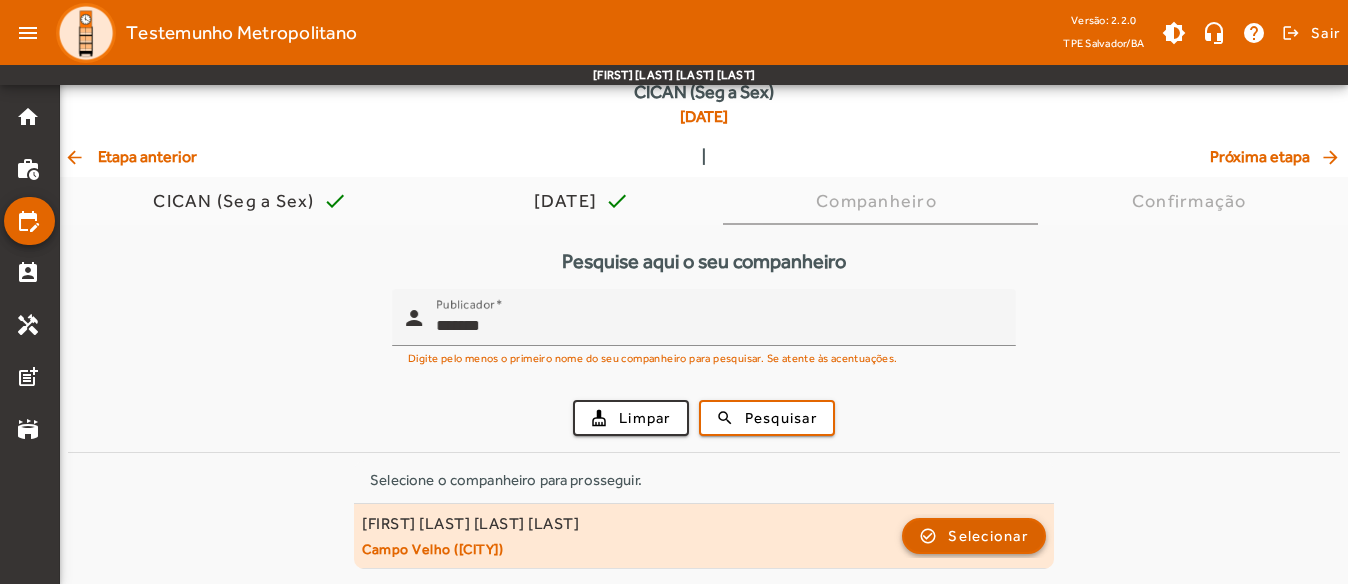 click on "Selecionar" 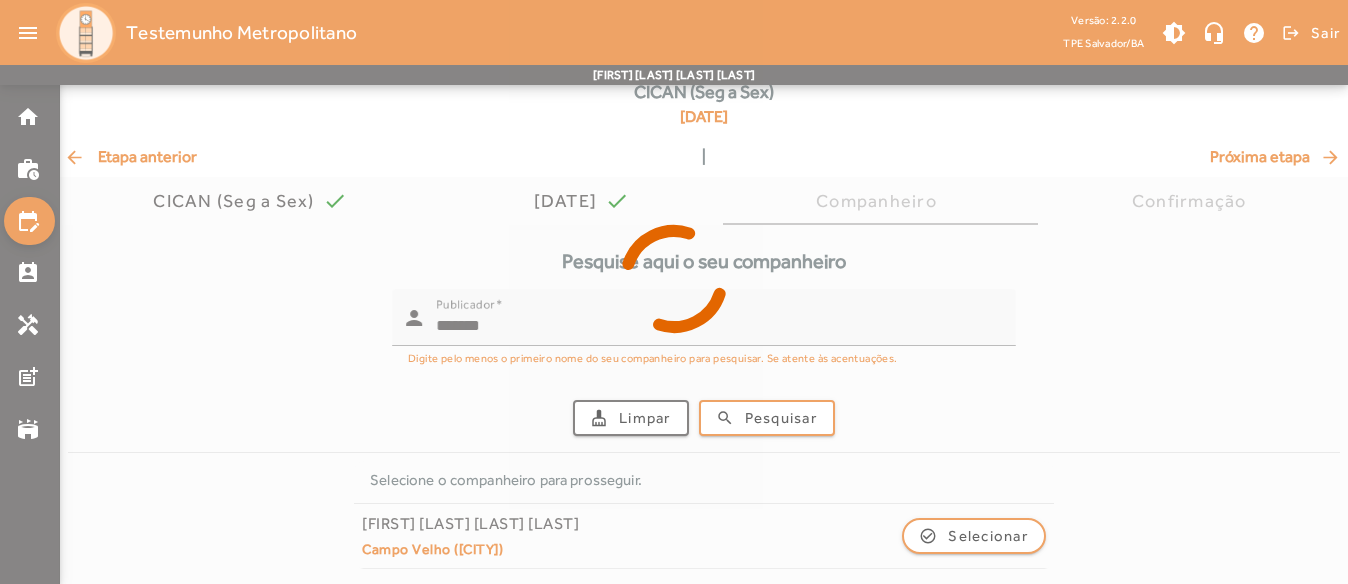 scroll, scrollTop: 0, scrollLeft: 0, axis: both 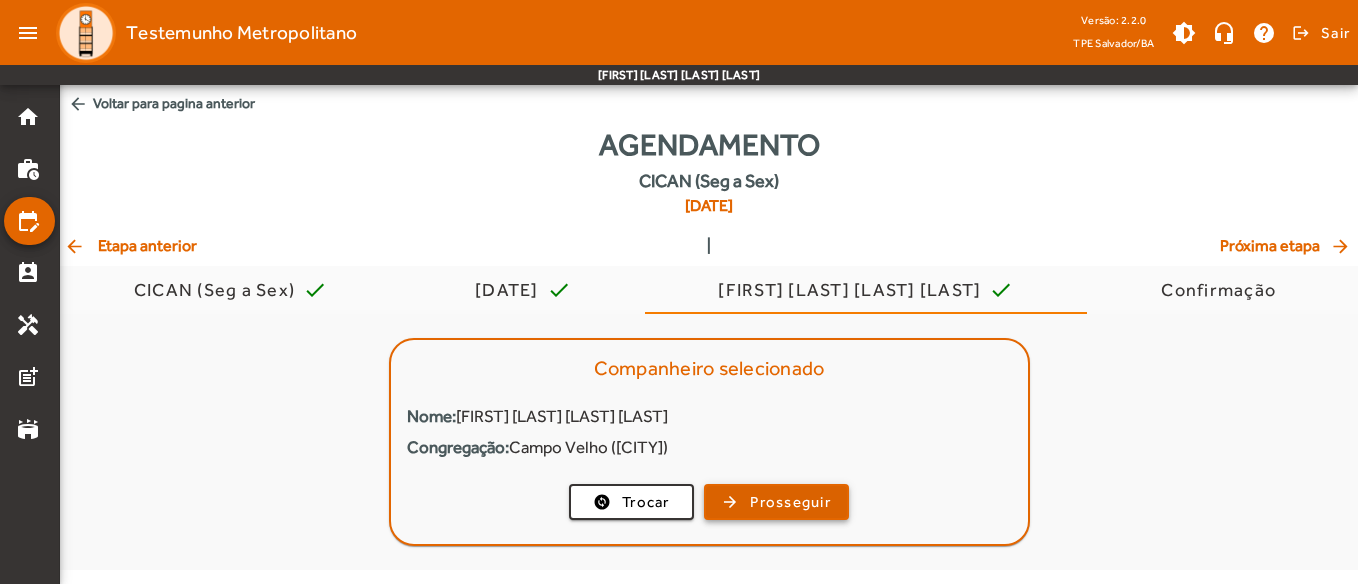 click on "Prosseguir" 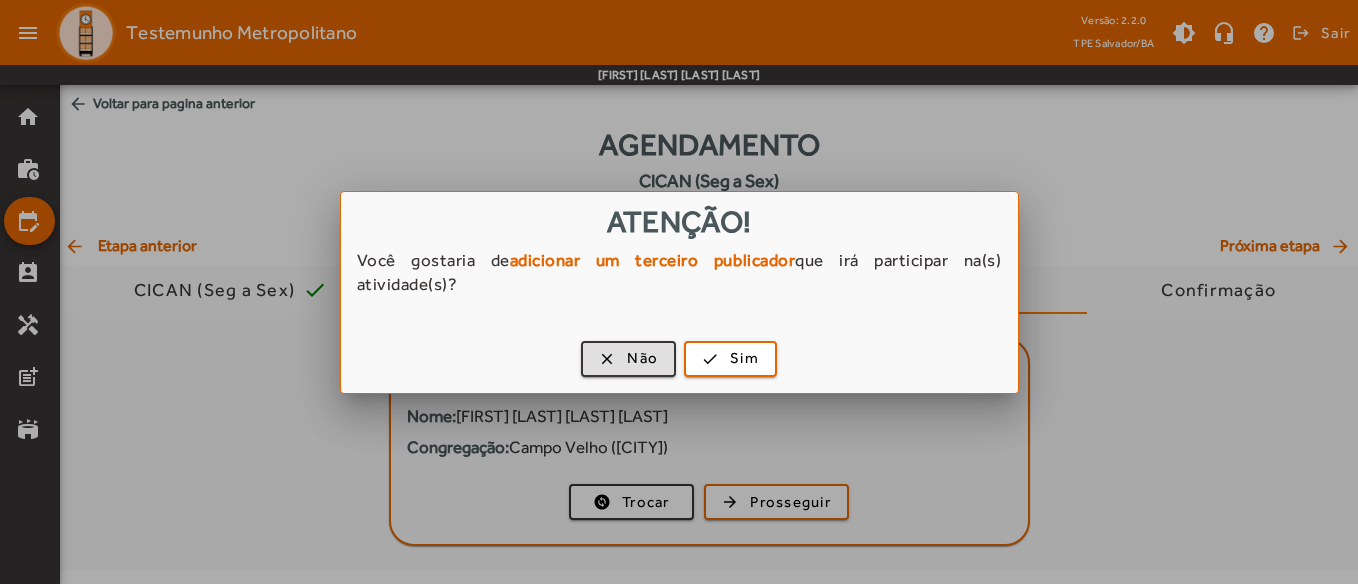 click on "clear  Não  check  Sim" at bounding box center [679, 362] 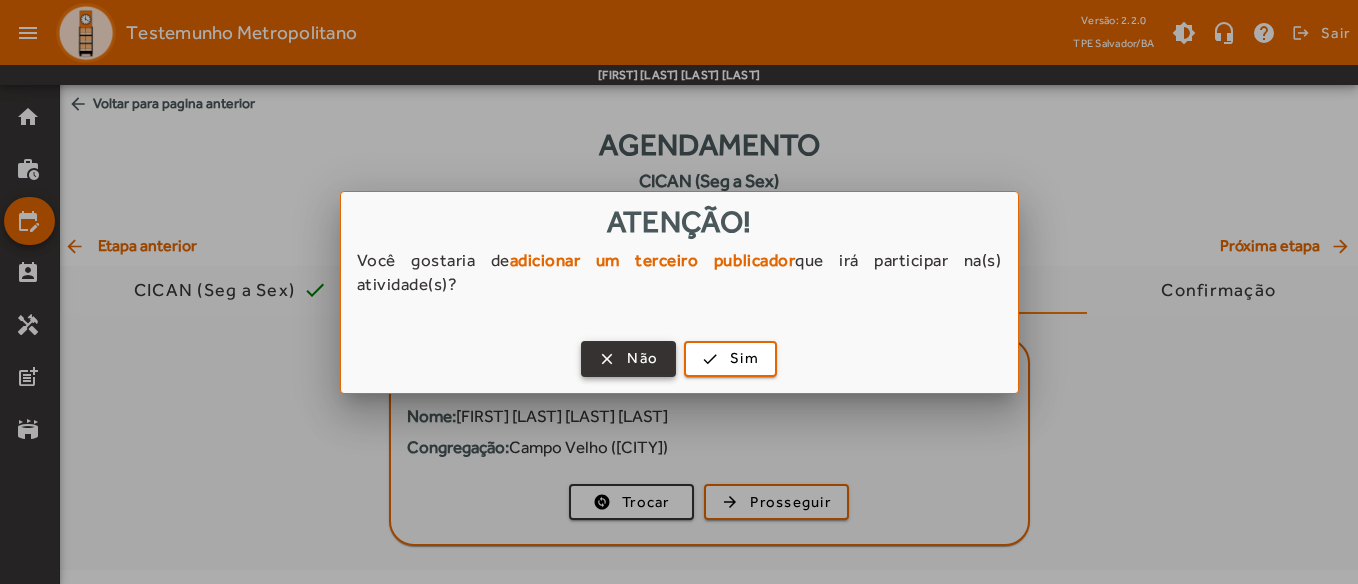 click on "Não" at bounding box center (642, 358) 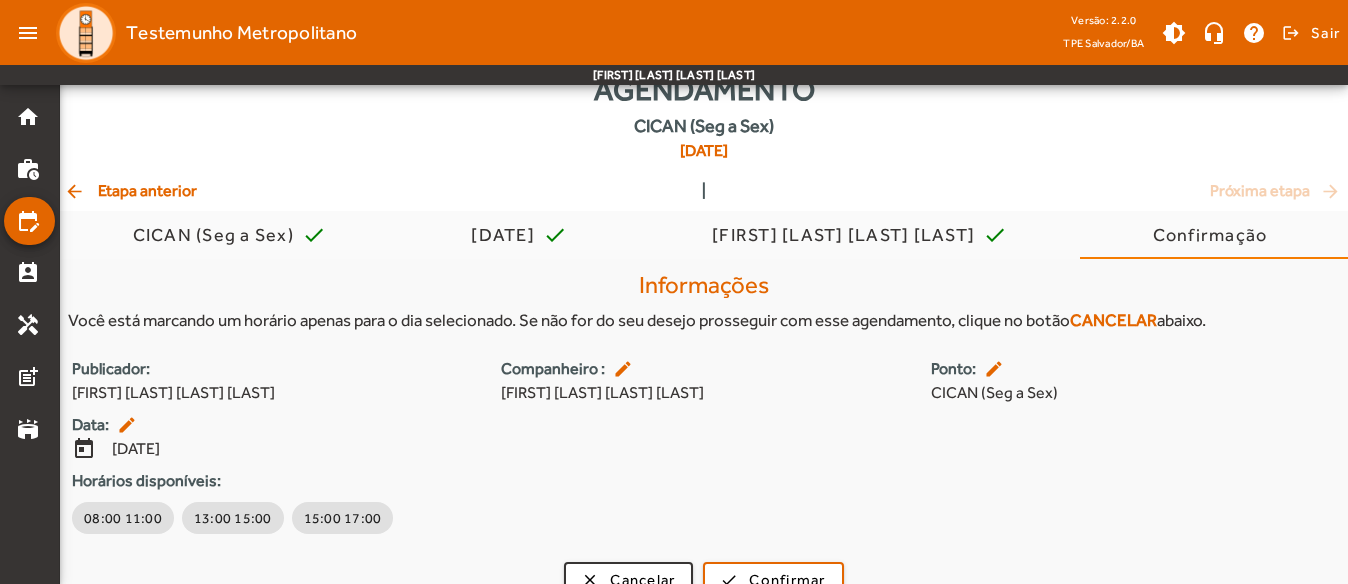 scroll, scrollTop: 85, scrollLeft: 0, axis: vertical 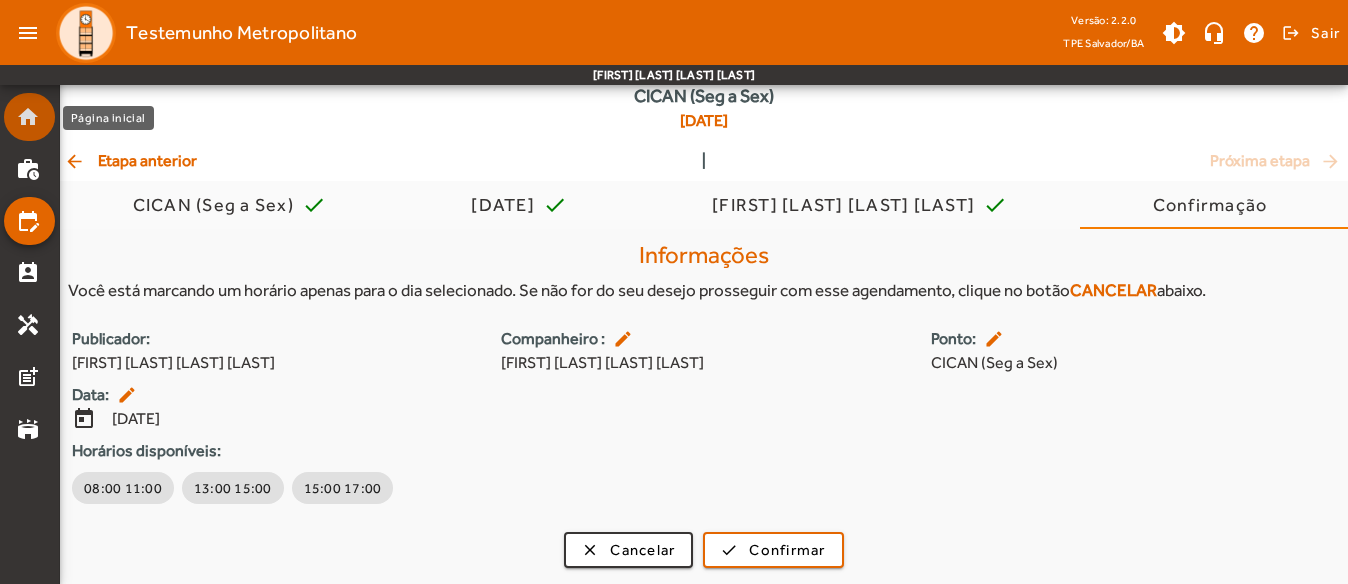 click on "home" 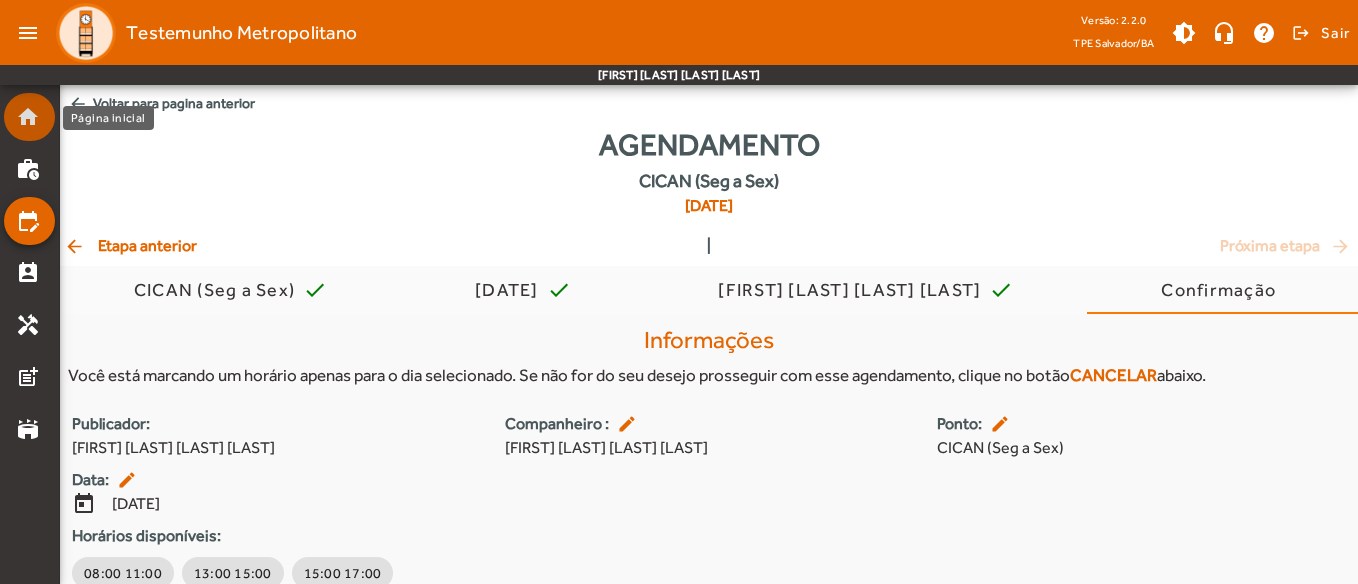 click on "menu   Testemunho Metropolitano   Versão: 2.2.0   TPE Salvador/BA  brightness_medium headset_mic help logout  Sair   [FIRST] [LAST] [LAST] [LAST]  home work_history edit_calendar perm_contact_calendar handyman post_add stadium arrow_back  Voltar para pagina anterior   Agendamento   CICAN (Seg a Sex)   26/08/2025  arrow_back  Etapa anterior  |  Próxima etapa  arrow_forward  CICAN (Seg a Sex)  check  26/08/2025  check  [FIRST] [LAST] [LAST] [LAST]   check  Confirmação  Informações Você está marcando um horário apenas para o dia selecionado. Se não for do seu desejo prosseguir com esse agendamento, clique no botão  CANCELAR  abaixo. Publicador: [FIRST] [LAST] [LAST] [LAST] Companheiro : edit  [FIRST] [LAST] [LAST] [LAST] Ponto: edit  CICAN (Seg a Sex) Data: edit today 26/08/2025 Horários disponíveis:  08:00 11:00  13:00 15:00  15:00 17:00 clear  Cancelar  check  Confirmar" at bounding box center (679, 334) 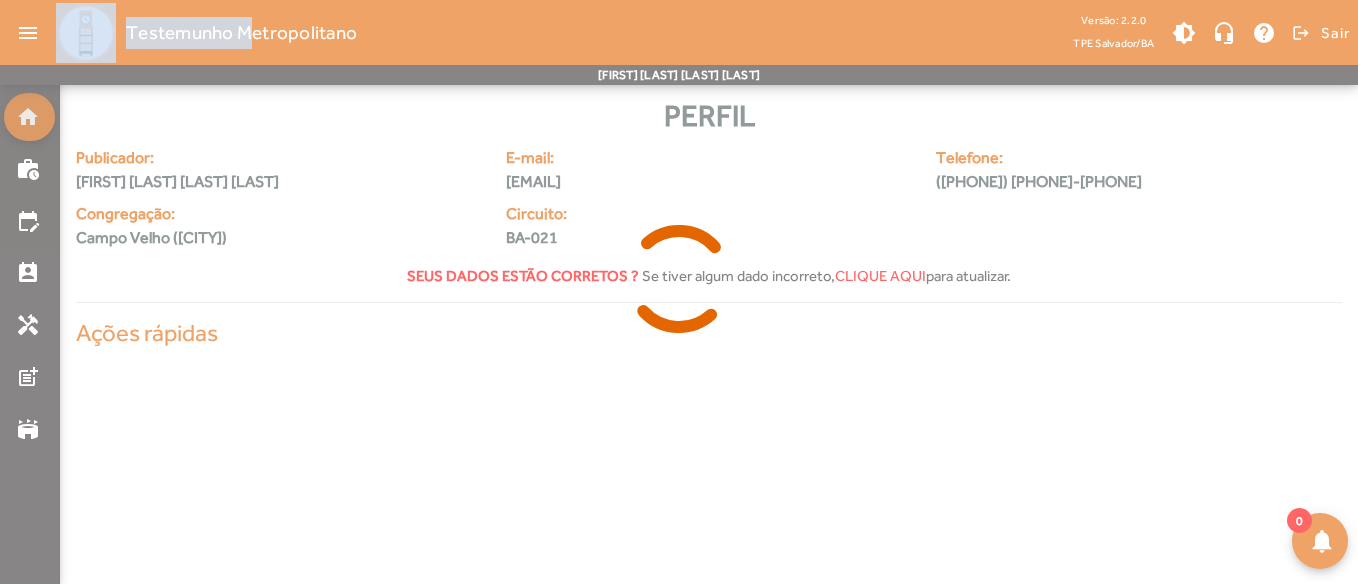click at bounding box center [679, 292] 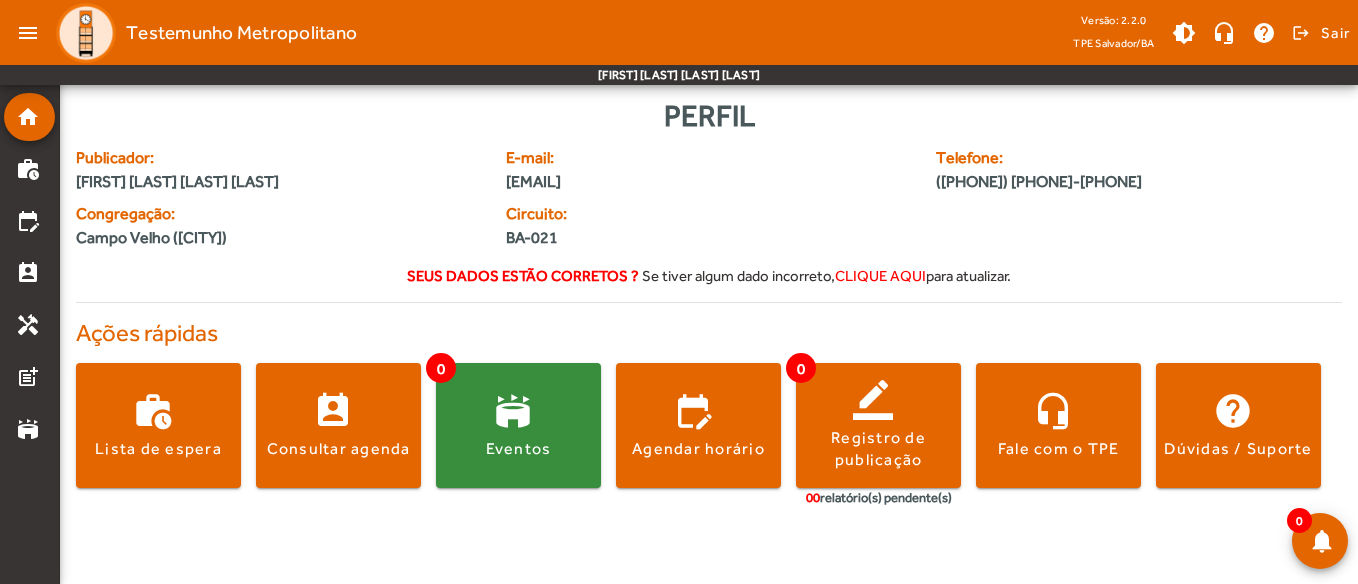 click on "Seus dados estão corretos ?     Se tiver algum dado incorreto,  clique aqui  para atualizar." 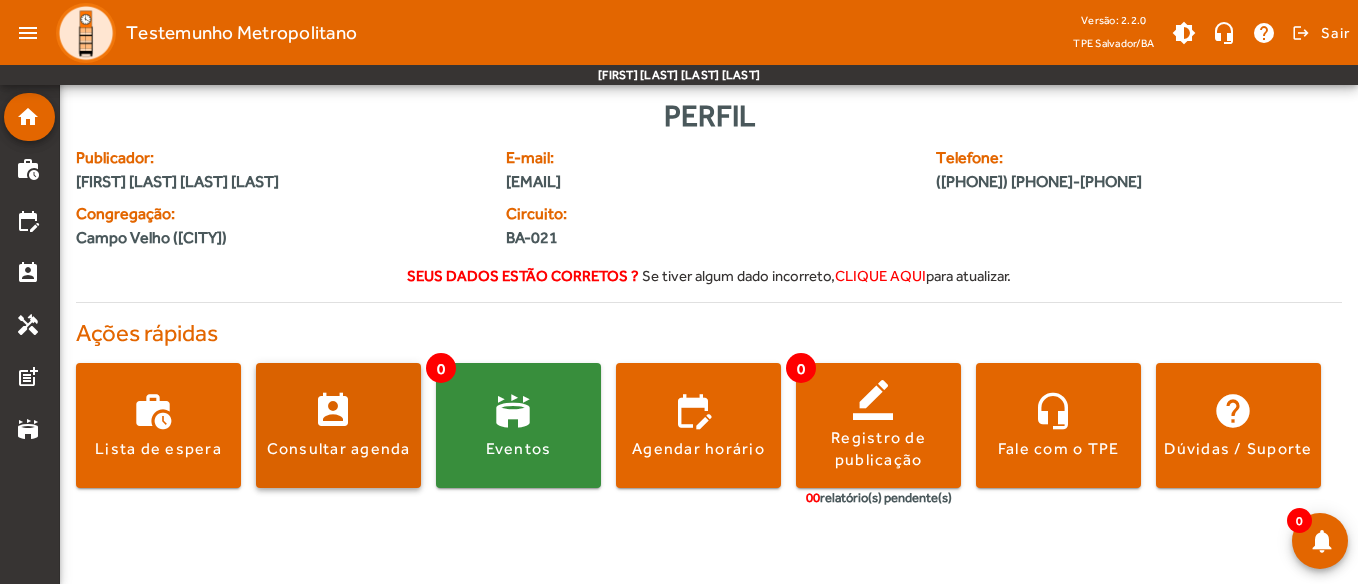 click 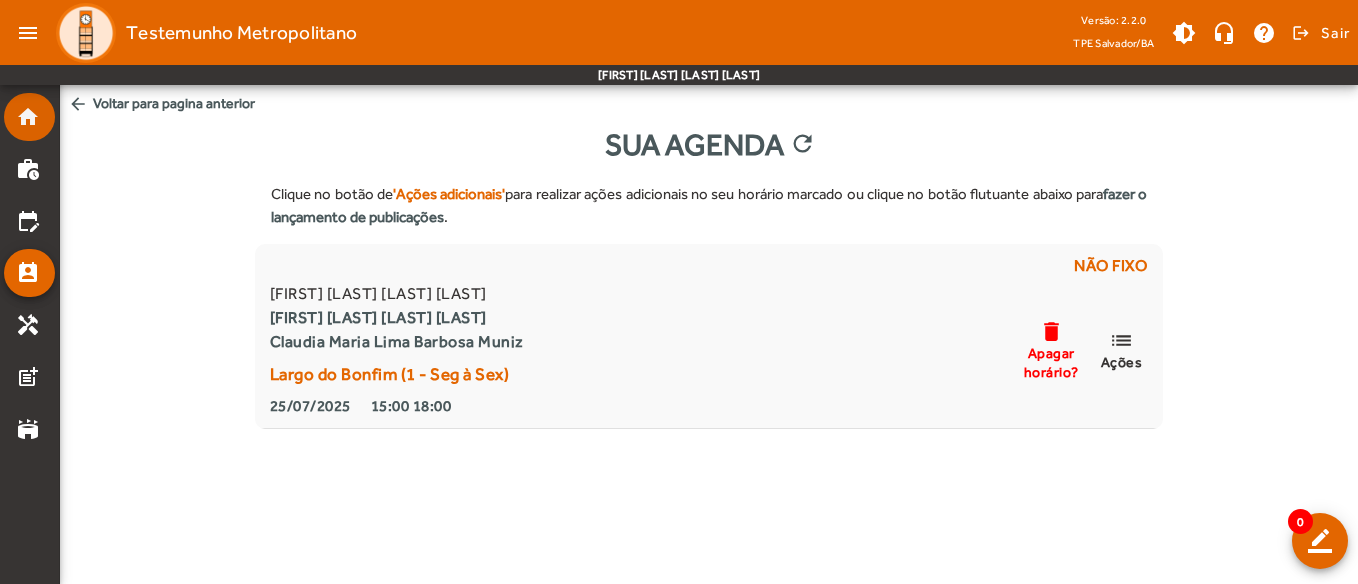 click on "home" 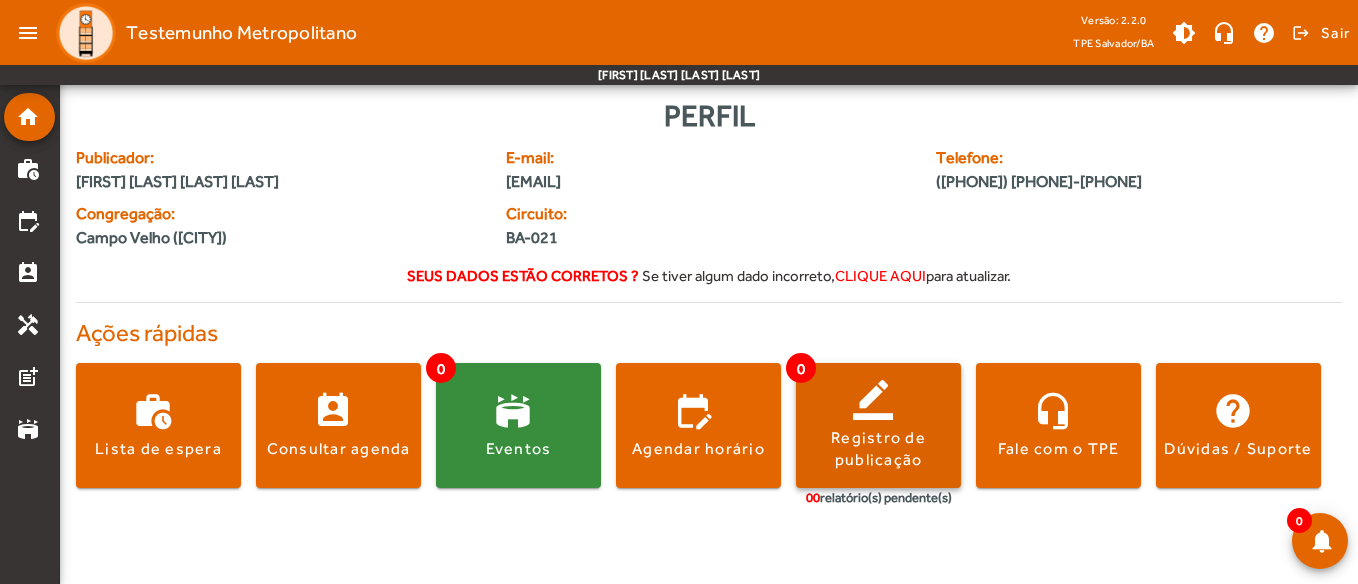 click 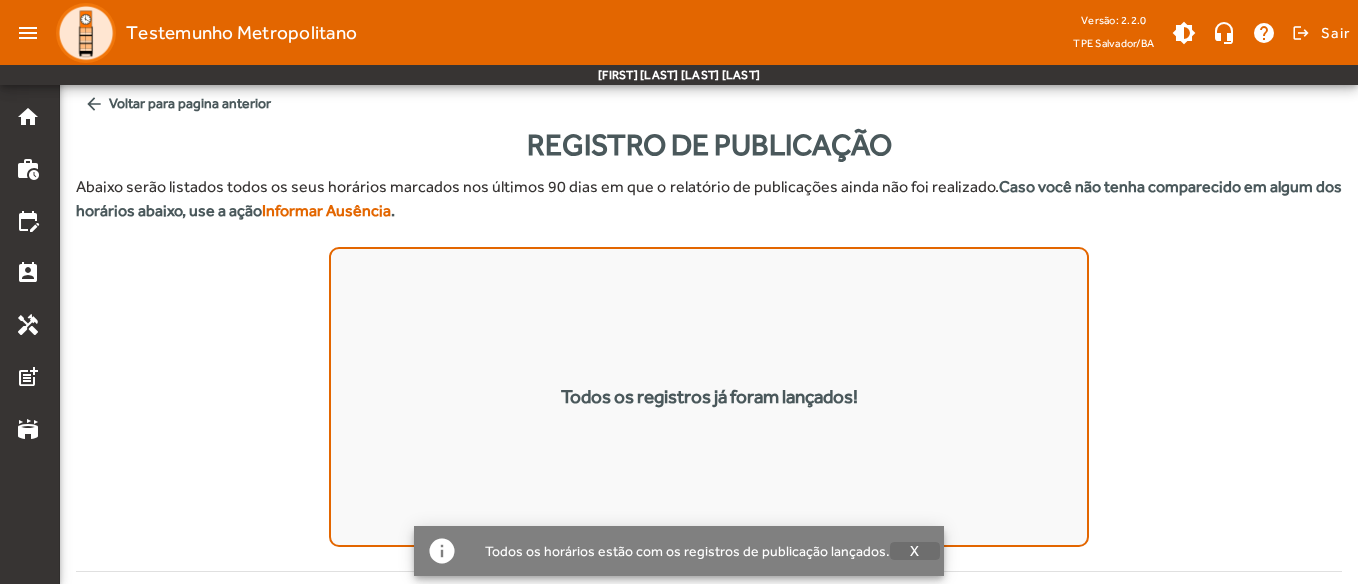click on "X" at bounding box center (915, 551) 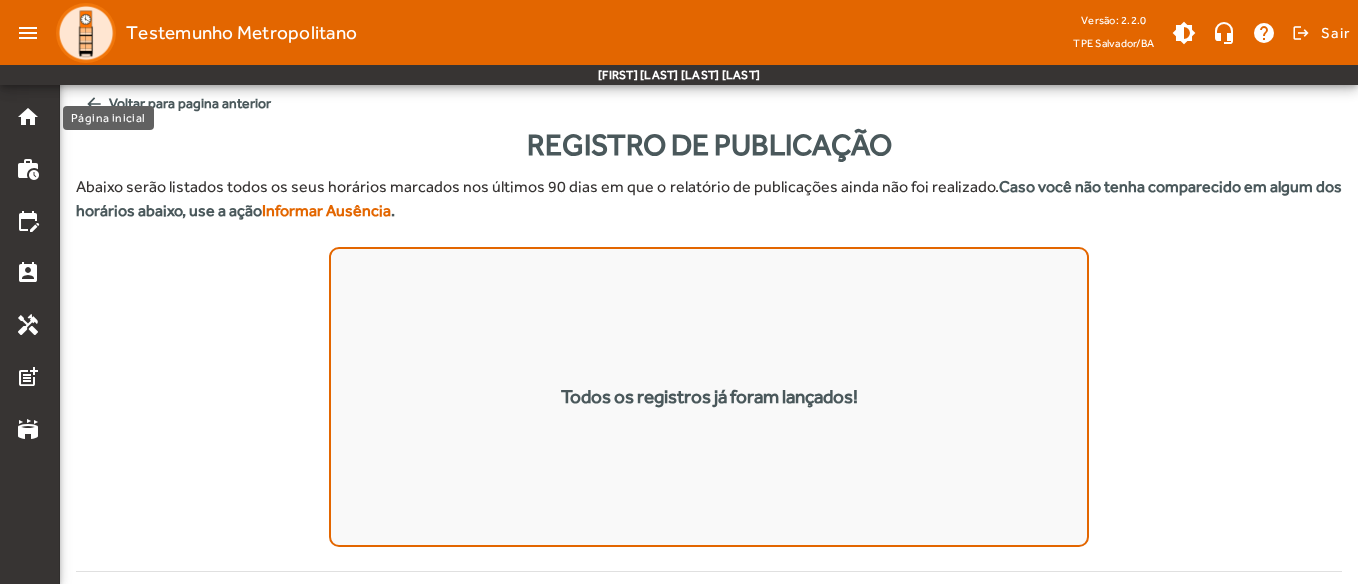 click on "home work_history edit_calendar perm_contact_calendar handyman post_add stadium" 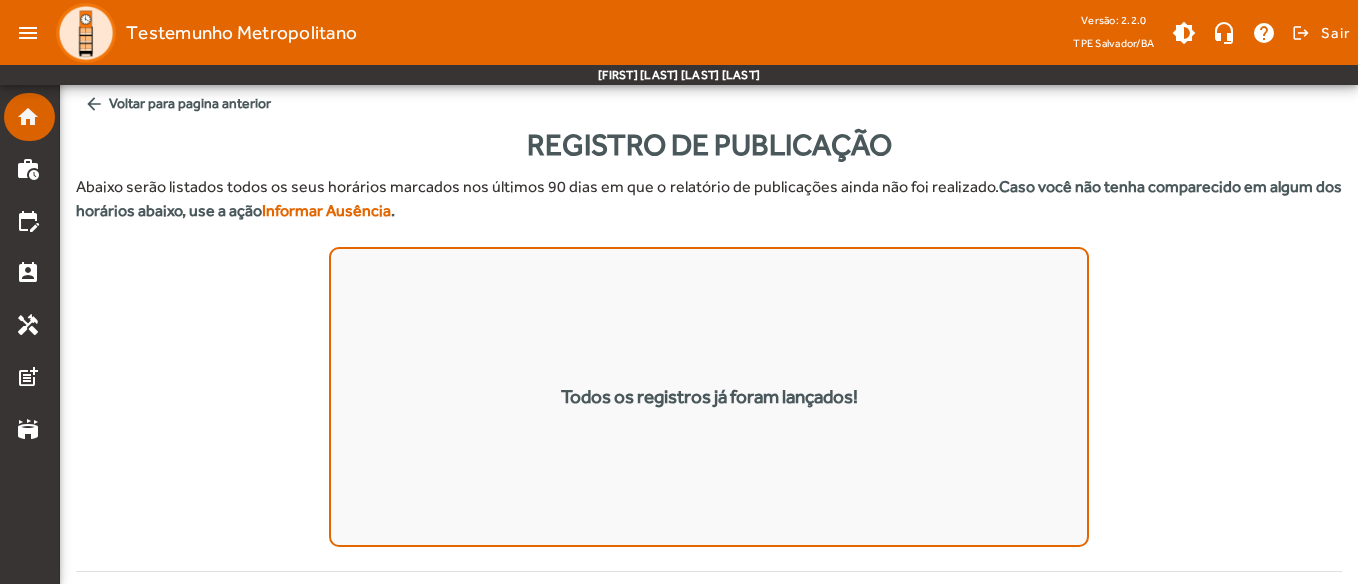 click on "home" 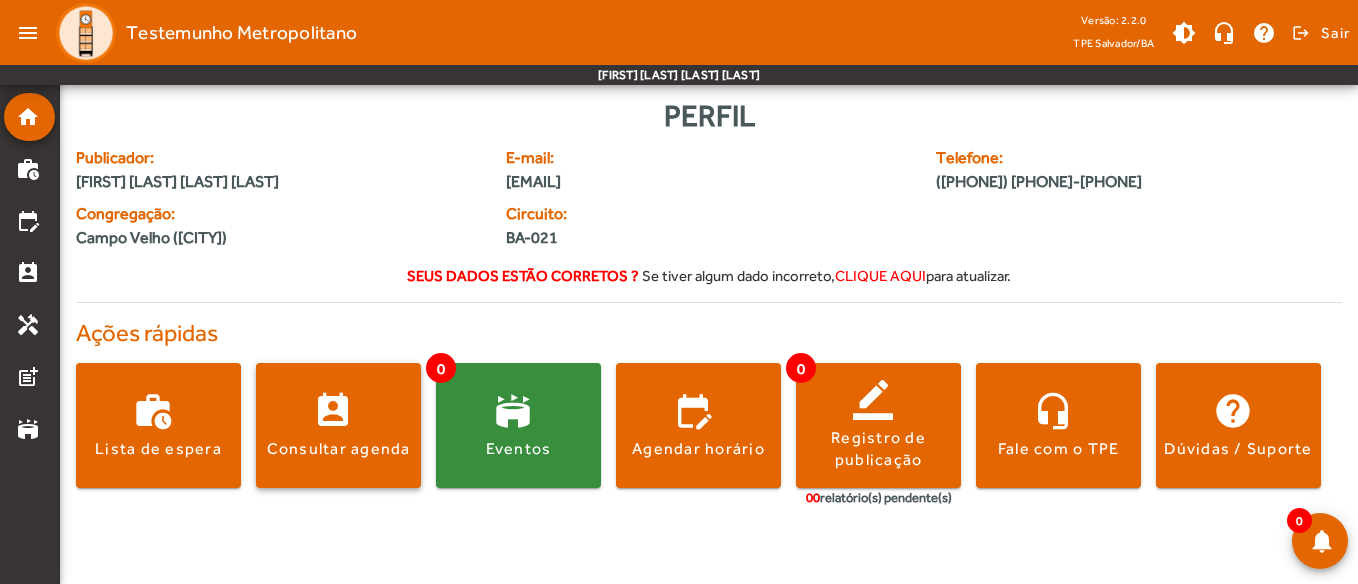 click 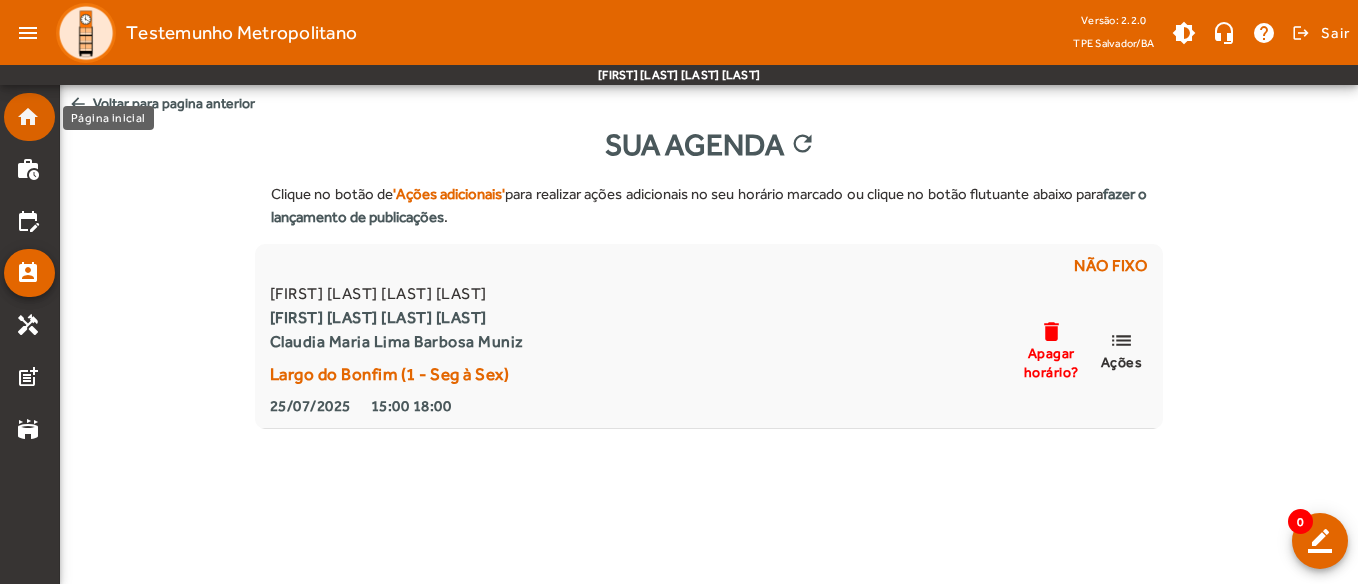 click on "home" 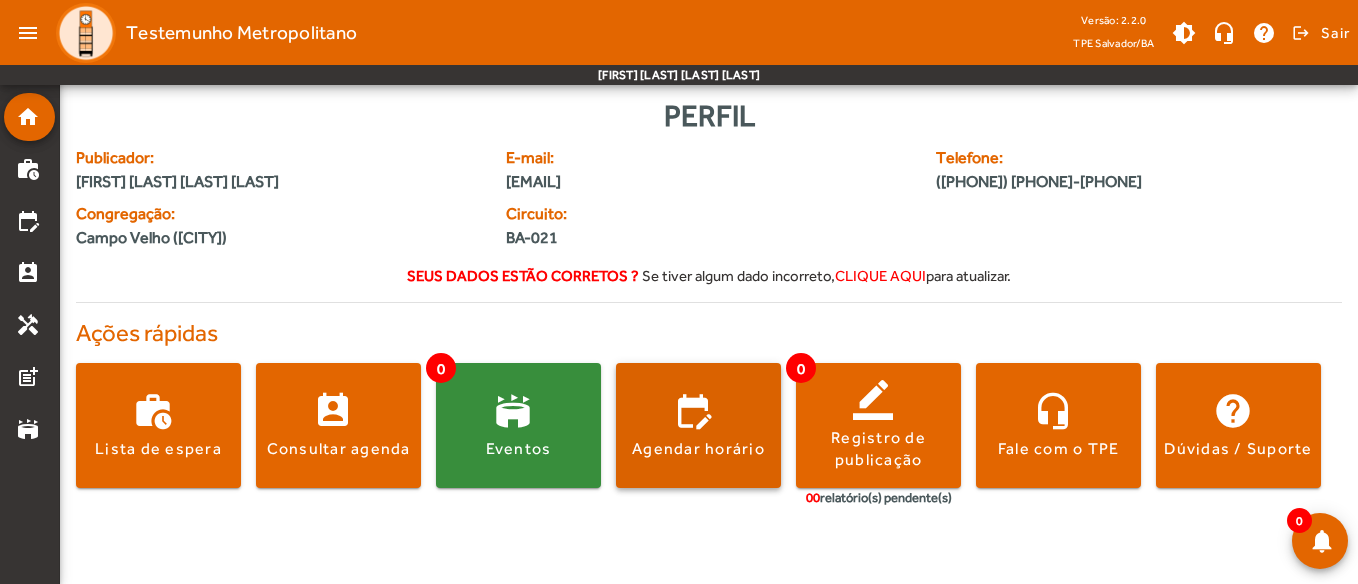 click on "Agendar horário" 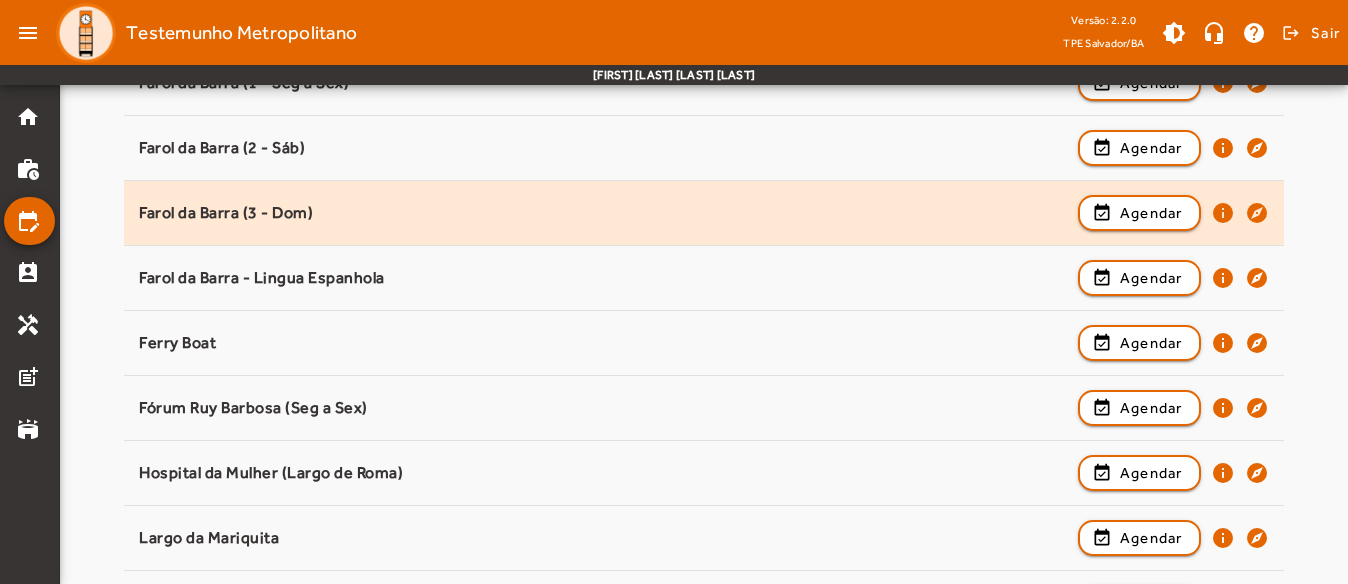 scroll, scrollTop: 900, scrollLeft: 0, axis: vertical 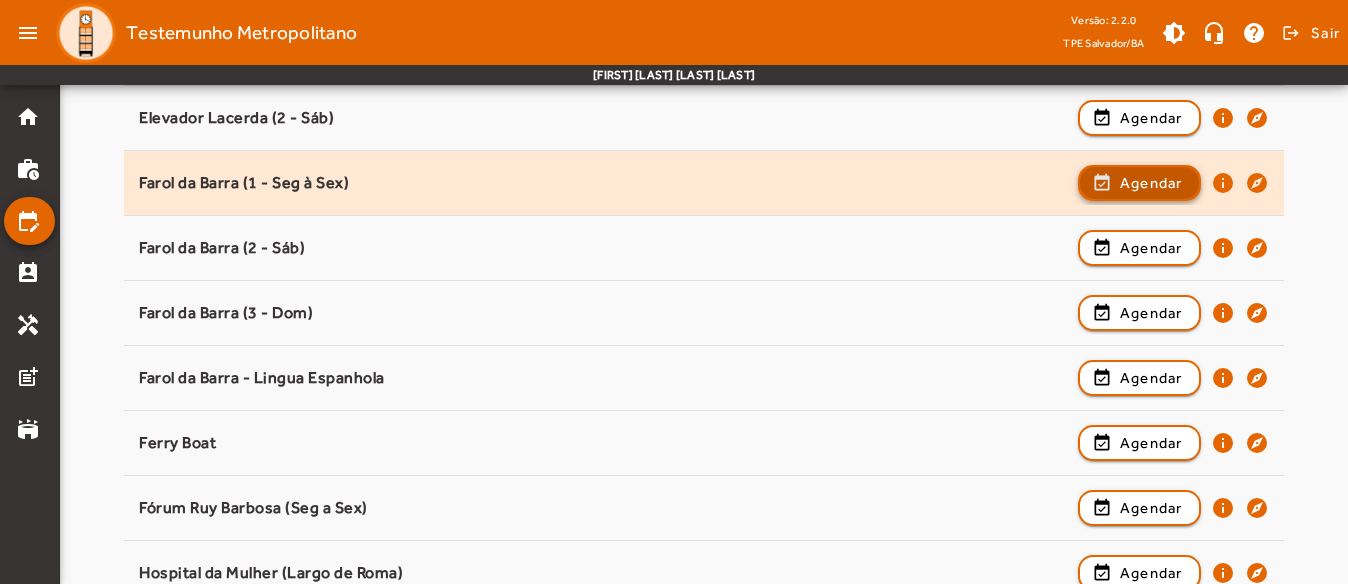 click 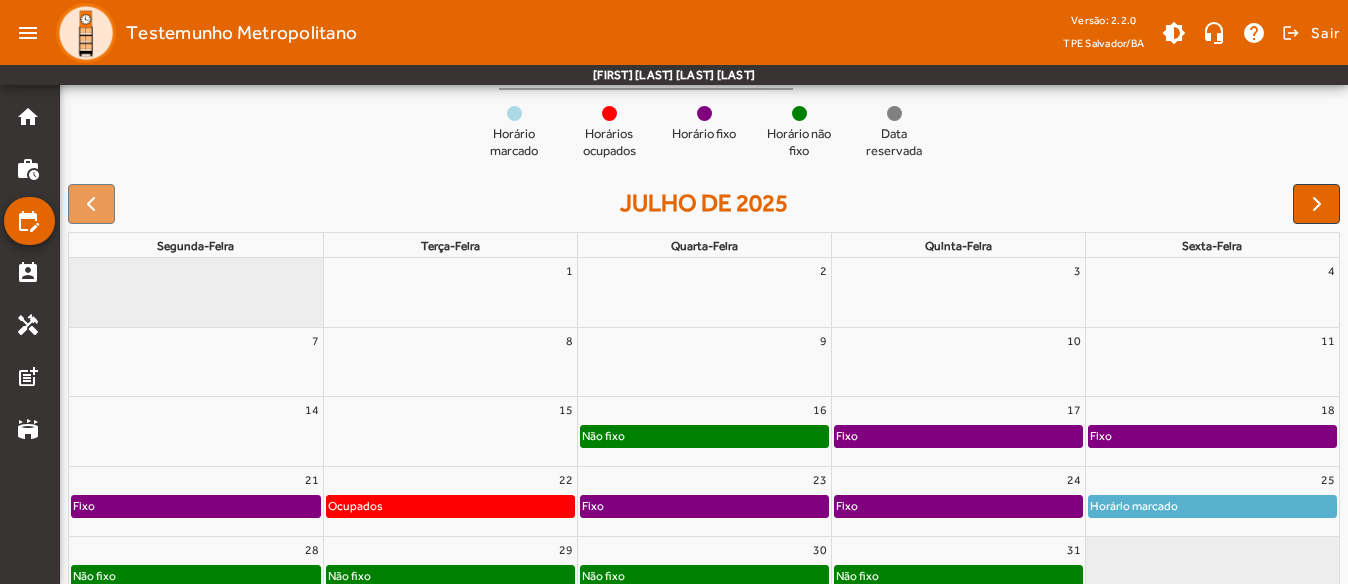scroll, scrollTop: 300, scrollLeft: 0, axis: vertical 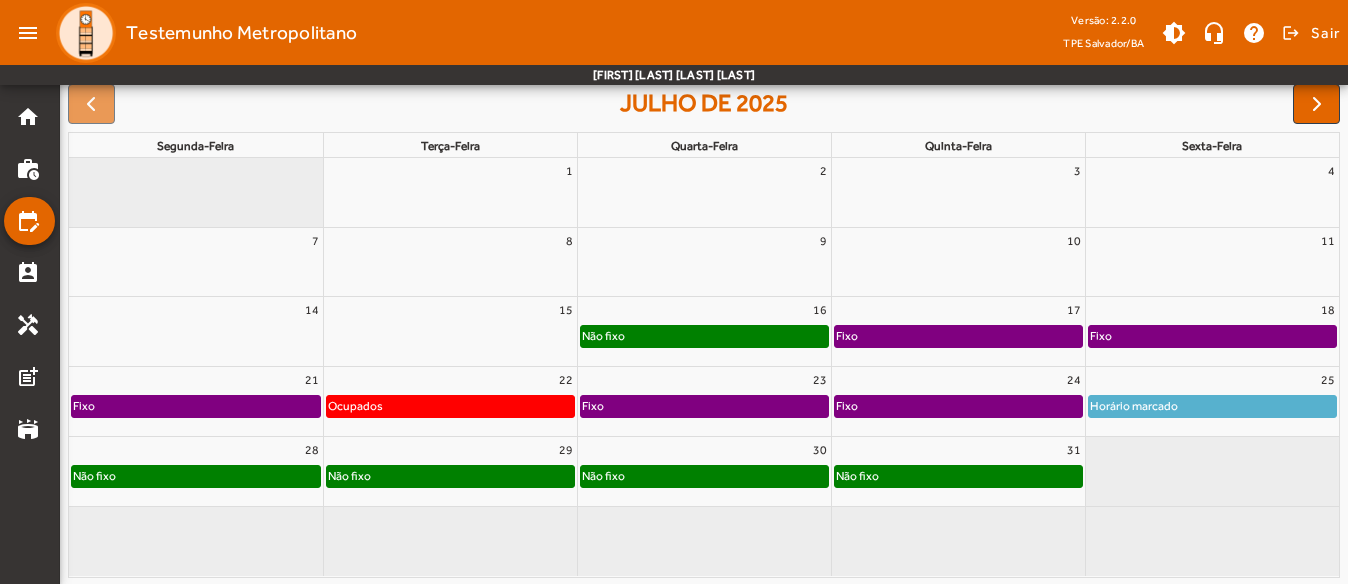 click on "29" at bounding box center (450, 450) 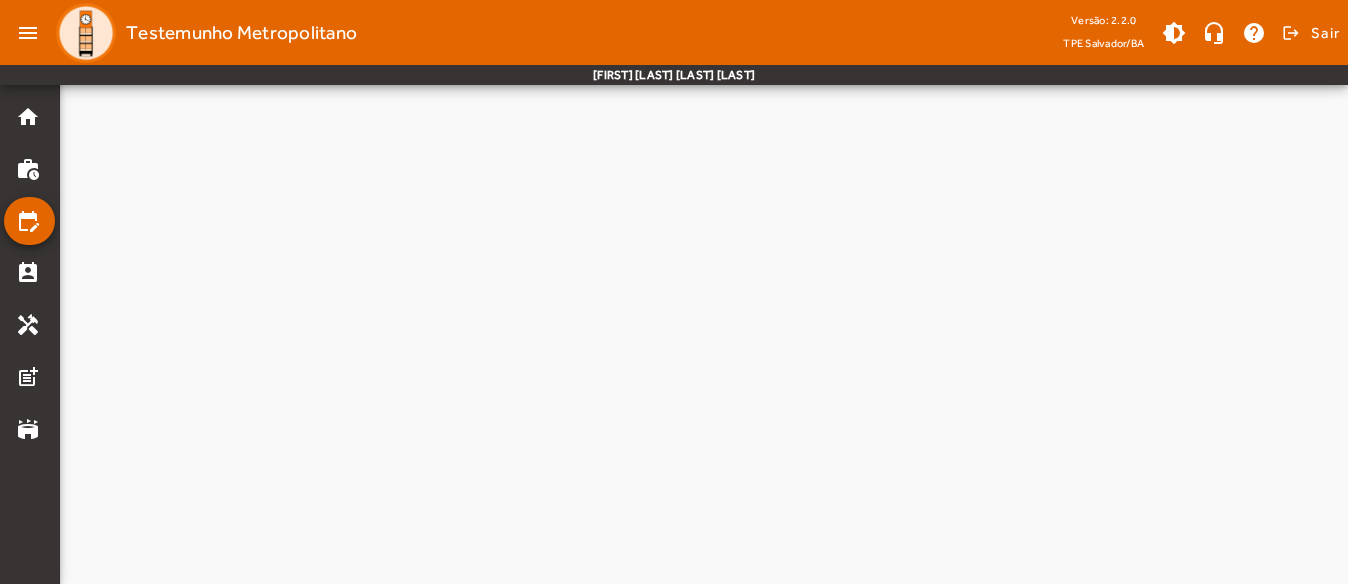 scroll, scrollTop: 0, scrollLeft: 0, axis: both 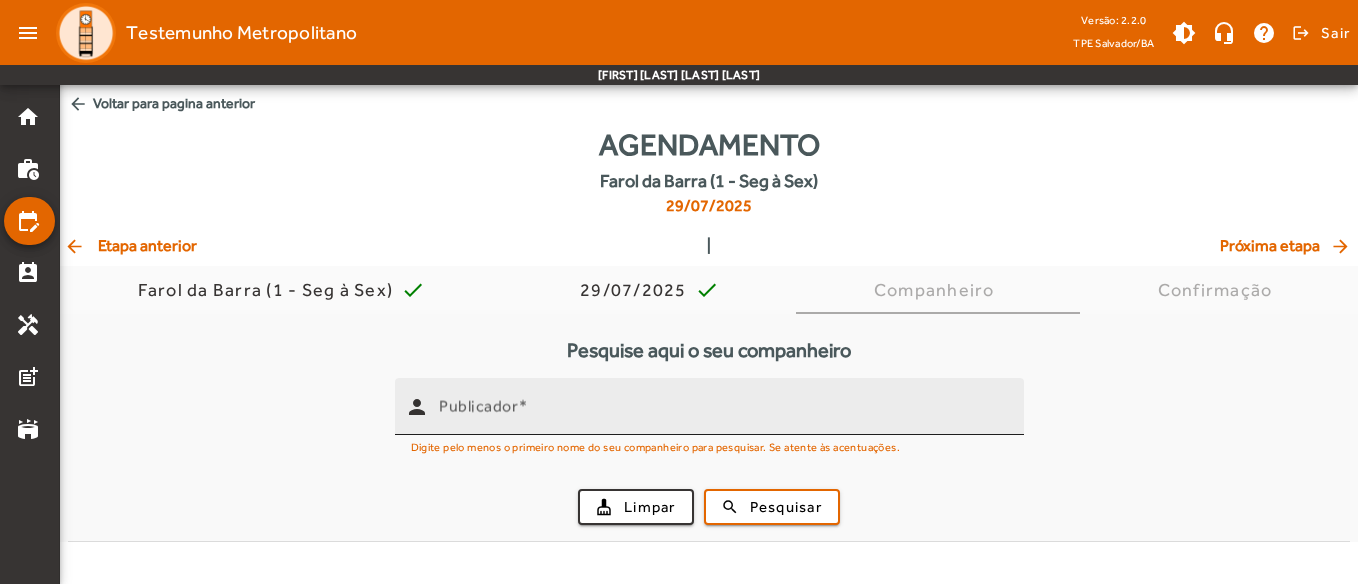 click on "Publicador" at bounding box center [478, 406] 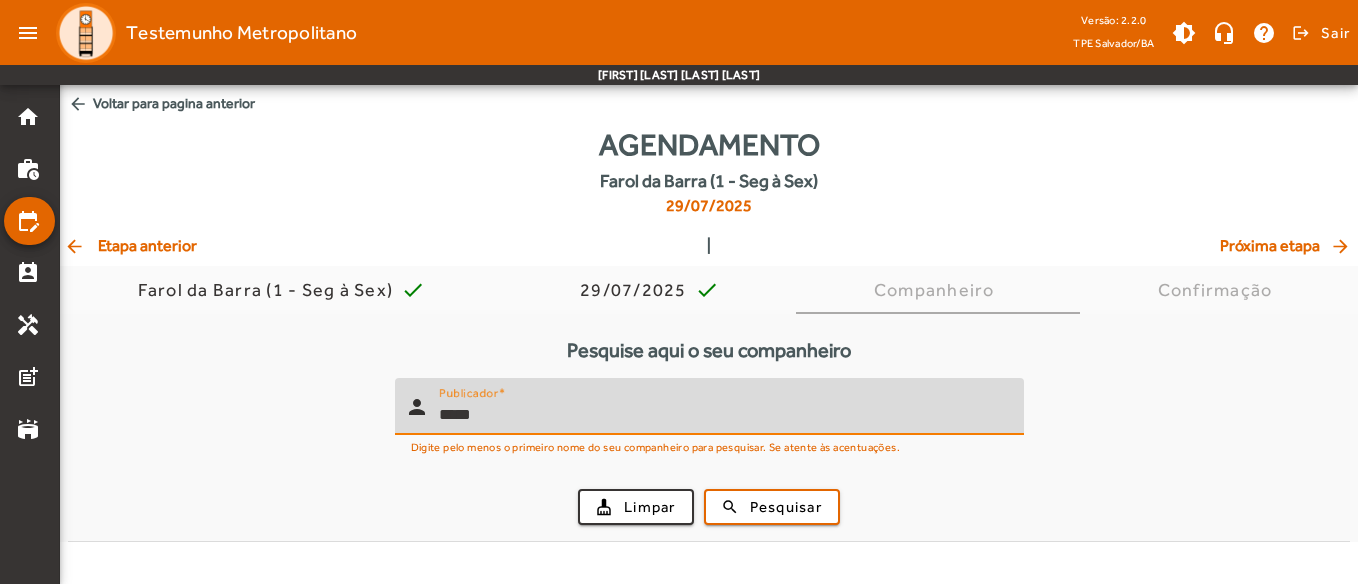 type on "*****" 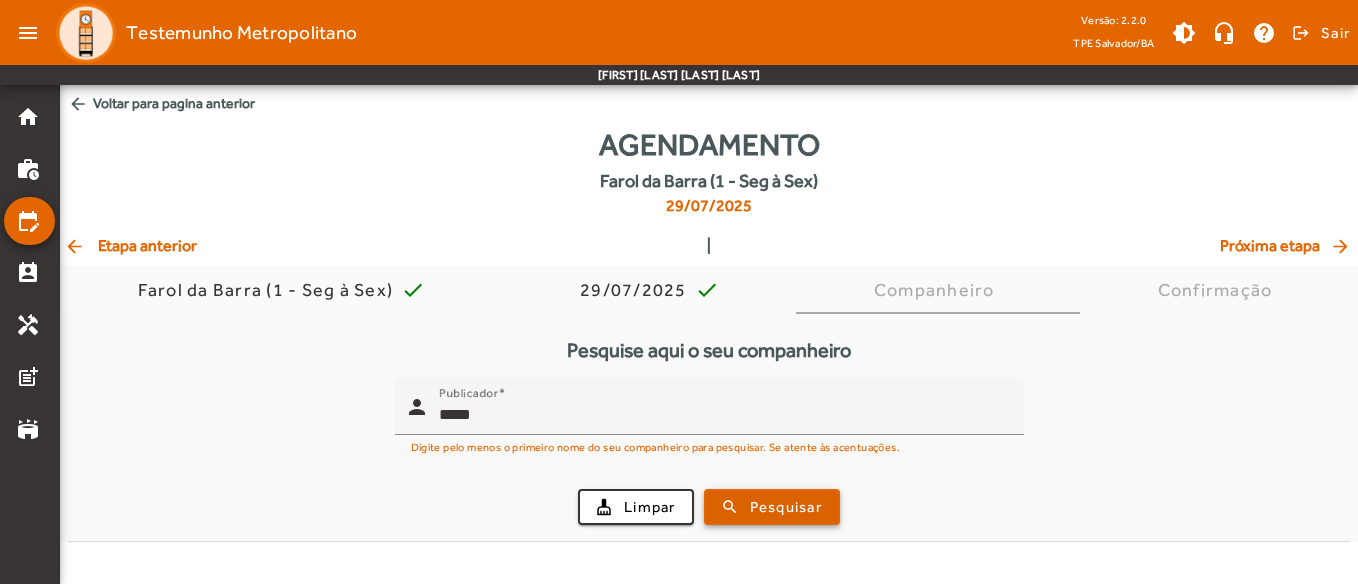 click on "Pesquisar" at bounding box center [786, 507] 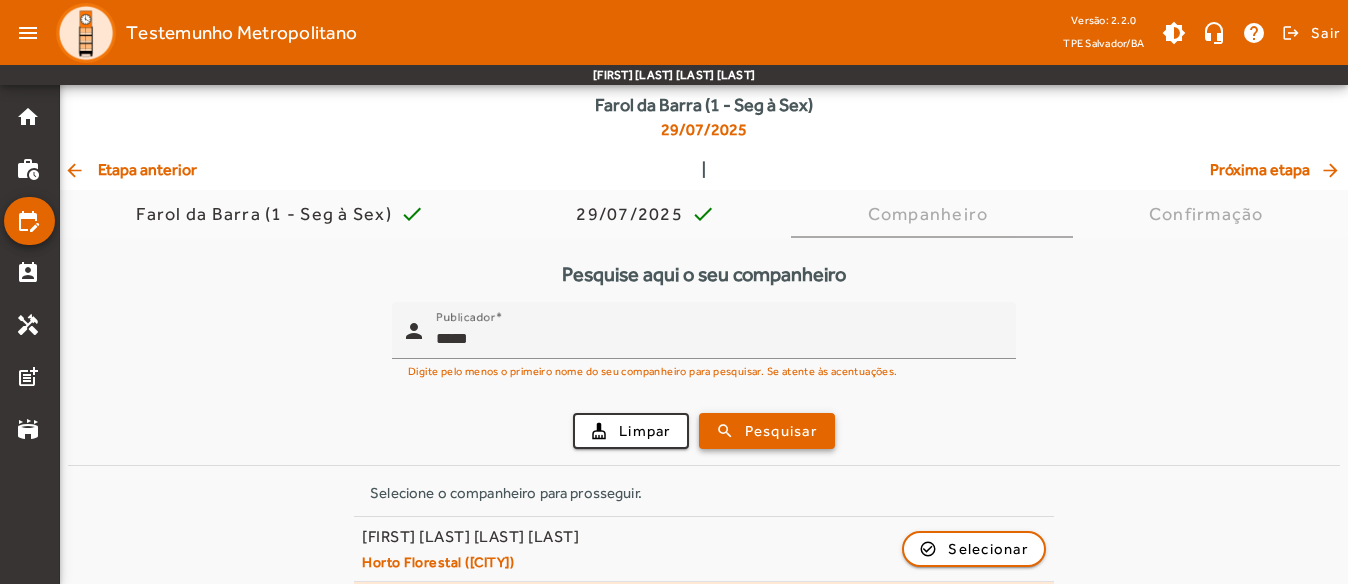 scroll, scrollTop: 154, scrollLeft: 0, axis: vertical 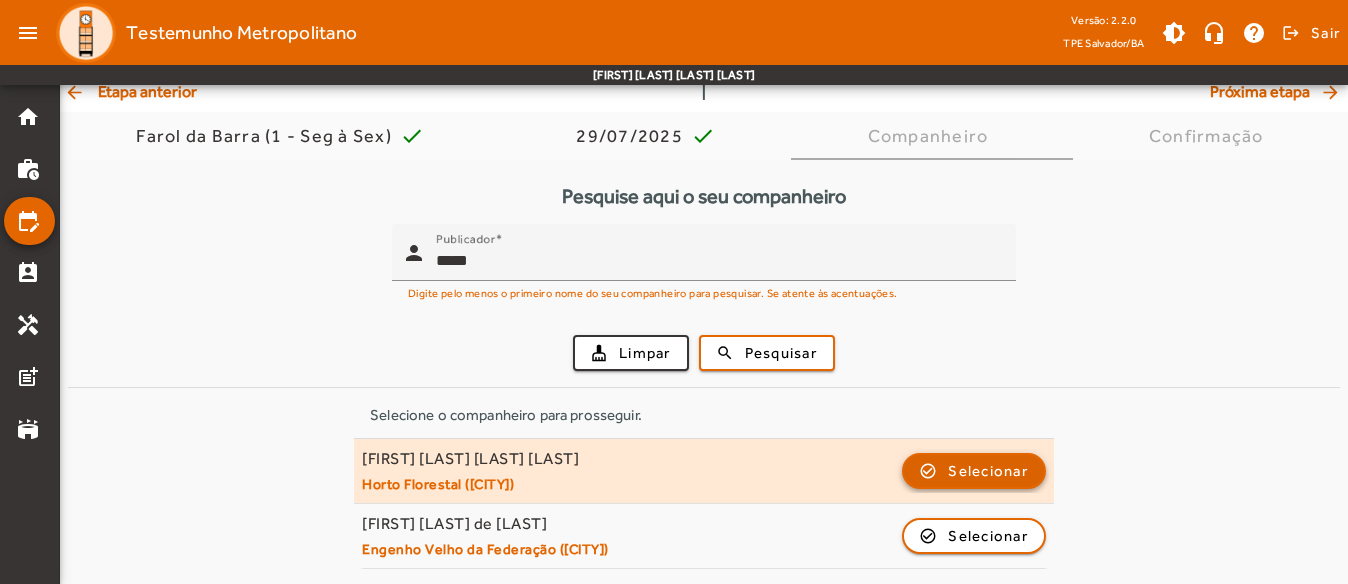 click on "Selecionar" at bounding box center [988, 536] 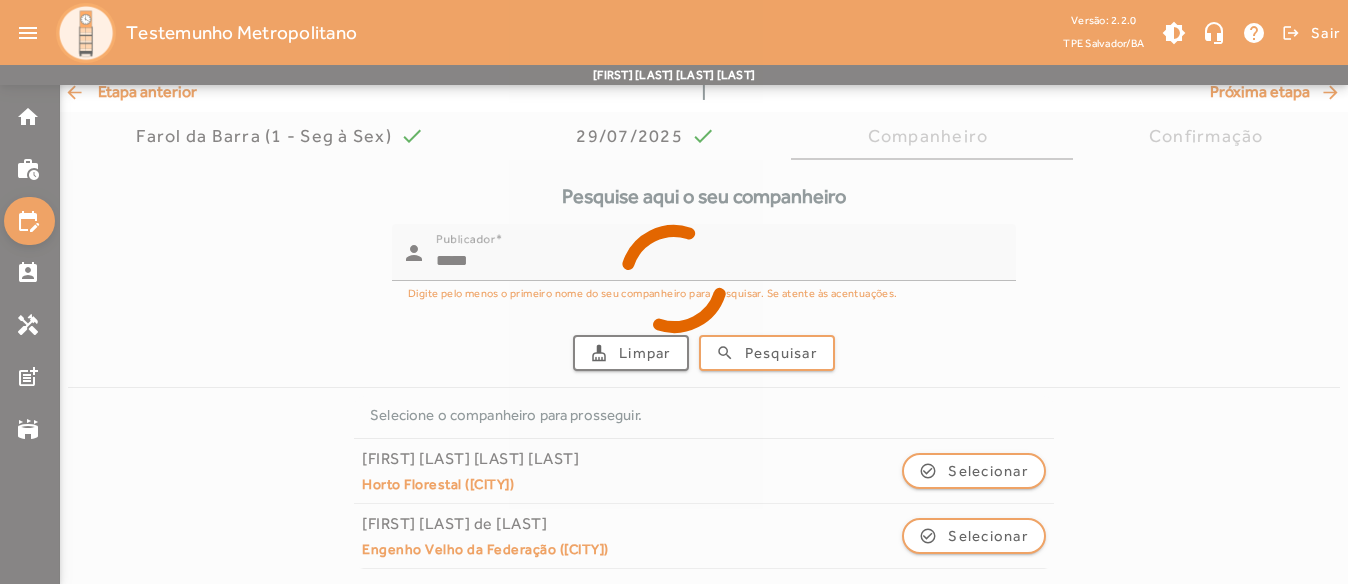 scroll, scrollTop: 0, scrollLeft: 0, axis: both 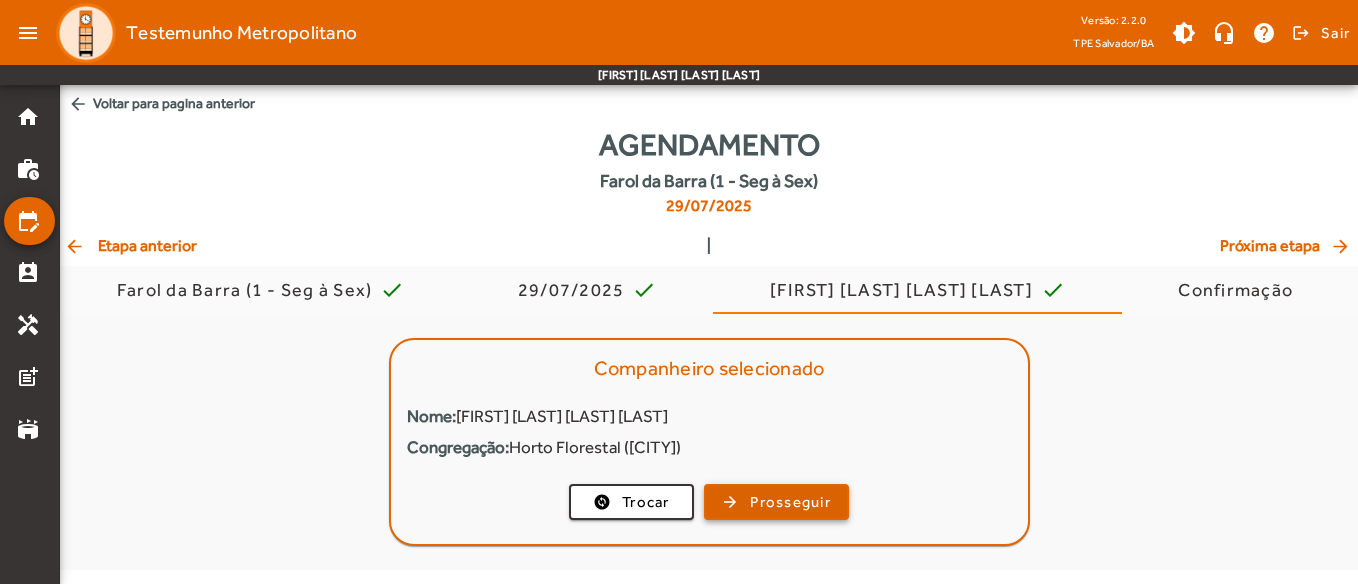 click on "arrow_forward  Prosseguir" 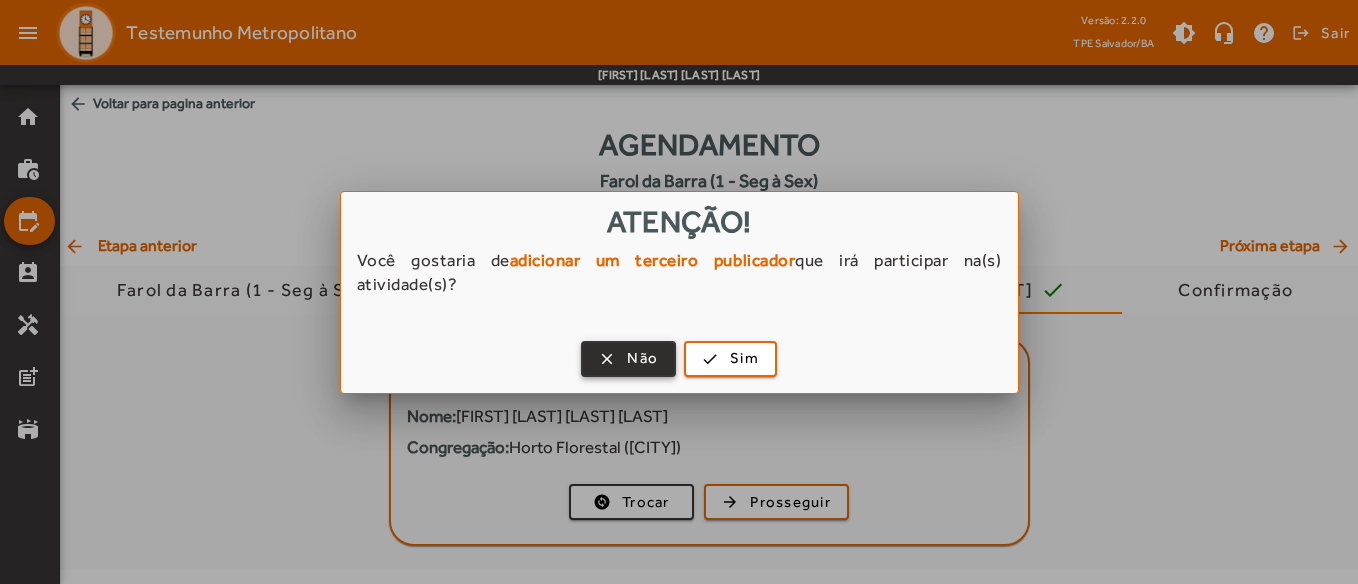 click on "Não" at bounding box center (642, 358) 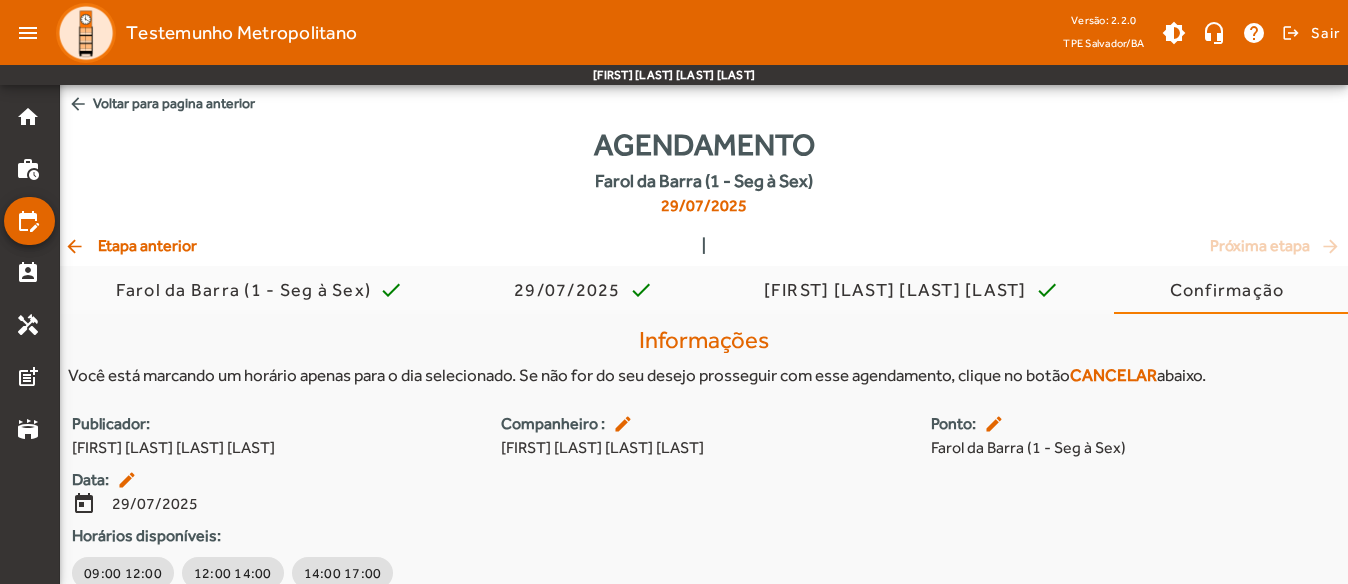 scroll, scrollTop: 85, scrollLeft: 0, axis: vertical 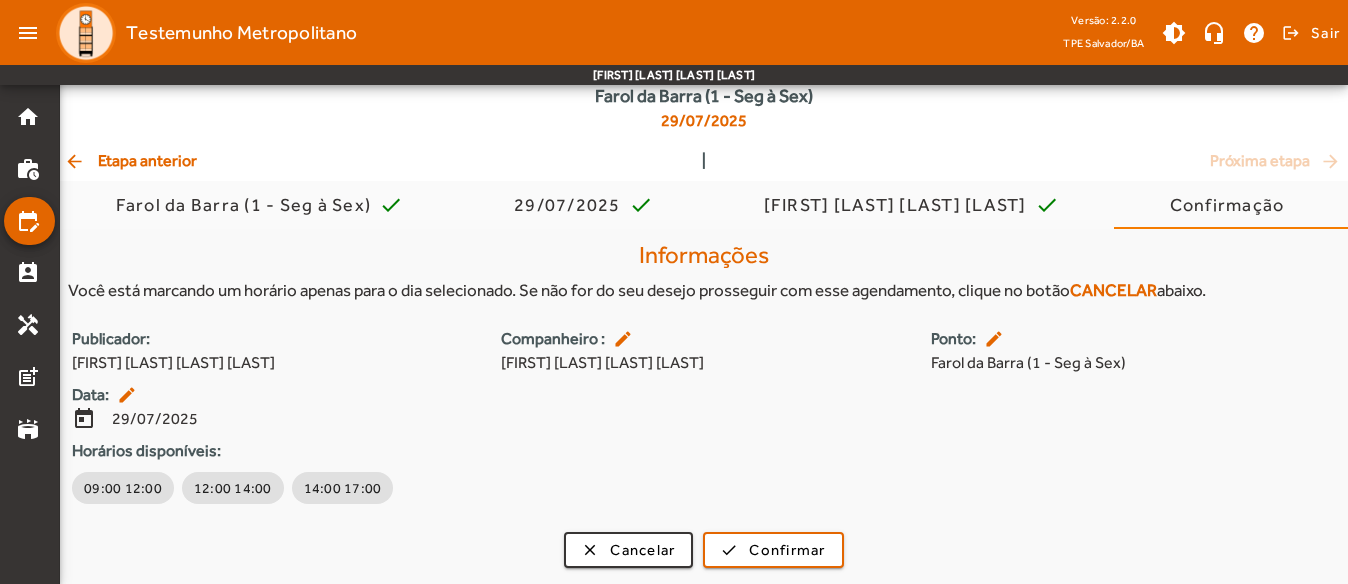 drag, startPoint x: 826, startPoint y: 401, endPoint x: 821, endPoint y: 392, distance: 10.29563 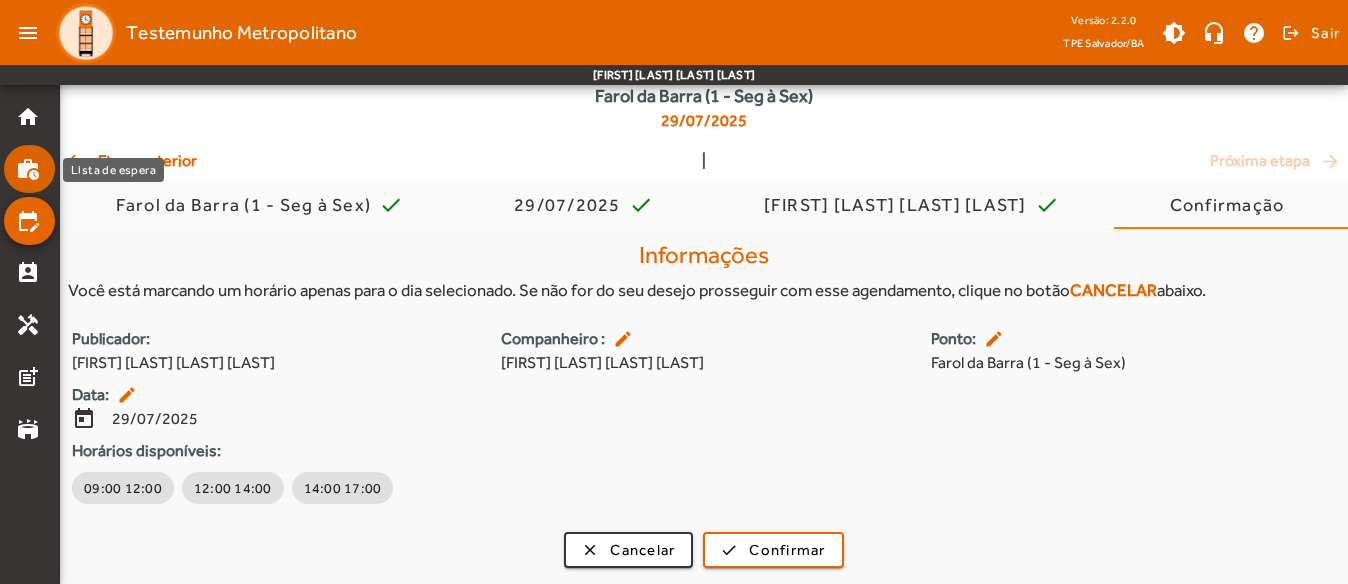 click on "work_history" 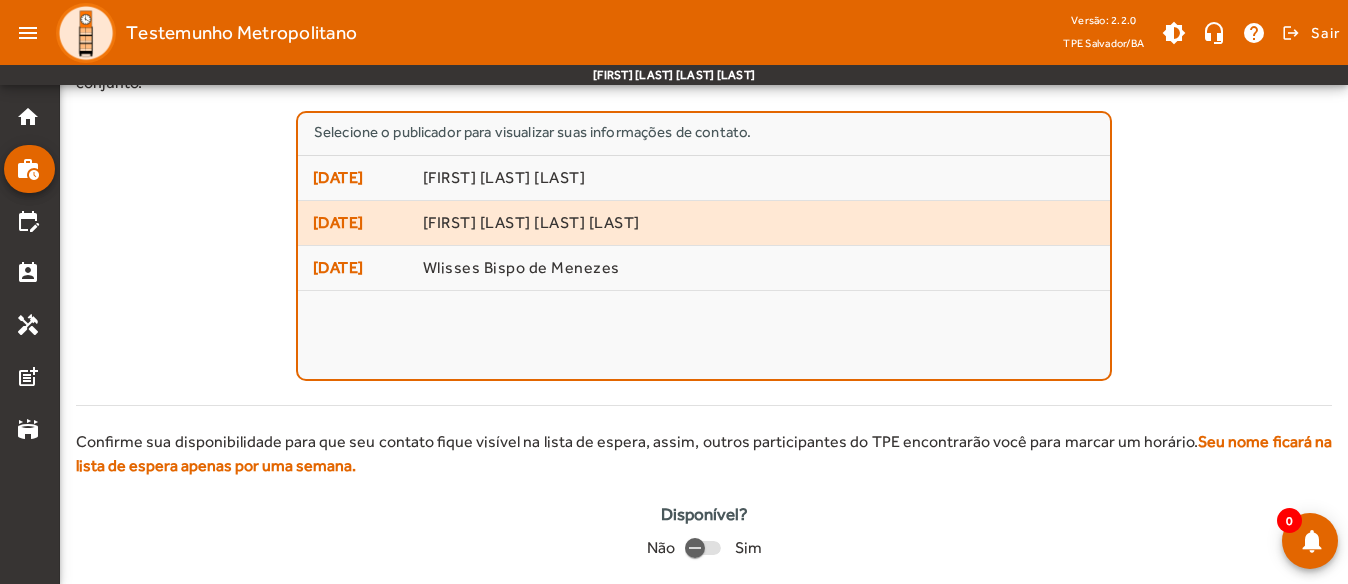 scroll, scrollTop: 132, scrollLeft: 0, axis: vertical 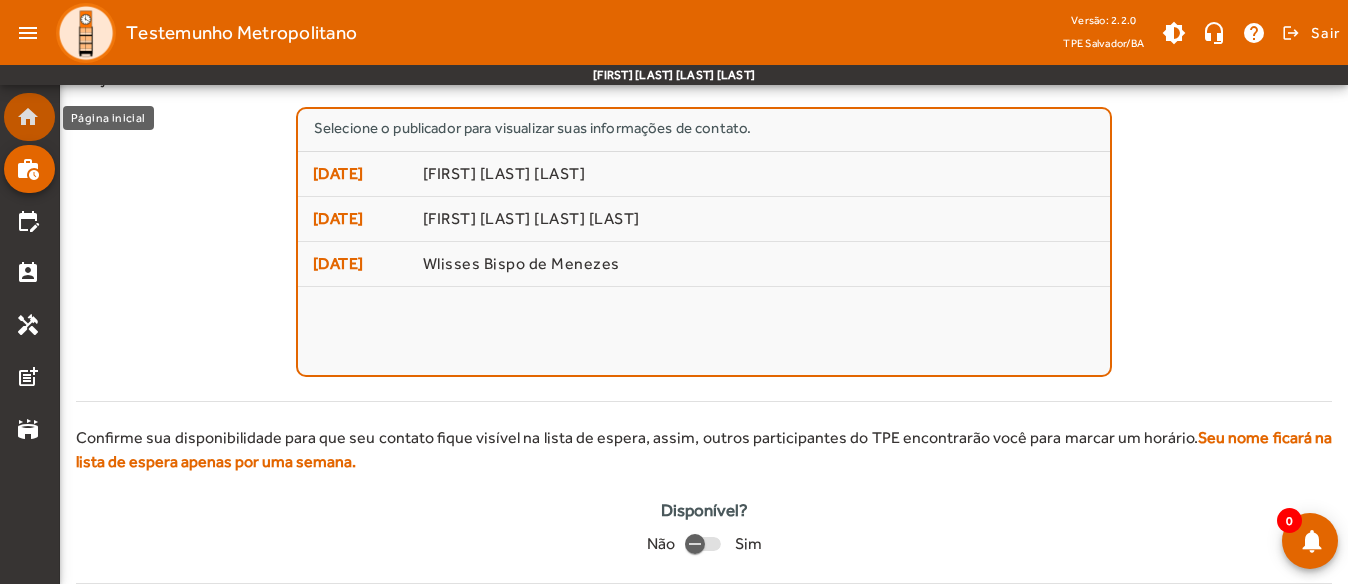 click on "home" 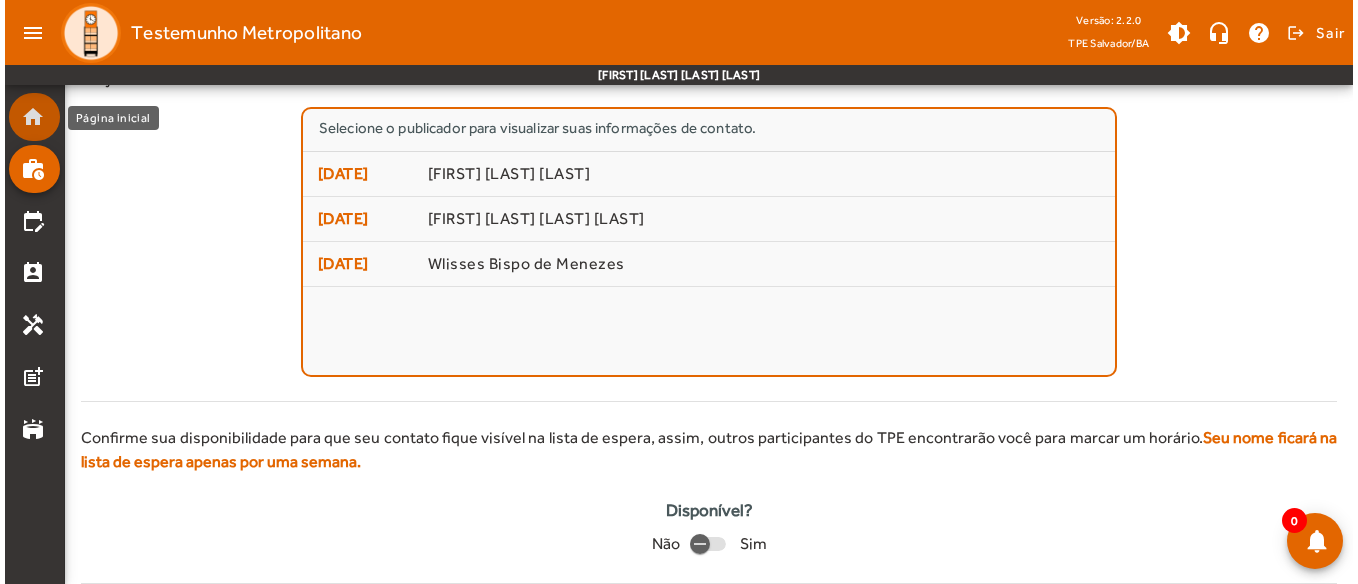 scroll, scrollTop: 0, scrollLeft: 0, axis: both 